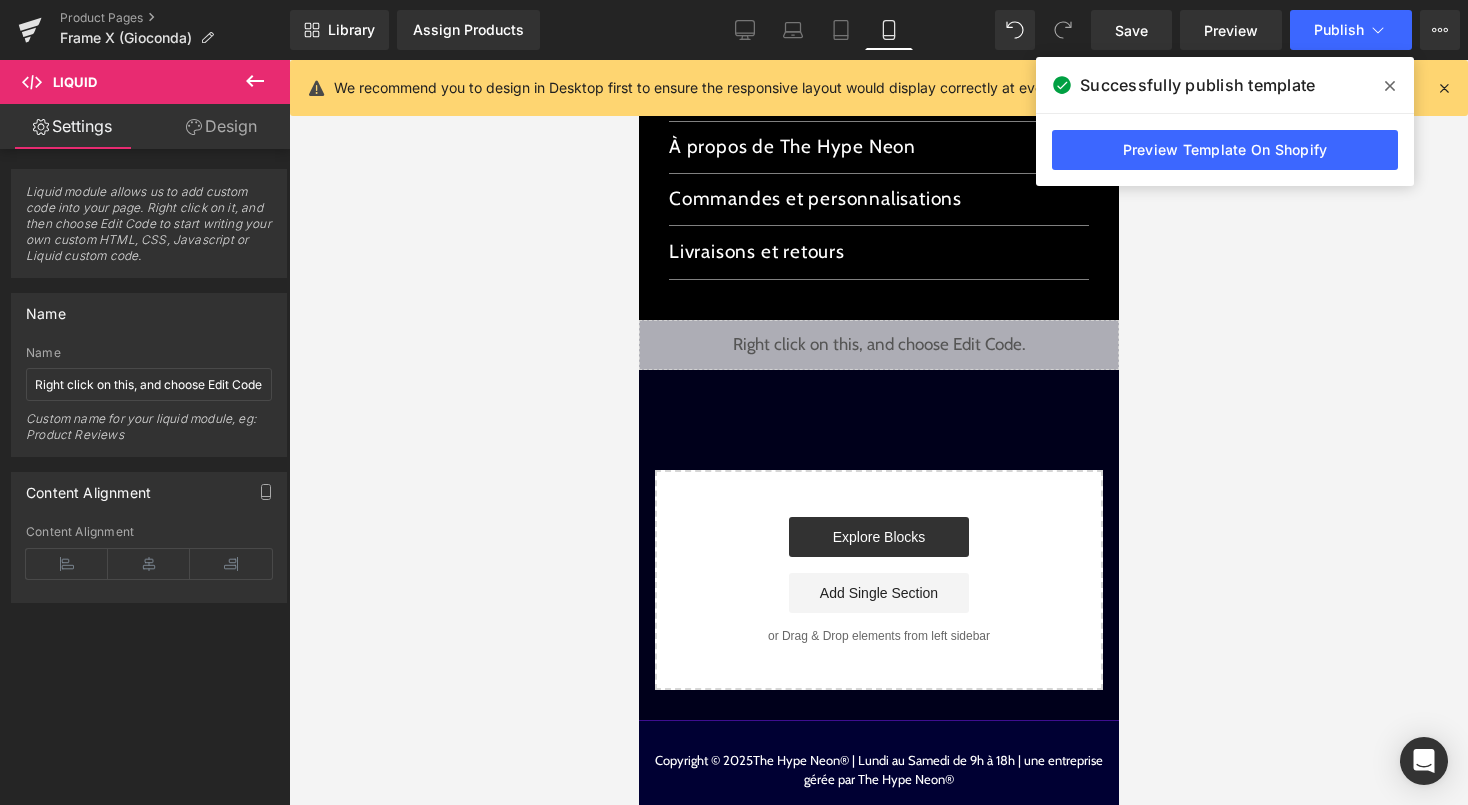 scroll, scrollTop: 0, scrollLeft: 0, axis: both 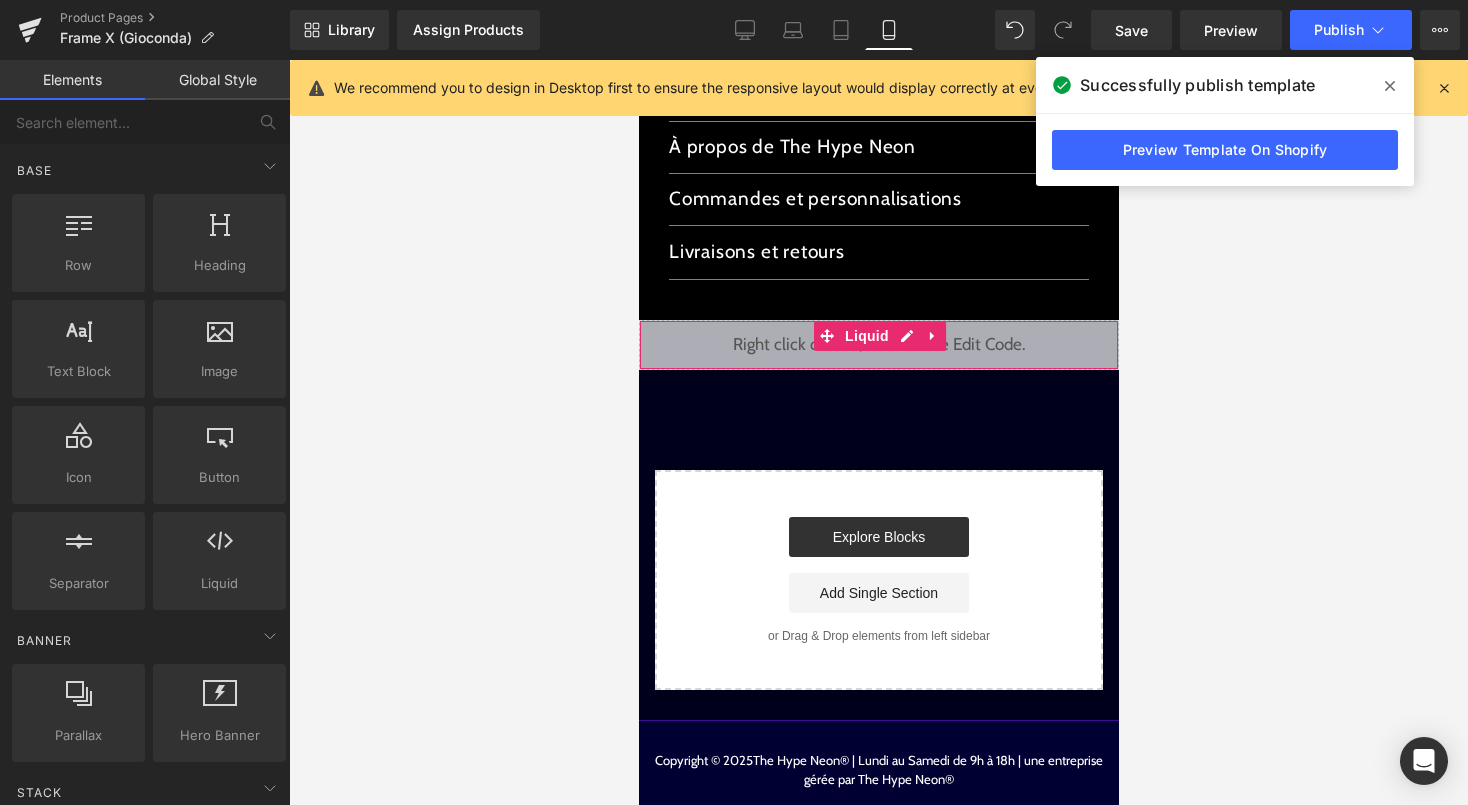 click on "Liquid" at bounding box center [878, 345] 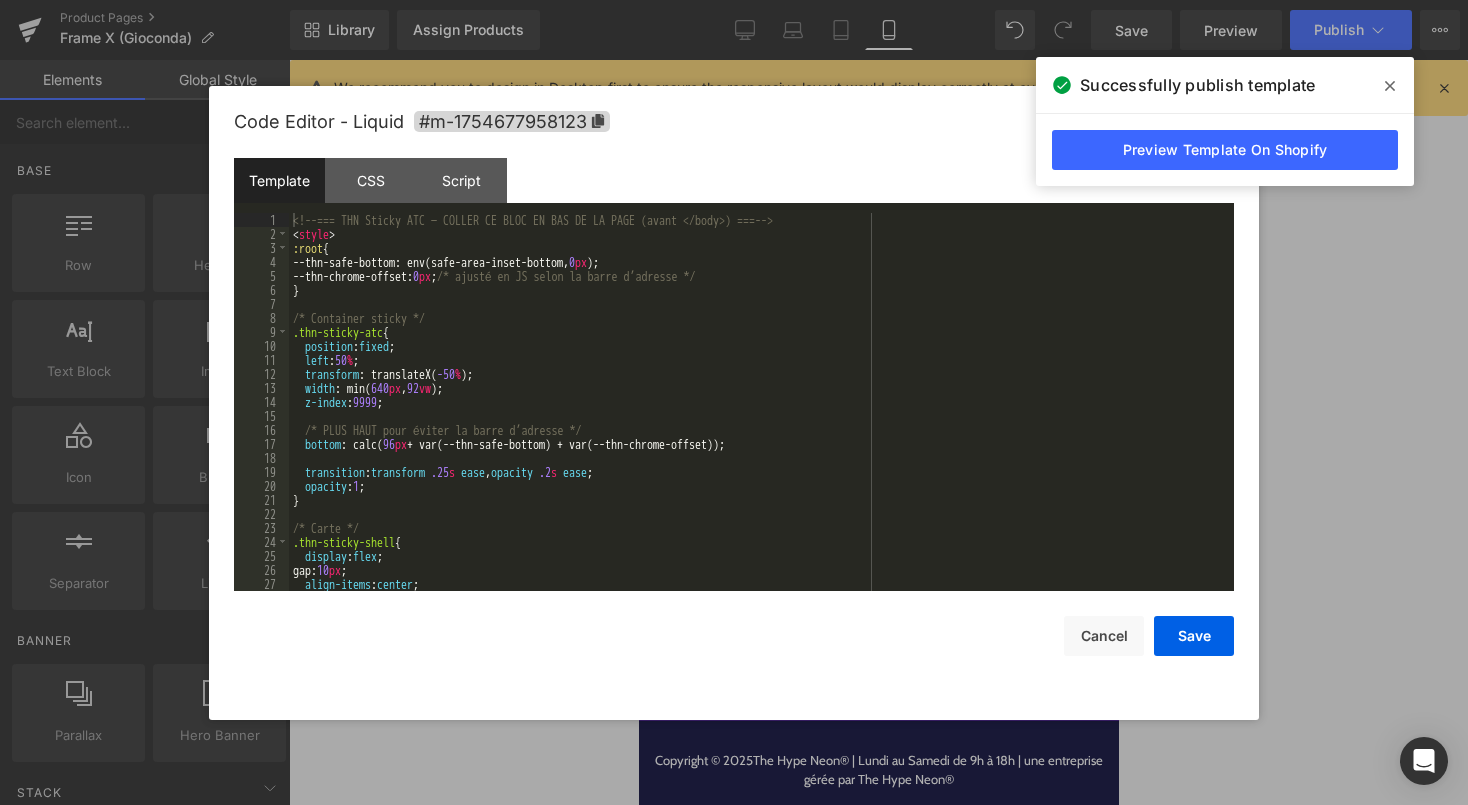 click on "<!--  === THN Sticky ATC — COLLER CE BLOC EN BAS DE LA PAGE (avant </body>) ===  --> < style > :root {   --thn-safe-bottom: env(safe-area-inset-bottom,  0 px );   --thn-chrome-offset:  0 px ;  /* ajusté en JS selon la barre d’adresse */ } /* Container sticky */ .thn-sticky-atc {    position :  fixed ;    left :  50 % ;    transform : translateX( -50 % );    width : min( 640 px ,  92 vw );    z-index :  9999 ;    /* PLUS HAUT pour éviter la barre d’adresse */    bottom : calc( 96 px  + var(--thn-safe-bottom) + var(--thn-chrome-offset));    transition :  transform   .25 s   ease ,  opacity   .2 s   ease ;    opacity :  1 ; } /* Carte */ .thn-sticky-shell {    display :  flex ;   gap:  10 px ;    align-items :  center ;    justify-content : space-between;" at bounding box center (757, 416) 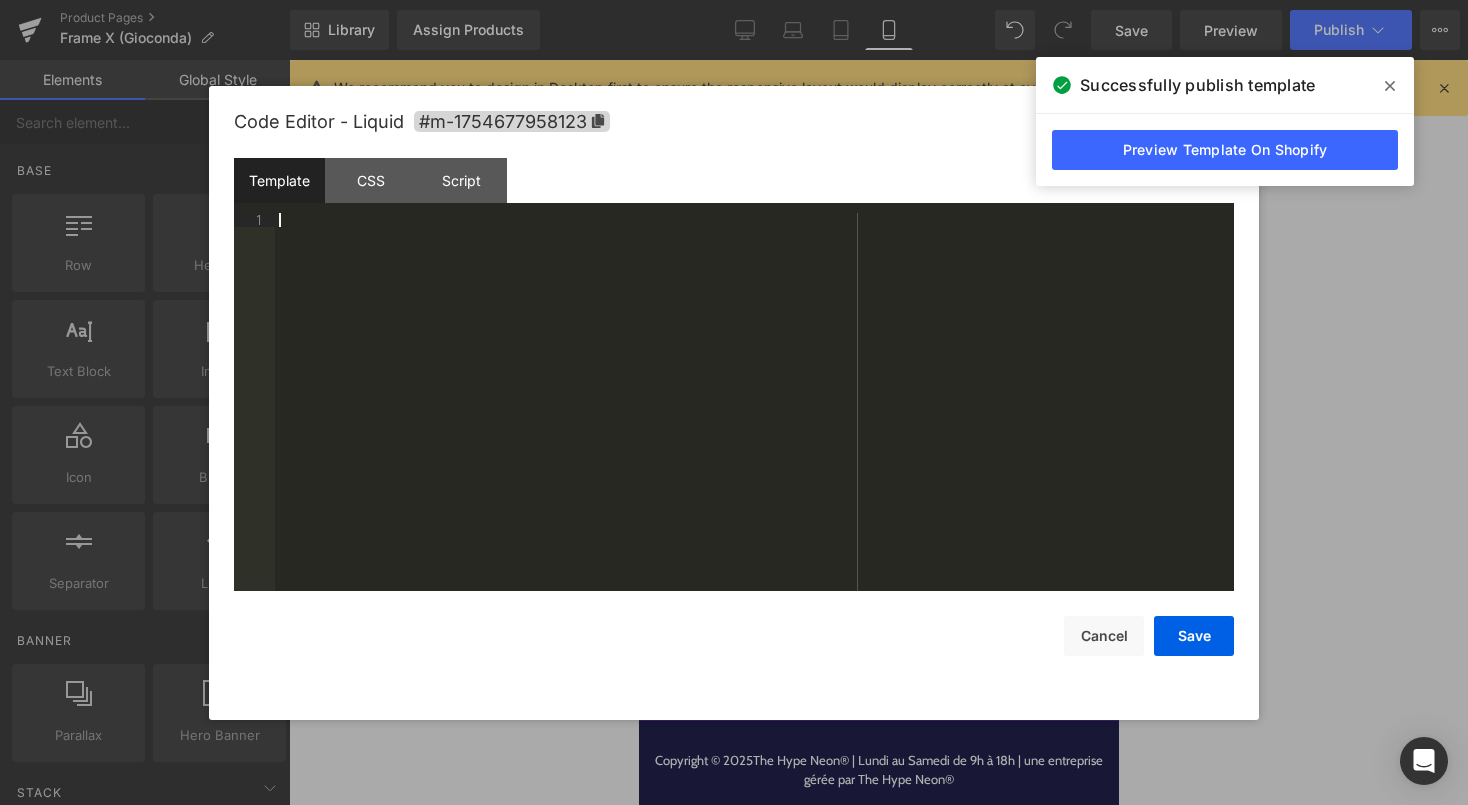 scroll, scrollTop: 1414, scrollLeft: 0, axis: vertical 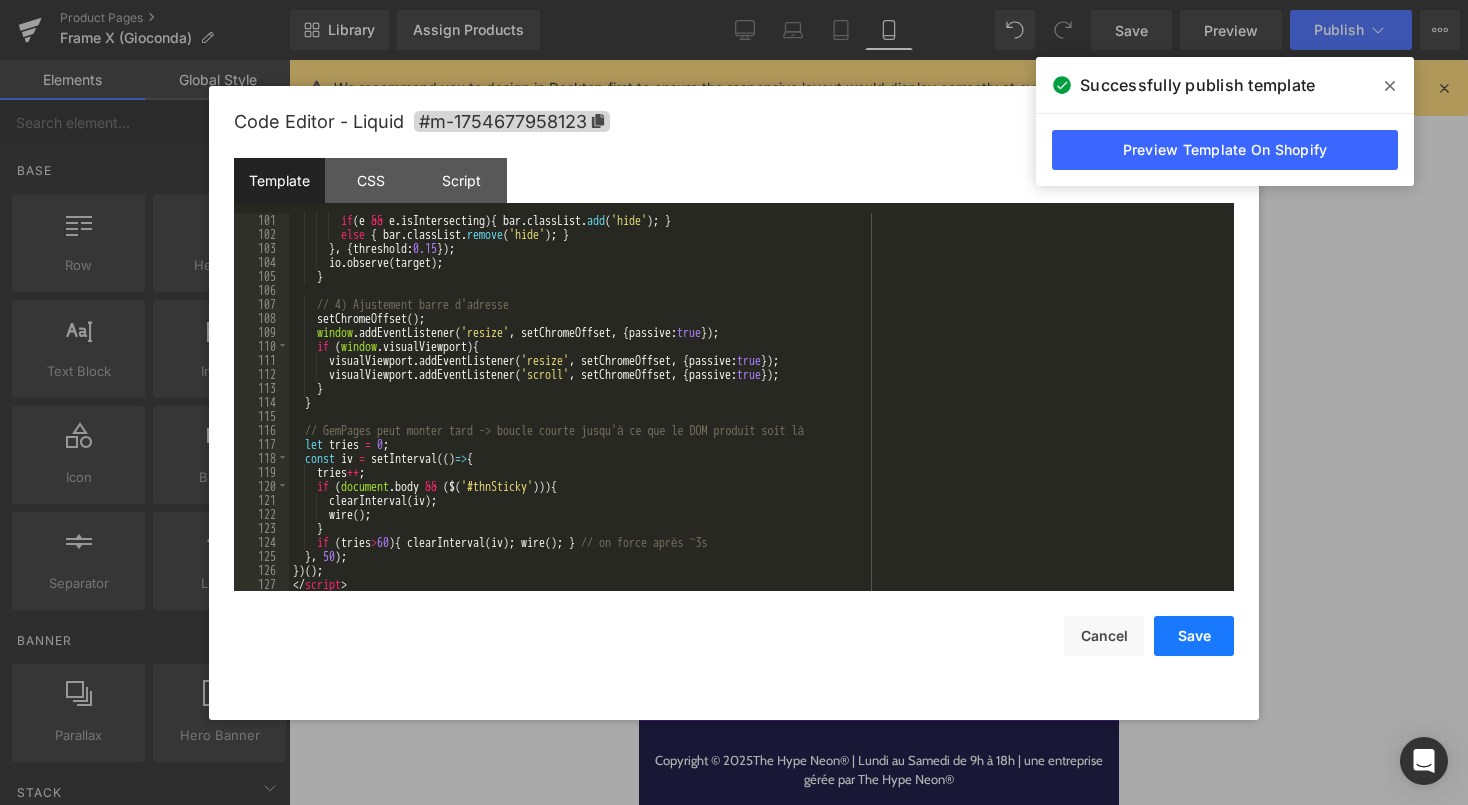 click on "Save" at bounding box center (1194, 636) 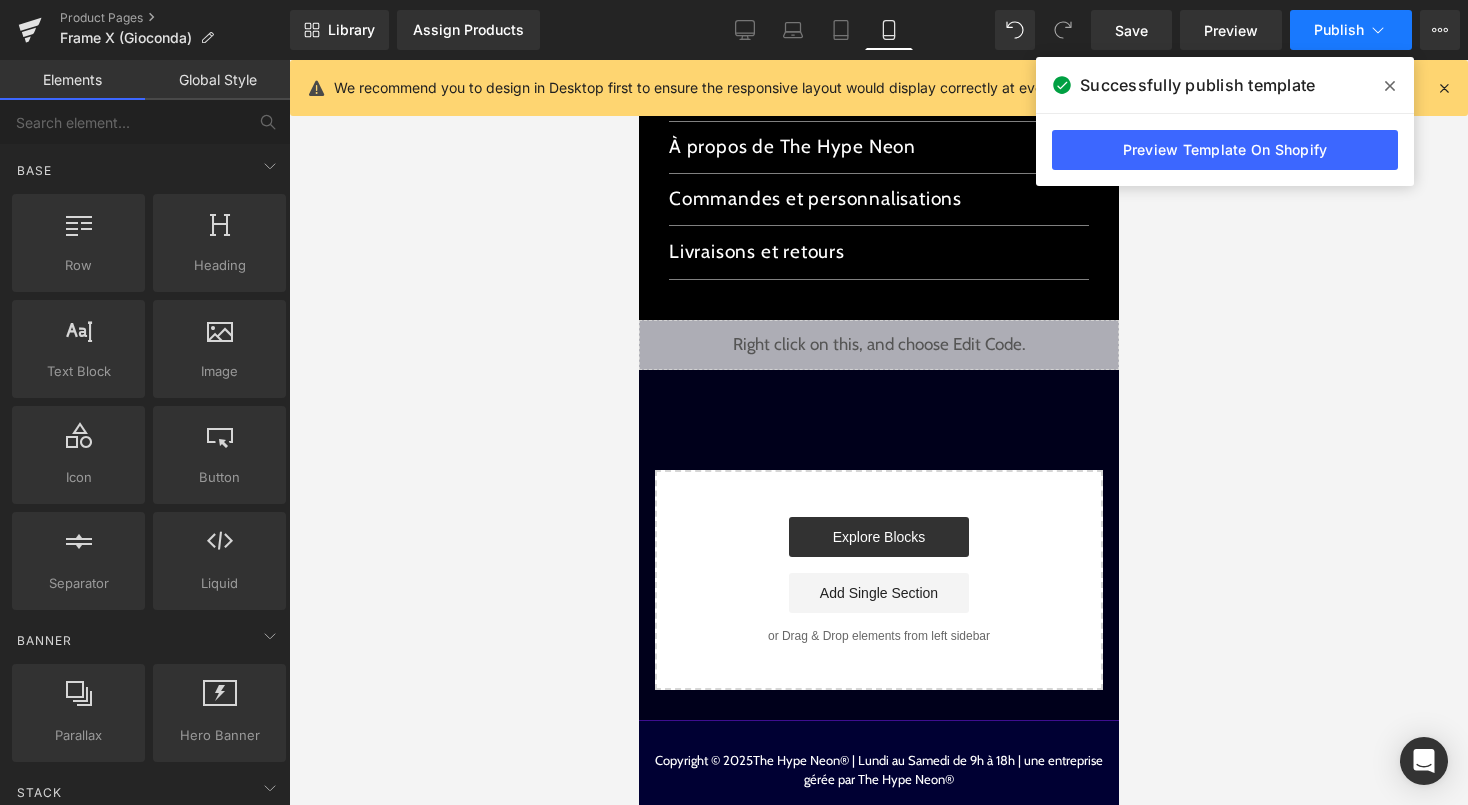 click on "Publish" at bounding box center (1339, 30) 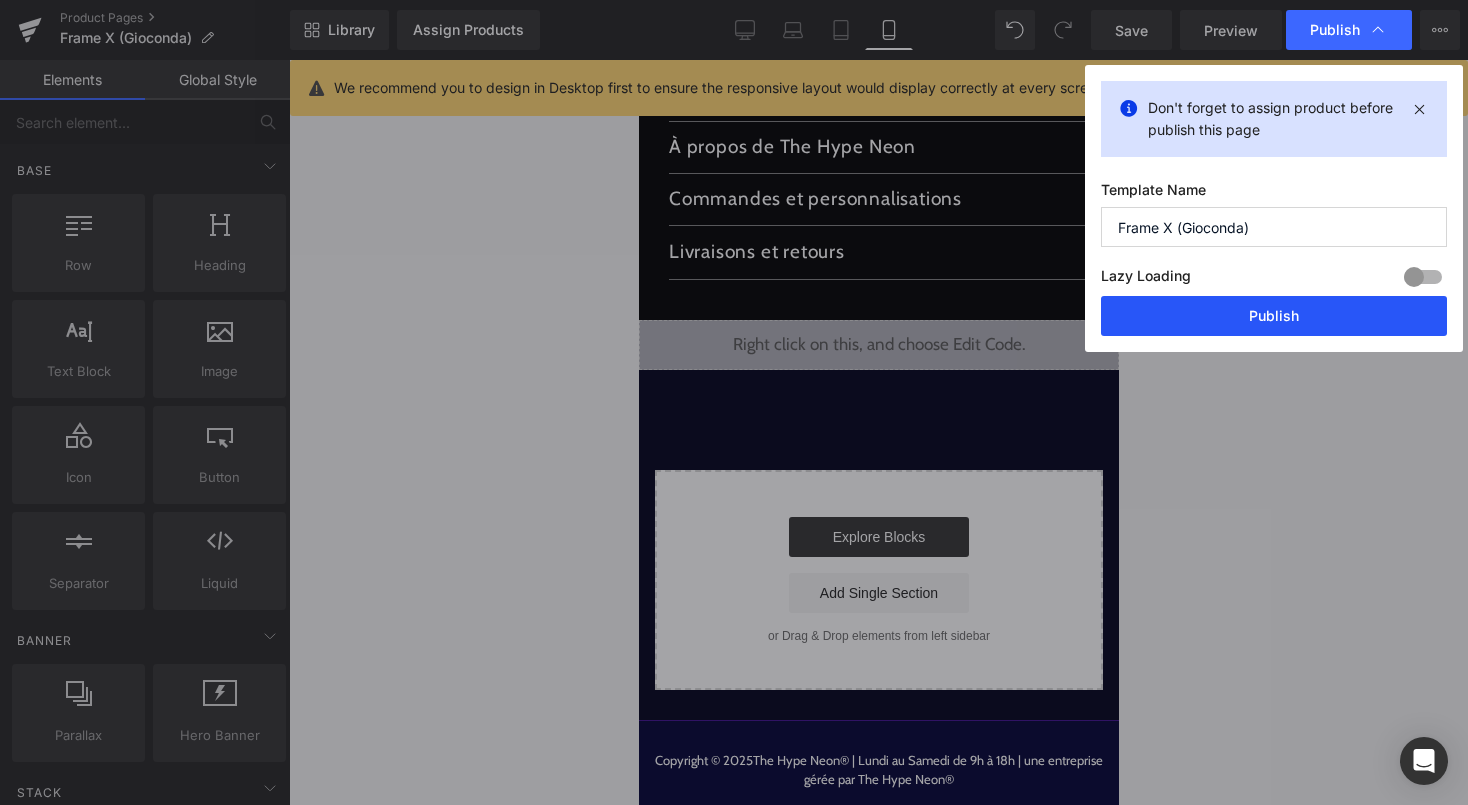 click on "Publish" at bounding box center [1274, 316] 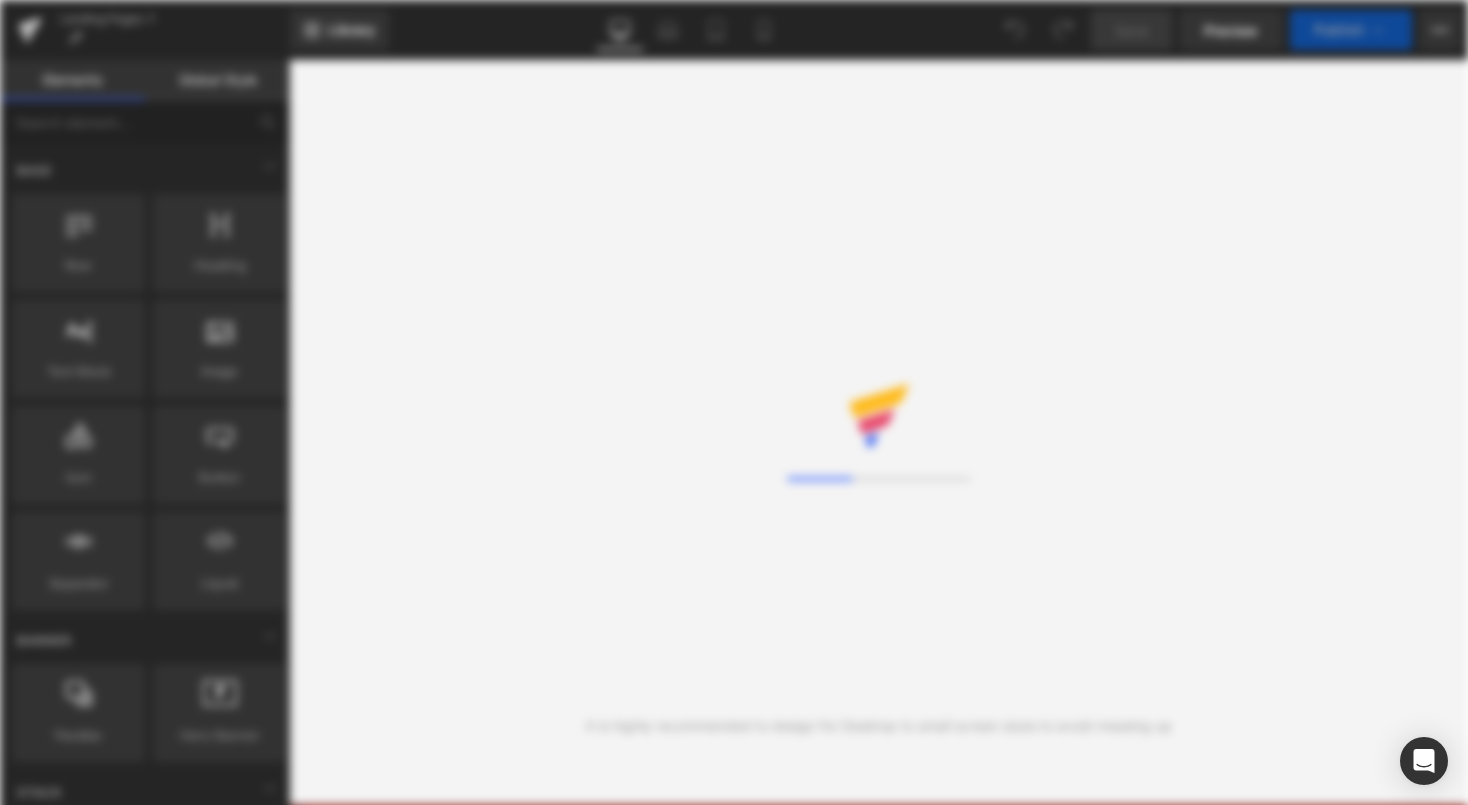 scroll, scrollTop: 0, scrollLeft: 0, axis: both 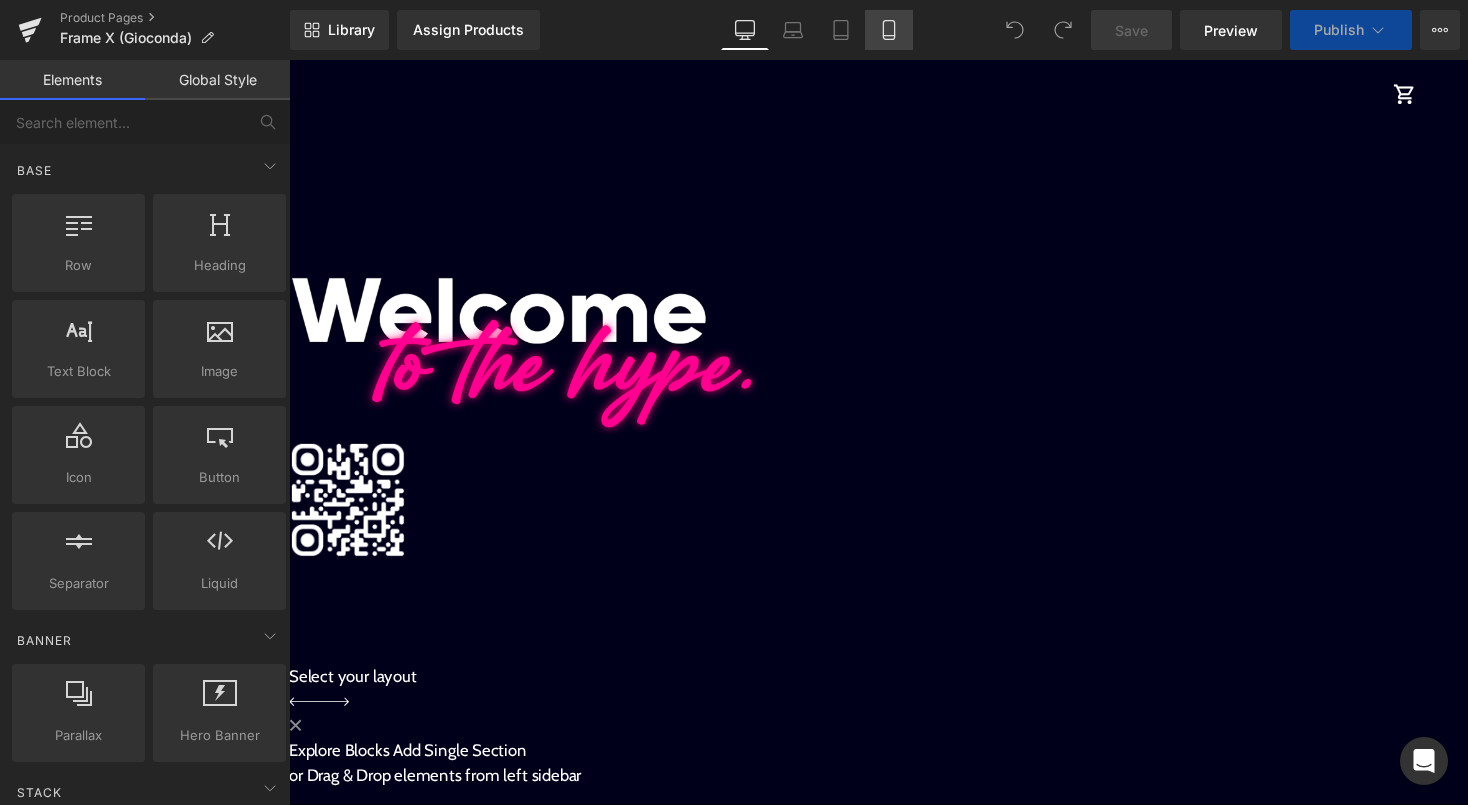 click 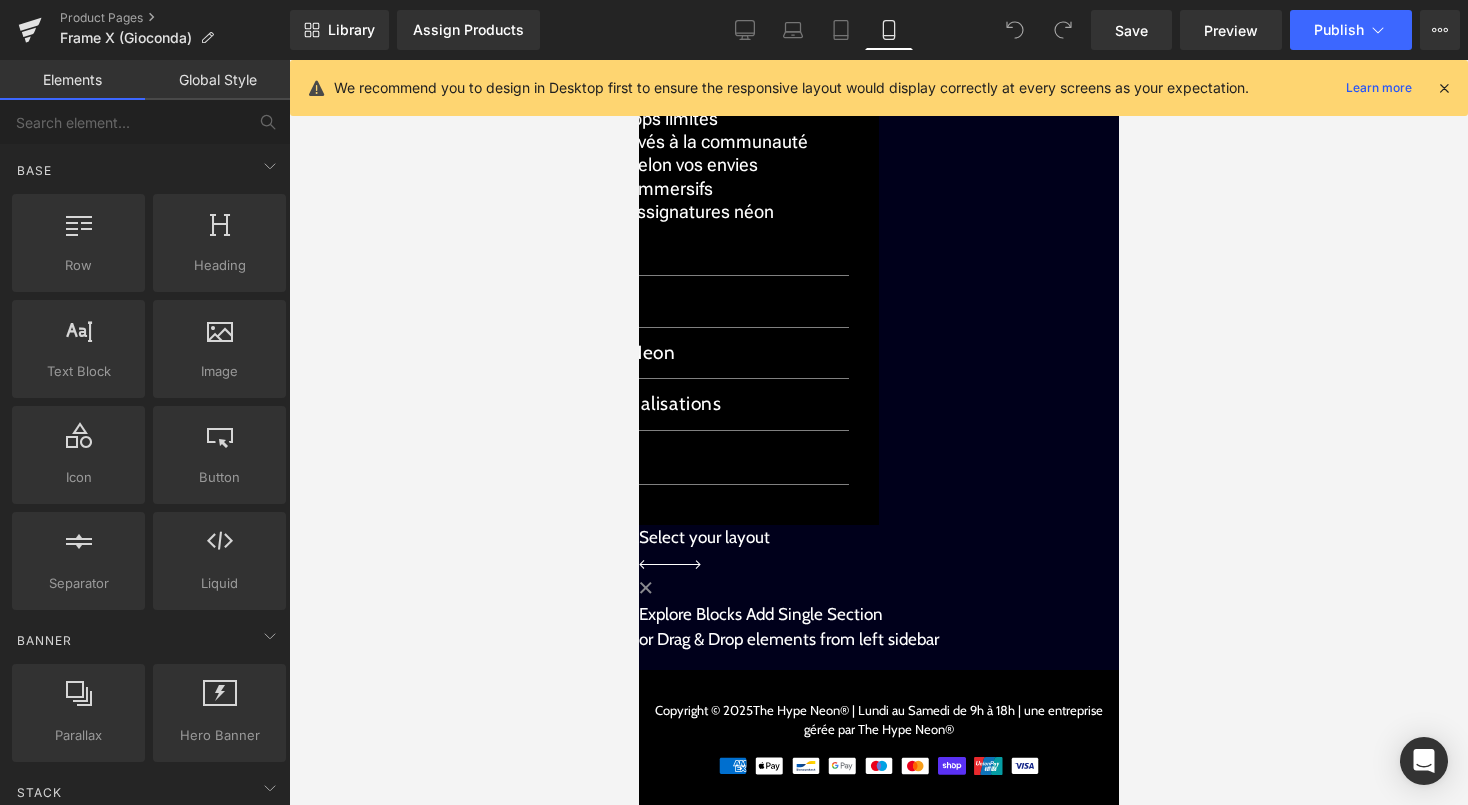 scroll, scrollTop: 3732, scrollLeft: 0, axis: vertical 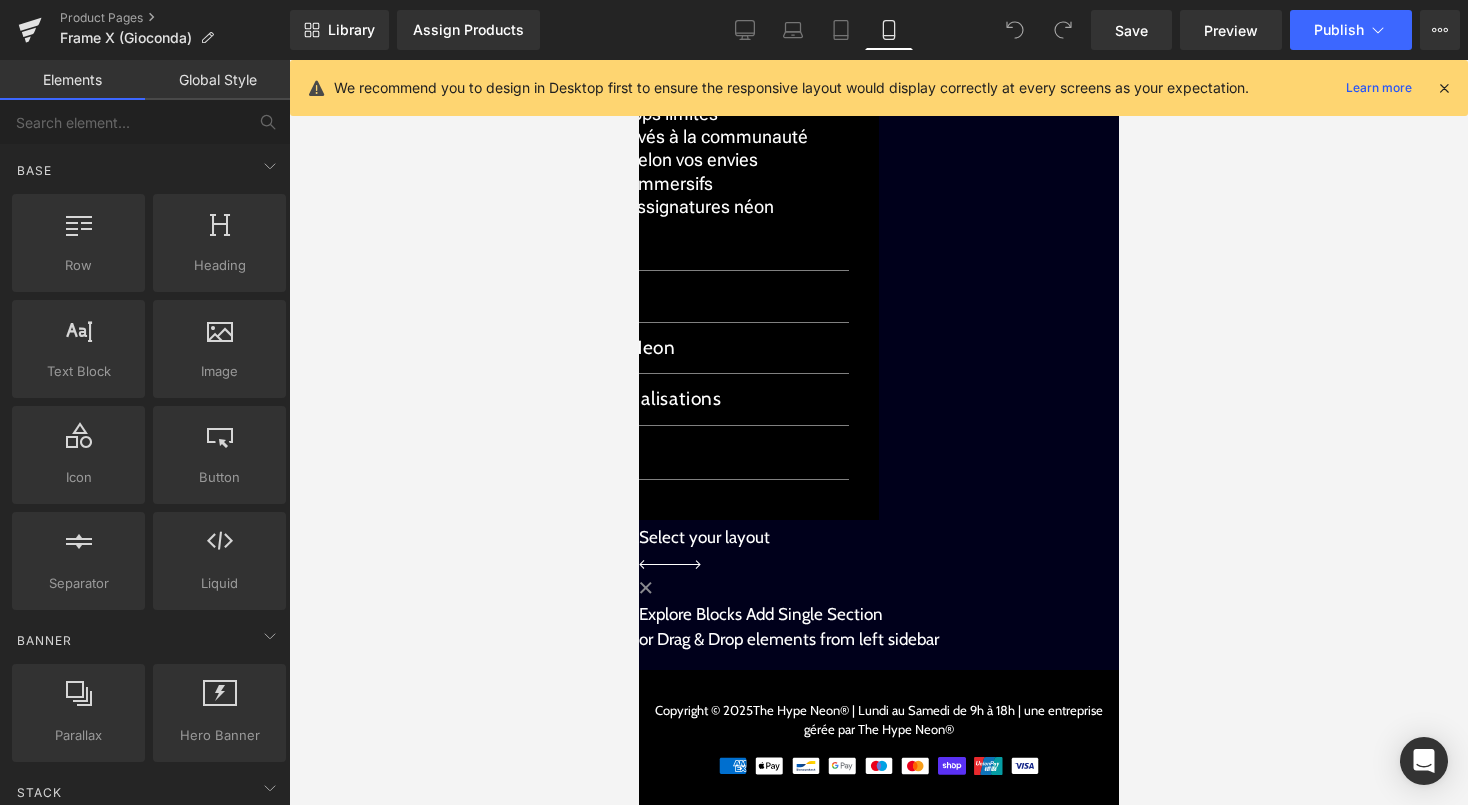 click on "Liquid" at bounding box center (878, 522) 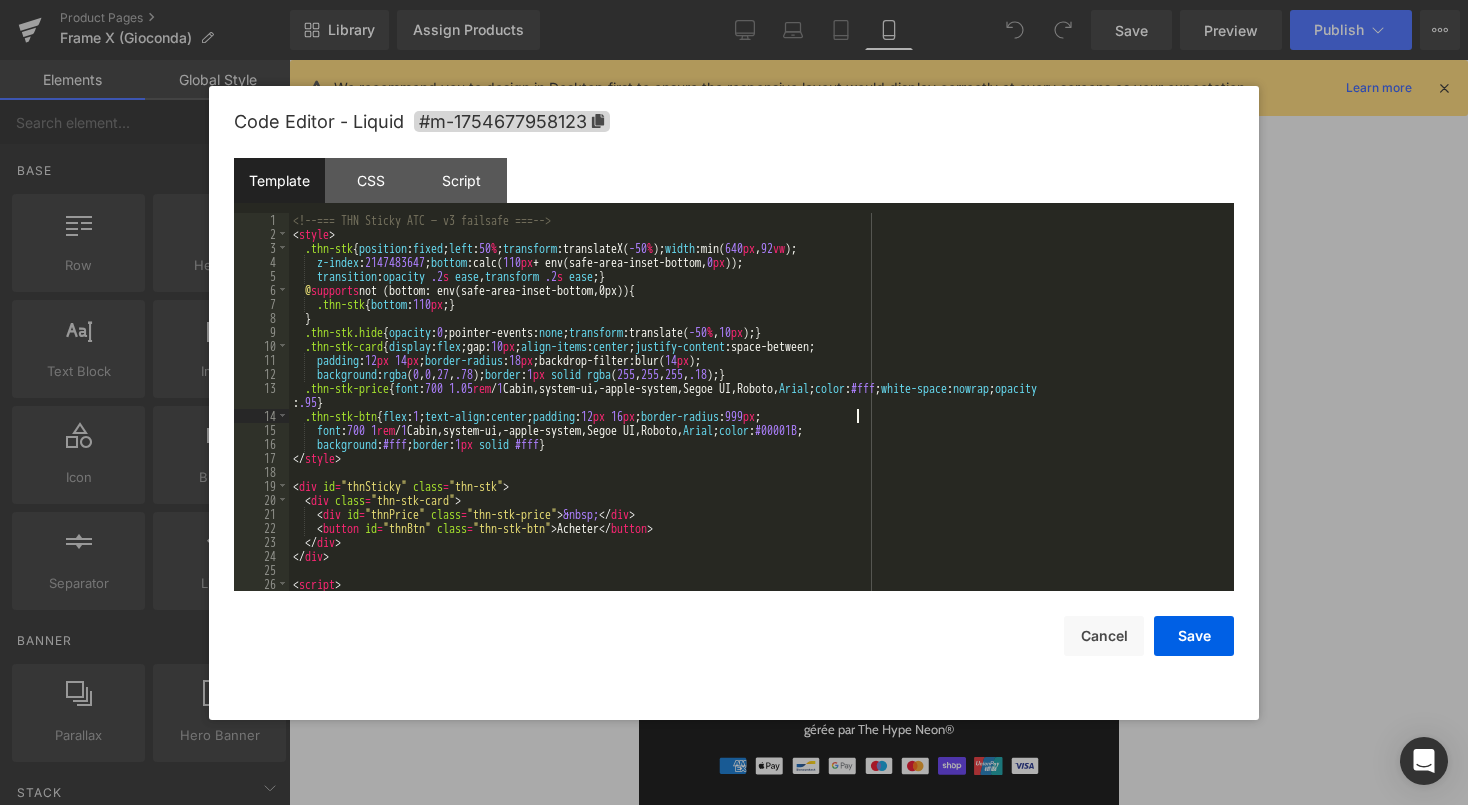 click on "<!--  === THN Sticky ATC — v3 failsafe ===  --> < style >    .thn-stk { position : fixed ; left : 50 % ; transform :translateX( -50 % ); width :min( 640 px , 92 vw );       z-index : 2147483647 ; bottom :calc( 110 px  + env(safe-area-inset-bottom, 0 px ));       transition : opacity   .2 s   ease ,  transform   .2 s   ease ; }    @ supports  not (bottom: env(safe-area-inset-bottom,0px)) {       .thn-stk { bottom : 110 px ; }    }    .thn-stk.hide { opacity : 0 ;pointer-events: none ; transform :translate( -50 % , 10 px ); }    .thn-stk-card { display : flex ;gap: 10 px ; align-items : center ; justify-content :space-between;       padding : 12 px   14 px ; border-radius : 18 px ;backdrop-filter:blur( 14 px );       background : rgba ( 0 , 0 , 27 , .78 ); border : 1 px   solid   rgba ( 255 , 255 , 255 , .18 ); }    .thn-stk-price { font : 700   1.05 rem / 1  Cabin,system-ui,-apple-system,Segoe UI,Roboto, Arial ; color : #fff ; white-space : nowrap ; opacity     : .95 }    .thn-stk-btn { flex : 1 ; : ; :" at bounding box center (757, 416) 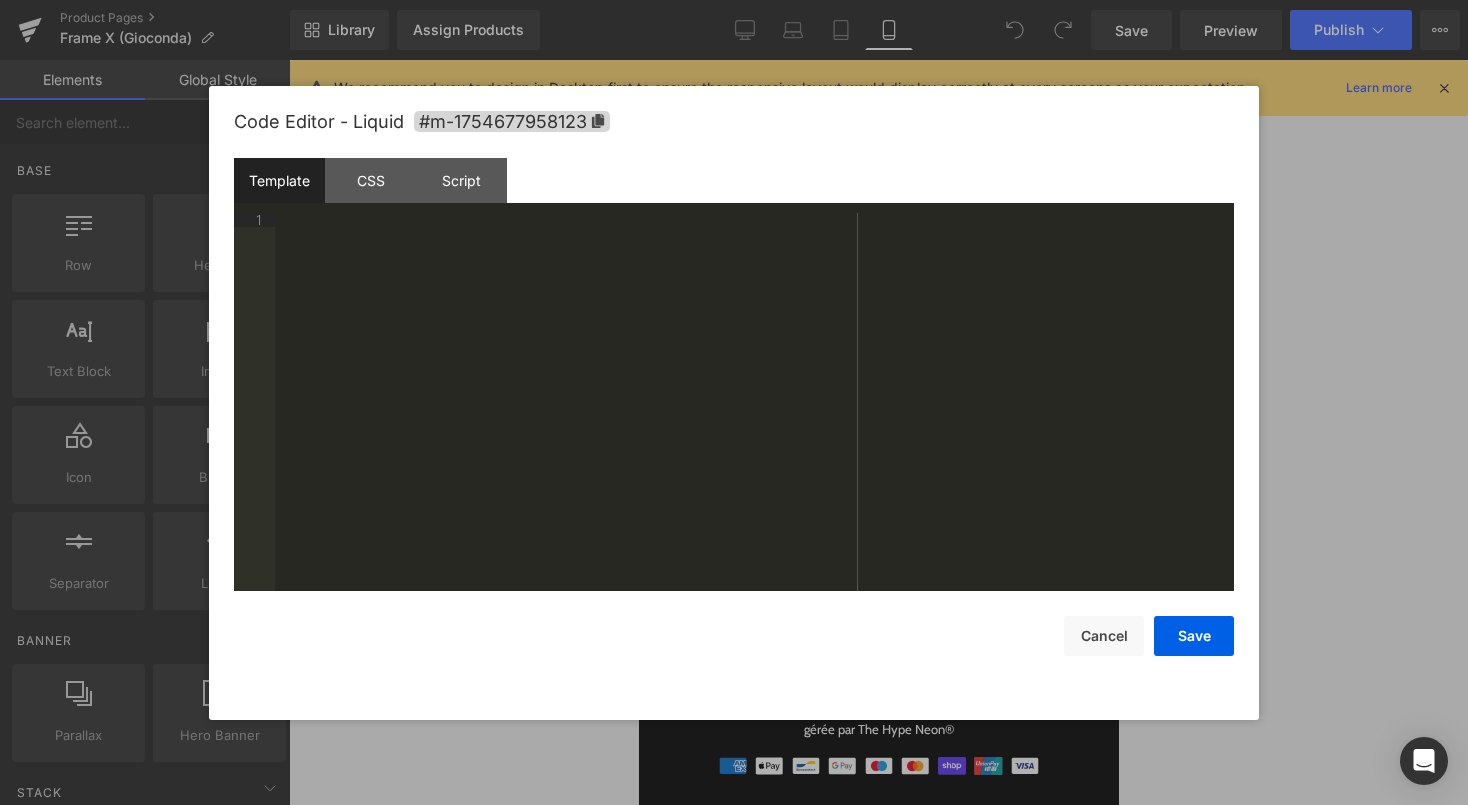 scroll, scrollTop: 1540, scrollLeft: 0, axis: vertical 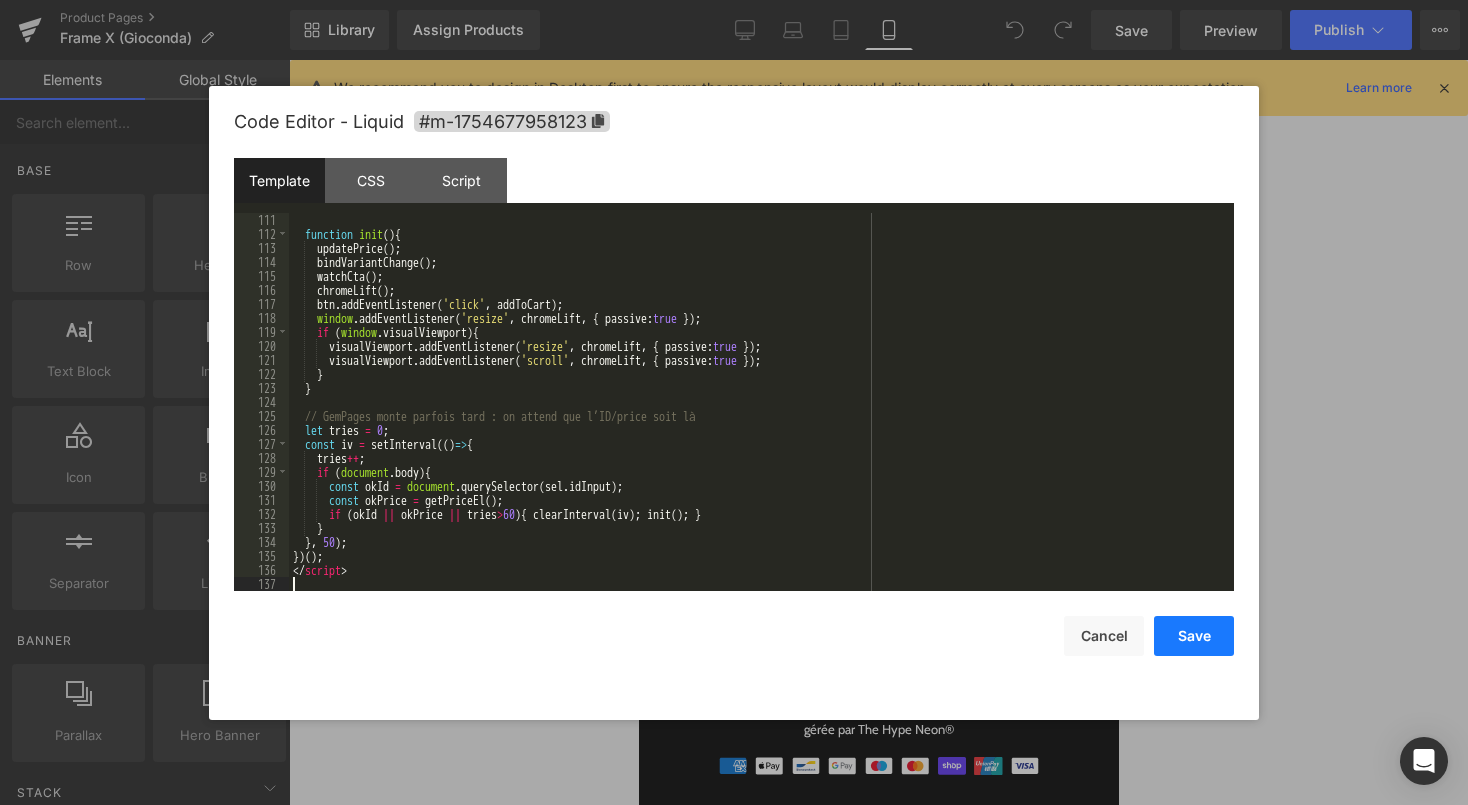 click on "Save" at bounding box center [1194, 636] 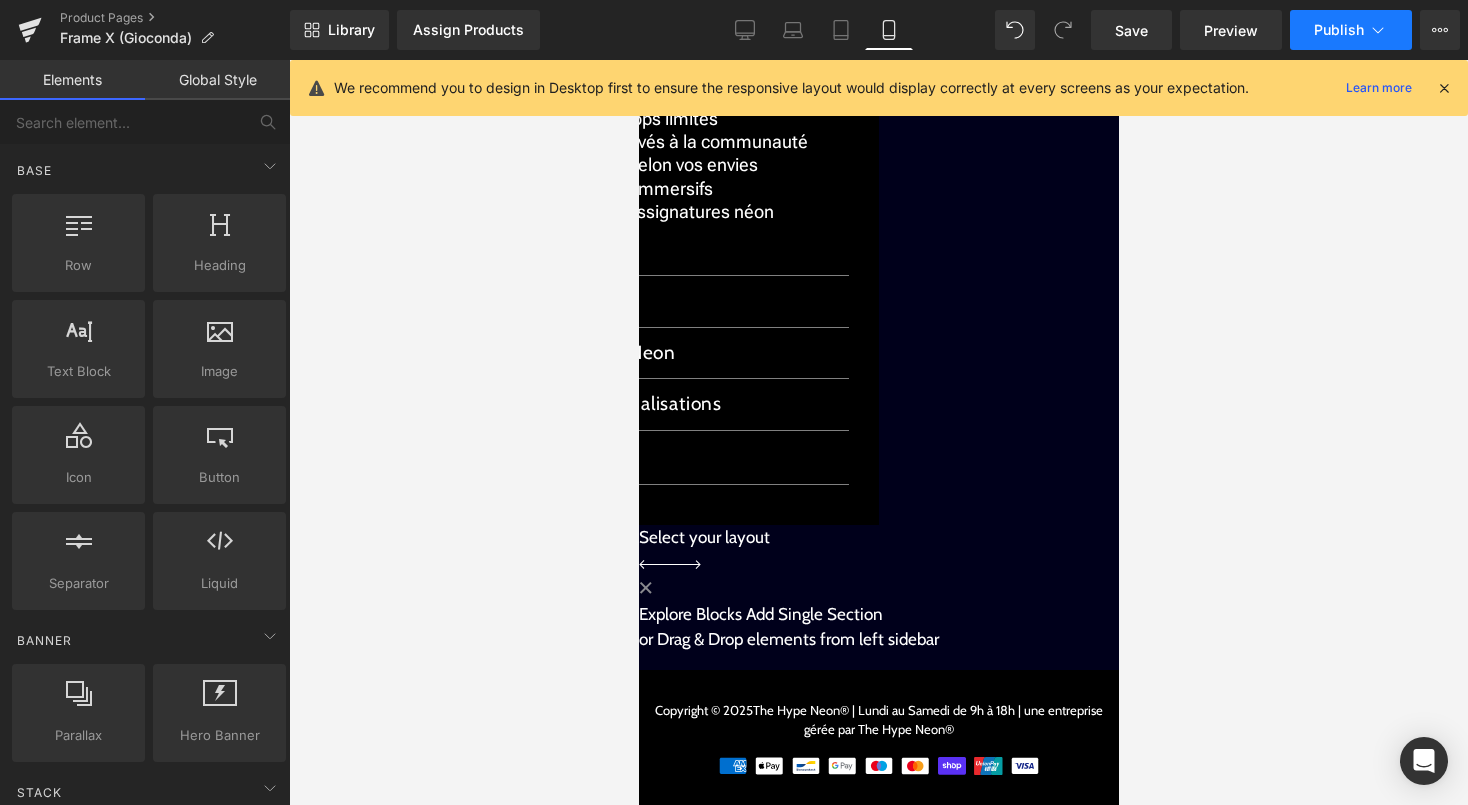 click on "Publish" at bounding box center (1351, 30) 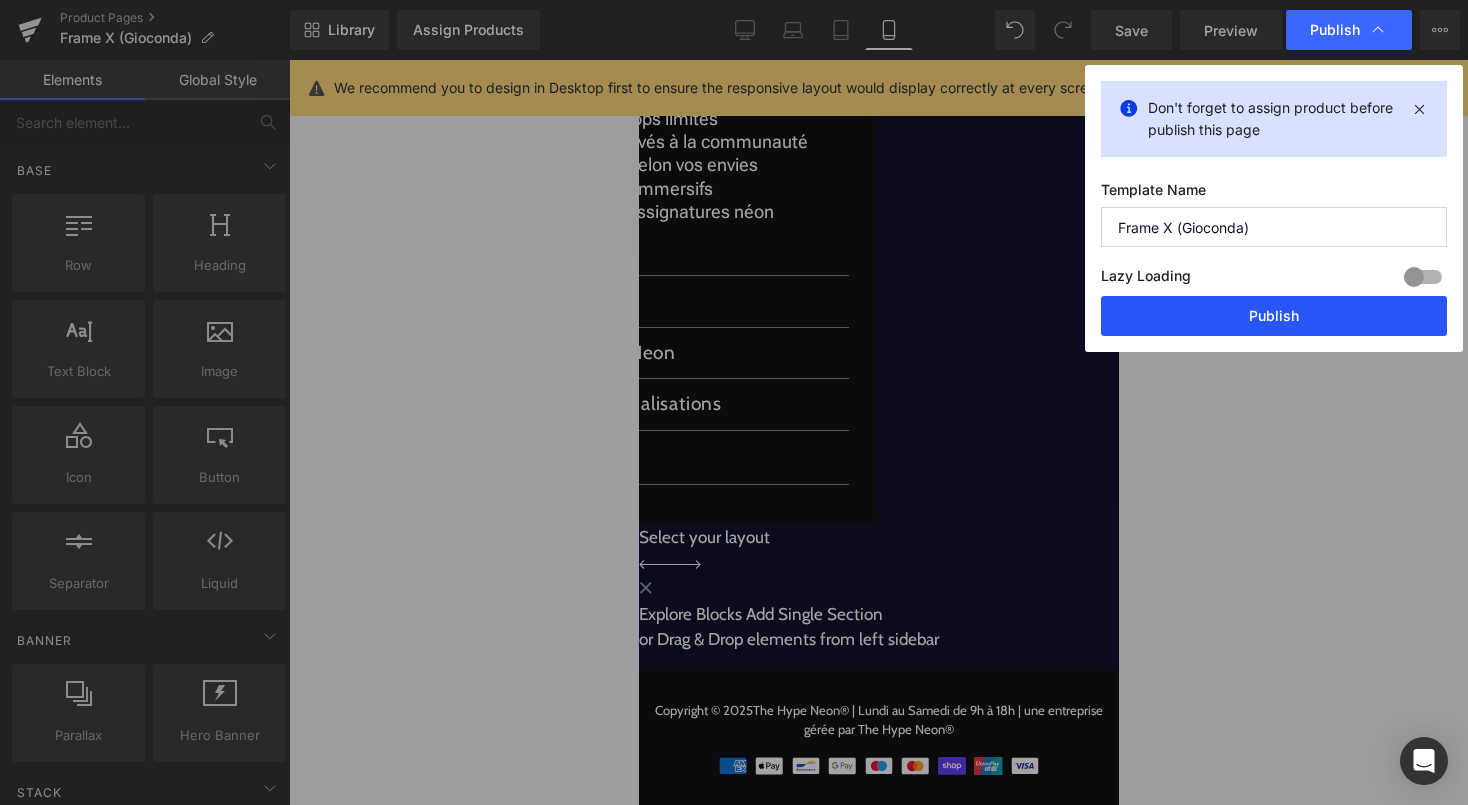 click on "Publish" at bounding box center [1274, 316] 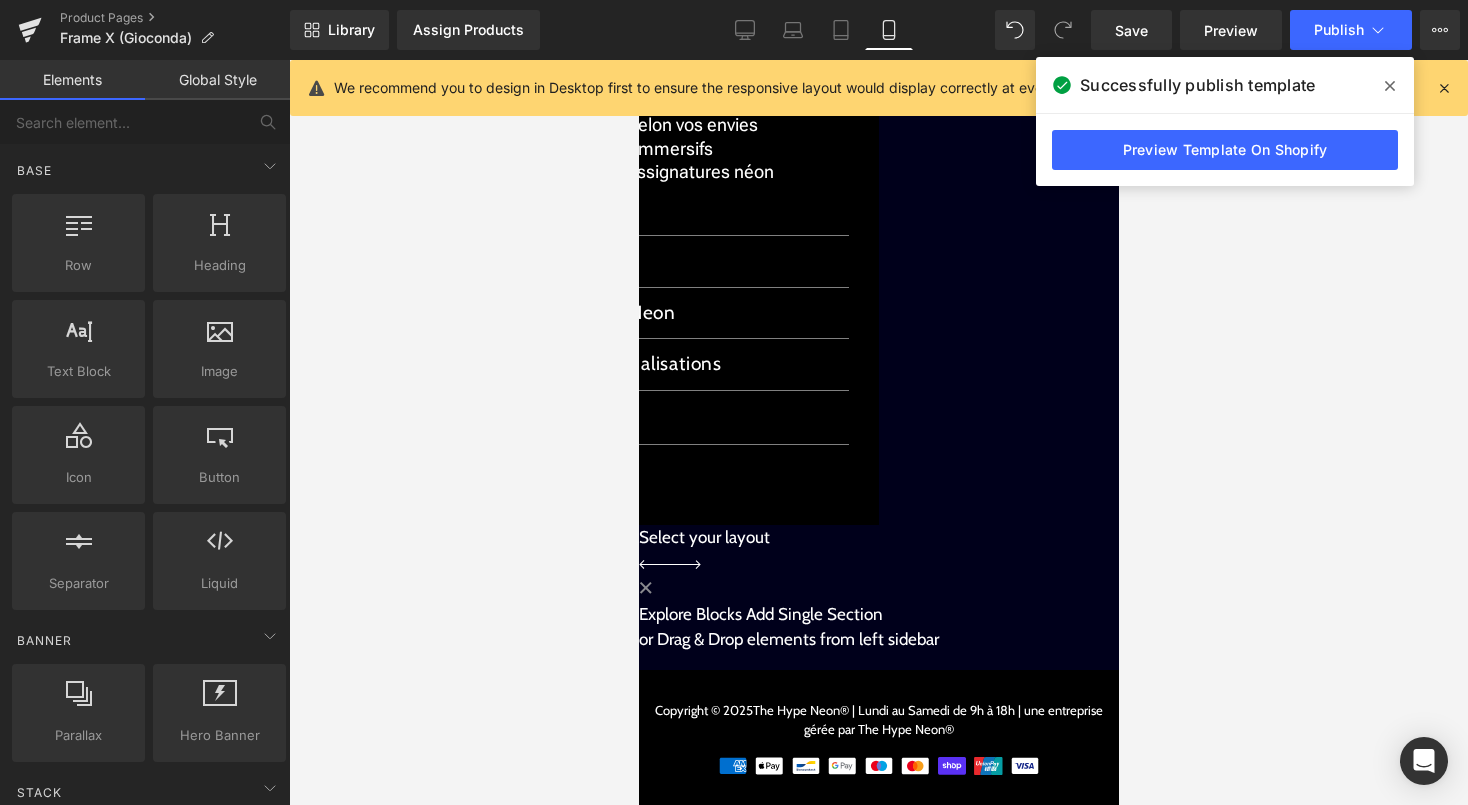click on "Liquid" at bounding box center (878, 525) 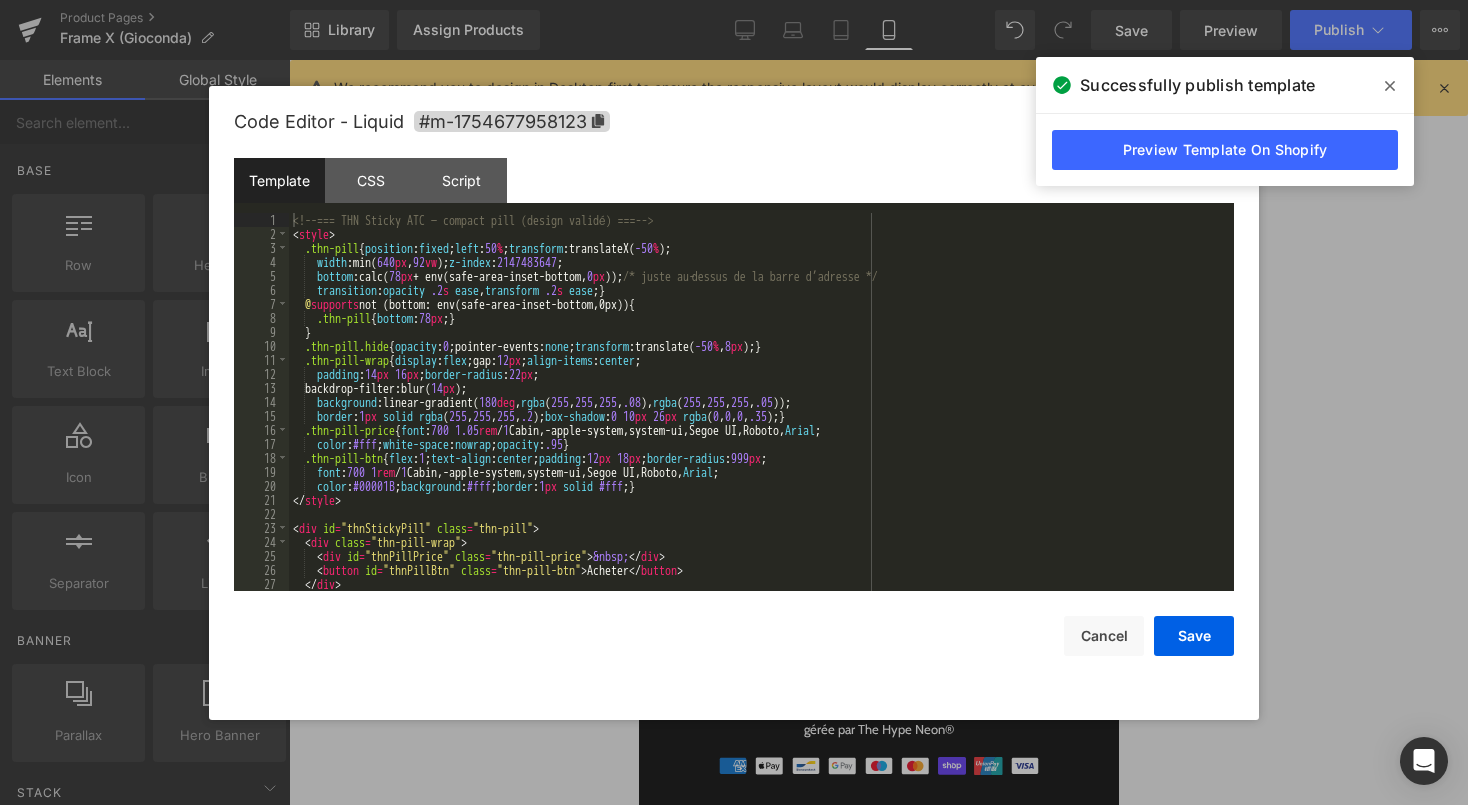 click on "<!--  === THN Sticky ATC — compact pill (design validé) ===  --> < style >    .thn-pill { position : fixed ; left : 50 % ; transform :translateX( -50 % );       width :min( 640 px , 92 vw ); z-index : 2147483647 ;       bottom :calc( 78 px  + env(safe-area-inset-bottom, 0 px ));  /* juste au‑dessus de la barre d’adresse */       transition : opacity   .2 s   ease ,  transform   .2 s   ease ; }    @ supports  not (bottom: env(safe-area-inset-bottom,0px)) {       .thn-pill { bottom : 78 px ; }    }    .thn-pill.hide { opacity : 0 ;pointer-events: none ; transform :translate( -50 % , 8 px ); }    .thn-pill-wrap { display : flex ;gap: 12 px ; align-items : center ;       padding : 14 px   16 px ; border-radius : 22 px ;      backdrop-filter:blur( 14 px );       background :linear-gradient( 180 deg ,  rgba ( 255 , 255 , 255 , .08 ),  rgba ( 255 , 255 , 255 , .05 ));       border : 1 px   solid   rgba ( 255 , 255 , 255 , .2 );  box-shadow : 0   10 px   26 px   rgba ( 0 , 0 , 0 , .35 ); }    .thn-pill-price {" at bounding box center (757, 416) 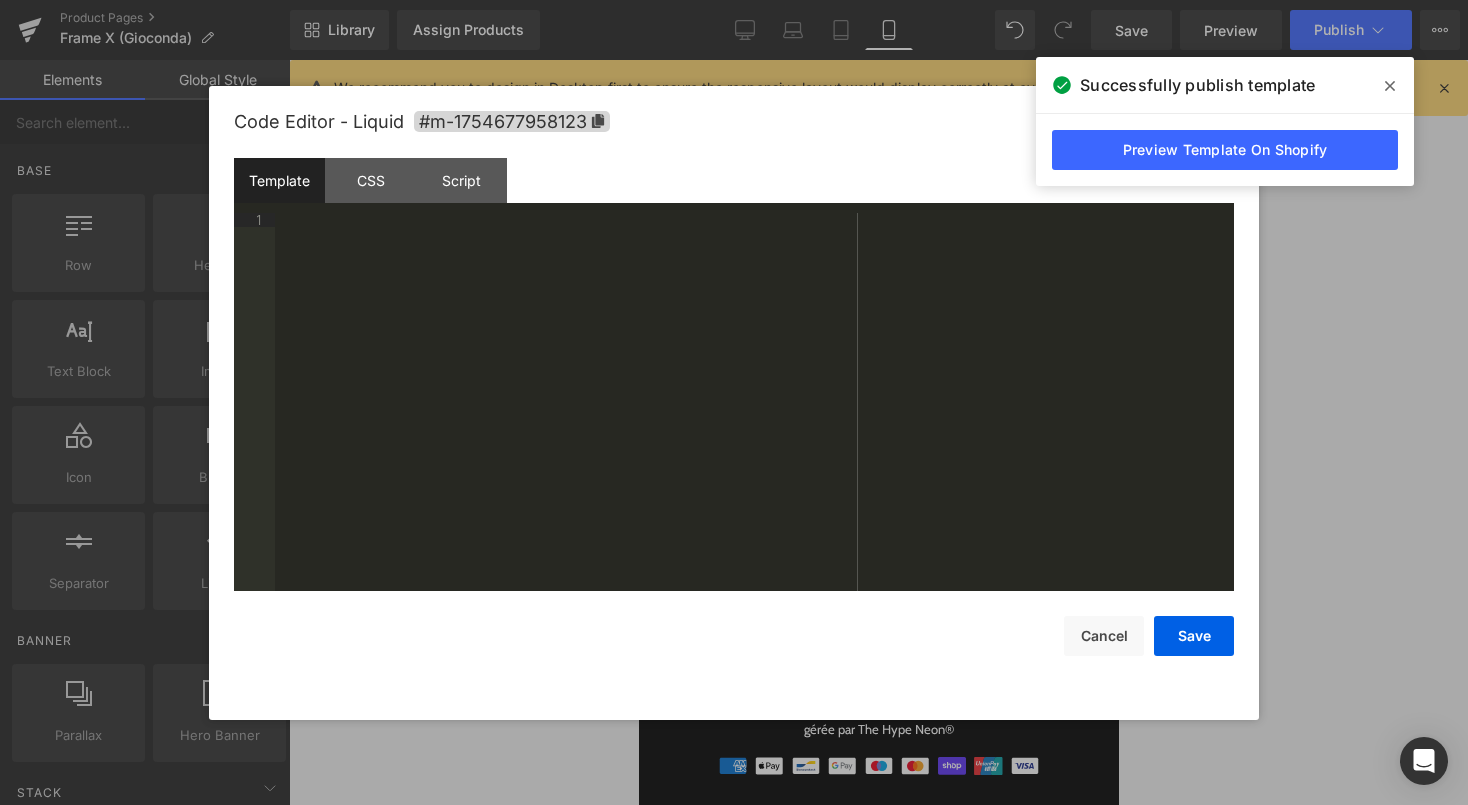scroll, scrollTop: 910, scrollLeft: 0, axis: vertical 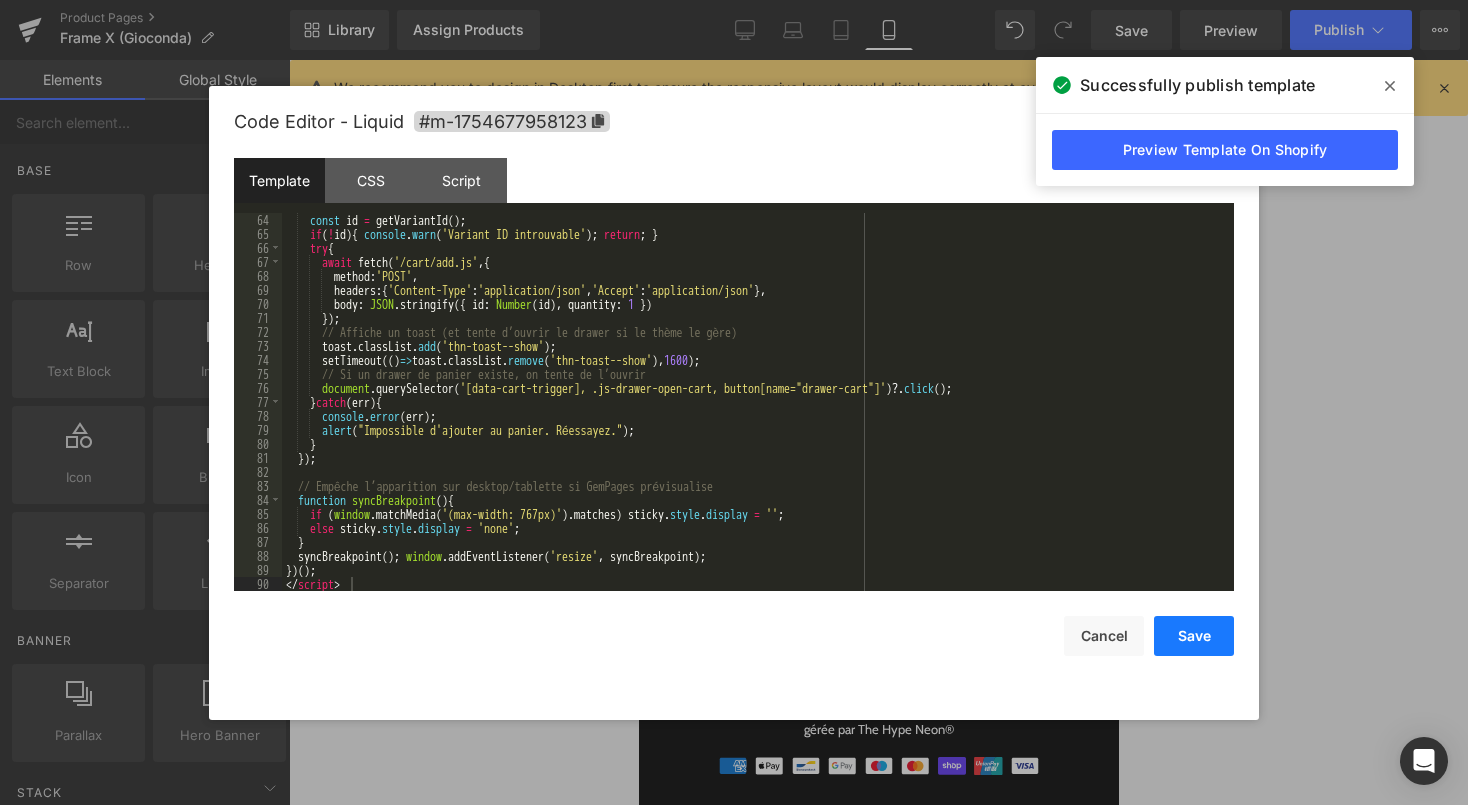click on "Save" at bounding box center (1194, 636) 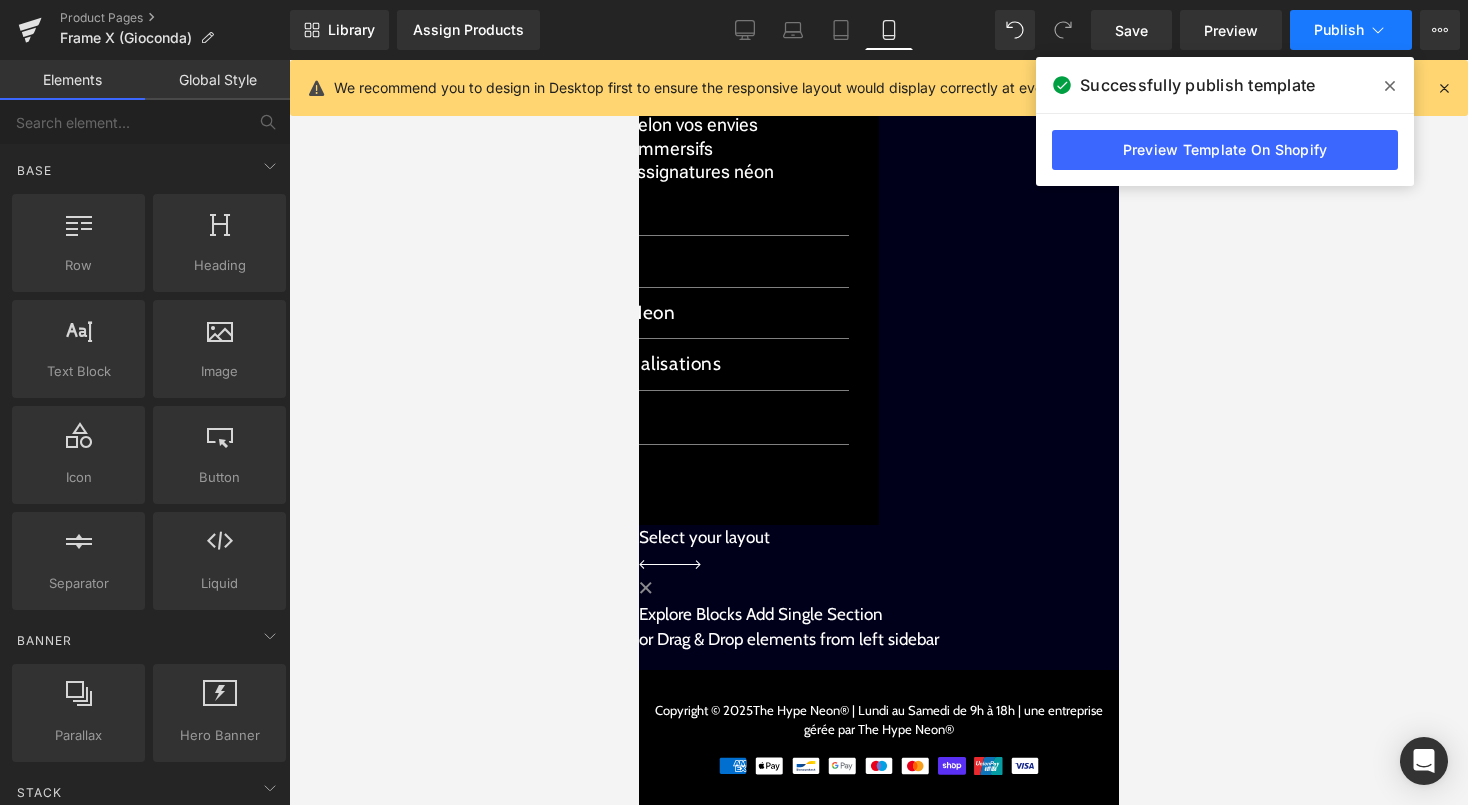click on "Publish" at bounding box center (1351, 30) 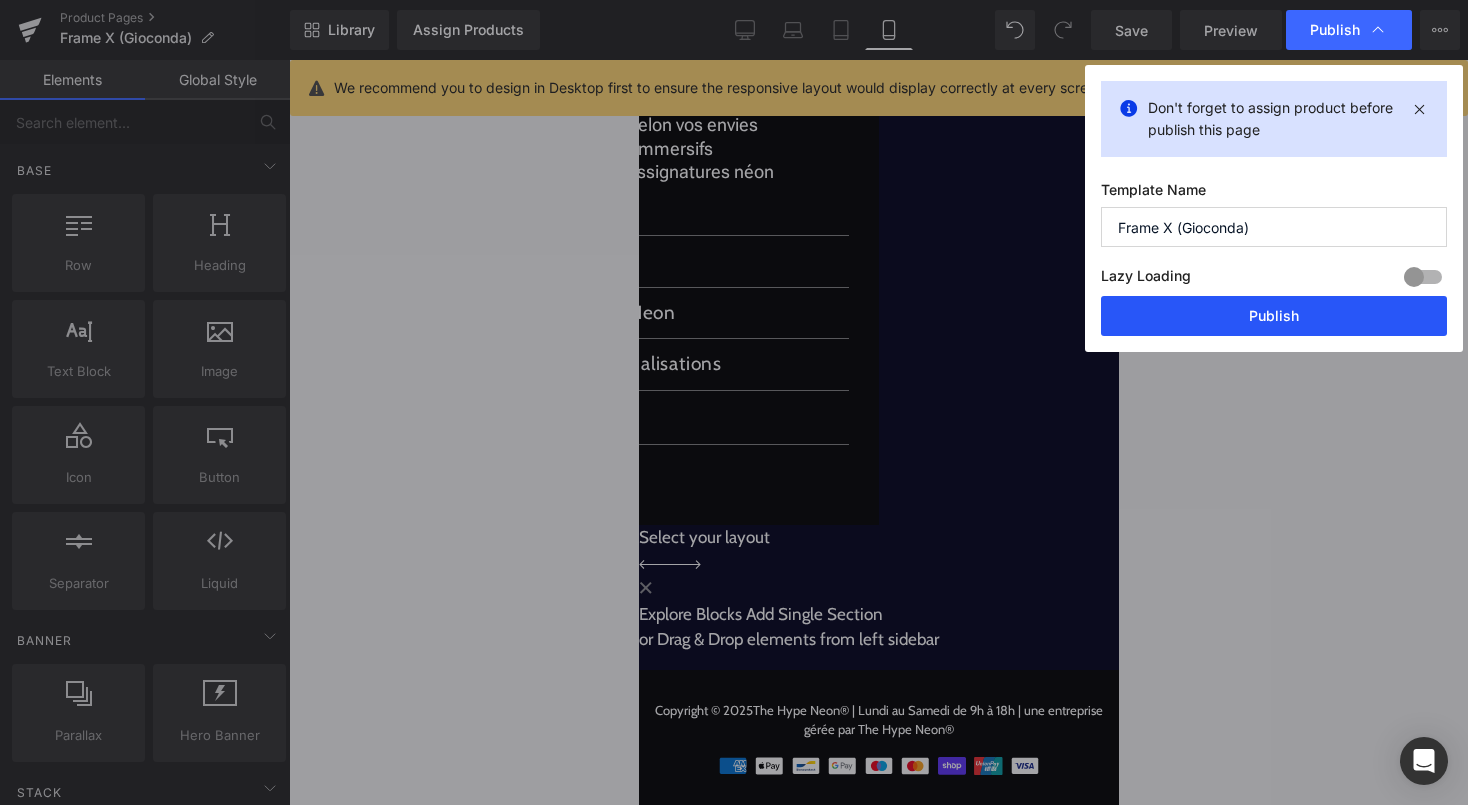 click on "Publish" at bounding box center (1274, 316) 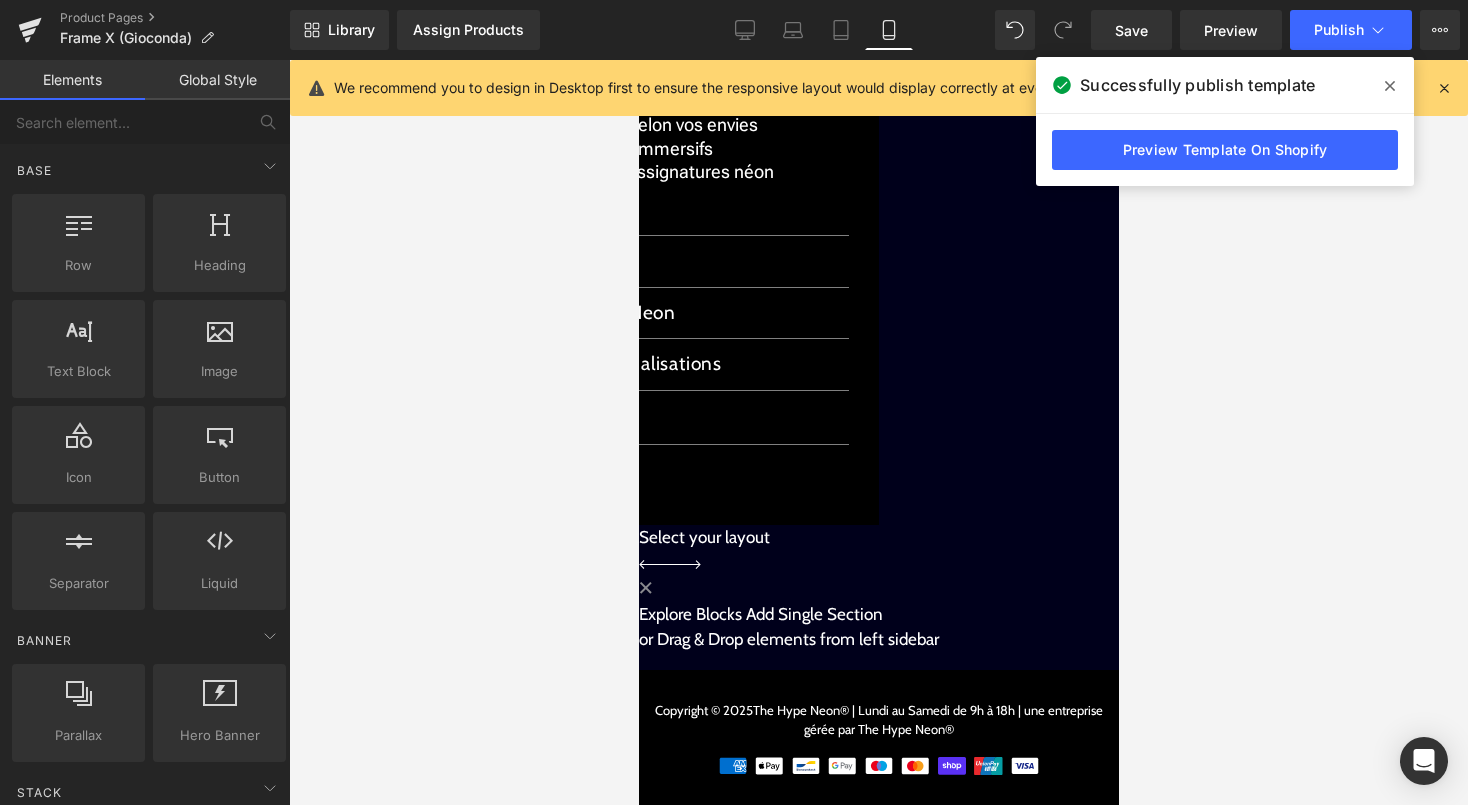 click on "Liquid" at bounding box center [878, 525] 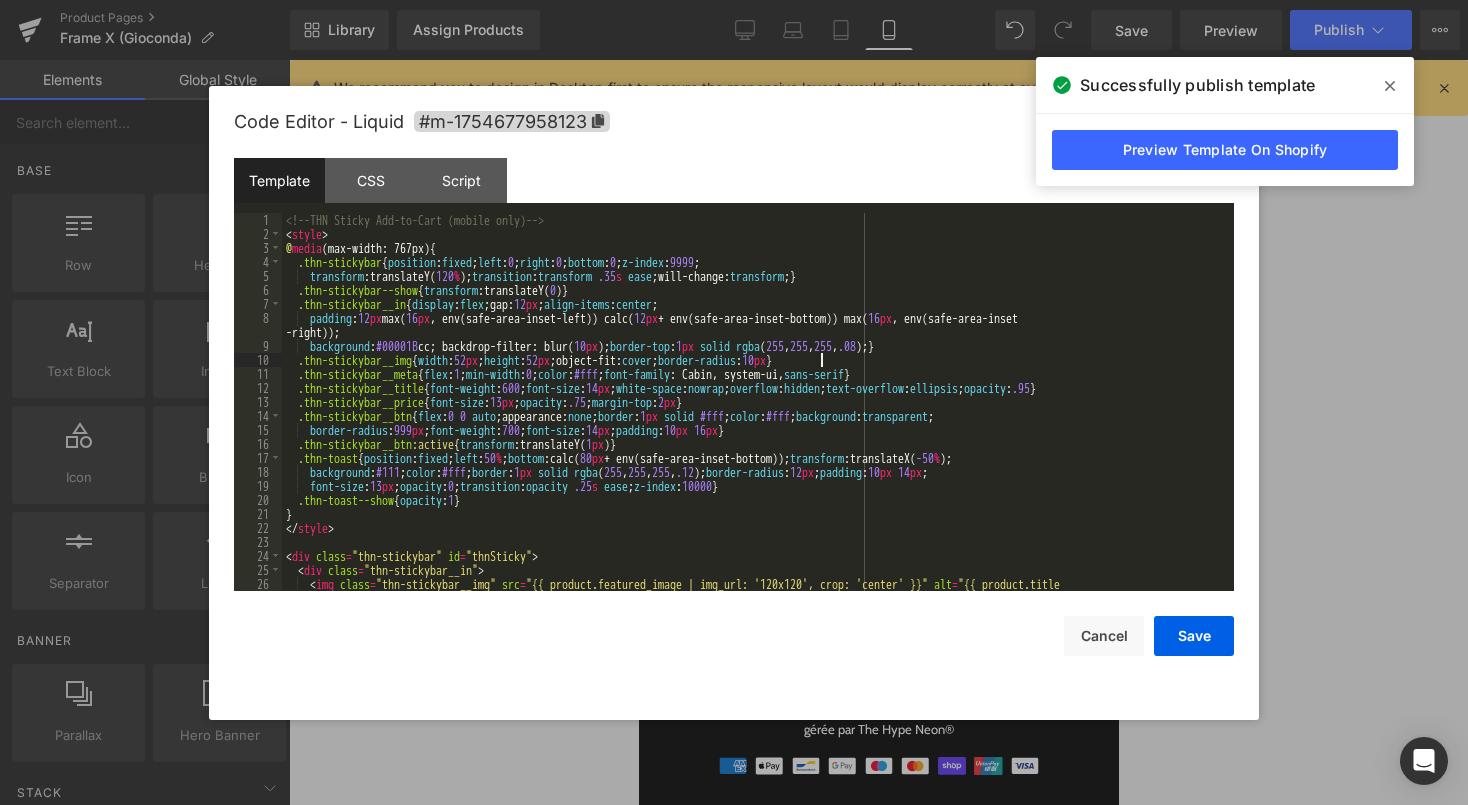 click on "<!--  THN Sticky Add-to-Cart (mobile only)  --> < style > @ media  (max-width: 767px) {    .thn-stickybar { position : fixed ; left : 0 ; right : 0 ; bottom : 0 ; z-index : 9999 ;       transform :translateY( 120 % ); transition : transform   .35 s   ease ;will-change: transform ; }    .thn-stickybar--show { transform :translateY( 0 ) }    .thn-stickybar__in { display : flex ;gap: 12 px ; align-items : center ;       padding : 12 px  max( 16 px , env(safe-area-inset-left)) calc( 12 px  + env(safe-area-inset-bottom)) max( 16 px , env(safe-area-inset       -right));       background : #00001B cc; backdrop-filter: blur( 10 px );  border-top : 1 px   solid   rgba ( 255 , 255 , 255 , .08 ); }    .thn-stickybar__img { width : 52 px ; height : 52 px ;object-fit: cover ; border-radius : 10 px }    .thn-stickybar__meta { flex : 1 ; min-width : 0 ; color : #fff ; font-family : Cabin, system-ui,  sans-serif }    .thn-stickybar__title { font-weight : 600 ; font-size : 14 px ; white-space : nowrap ; overflow : ; : ;" at bounding box center [754, 423] 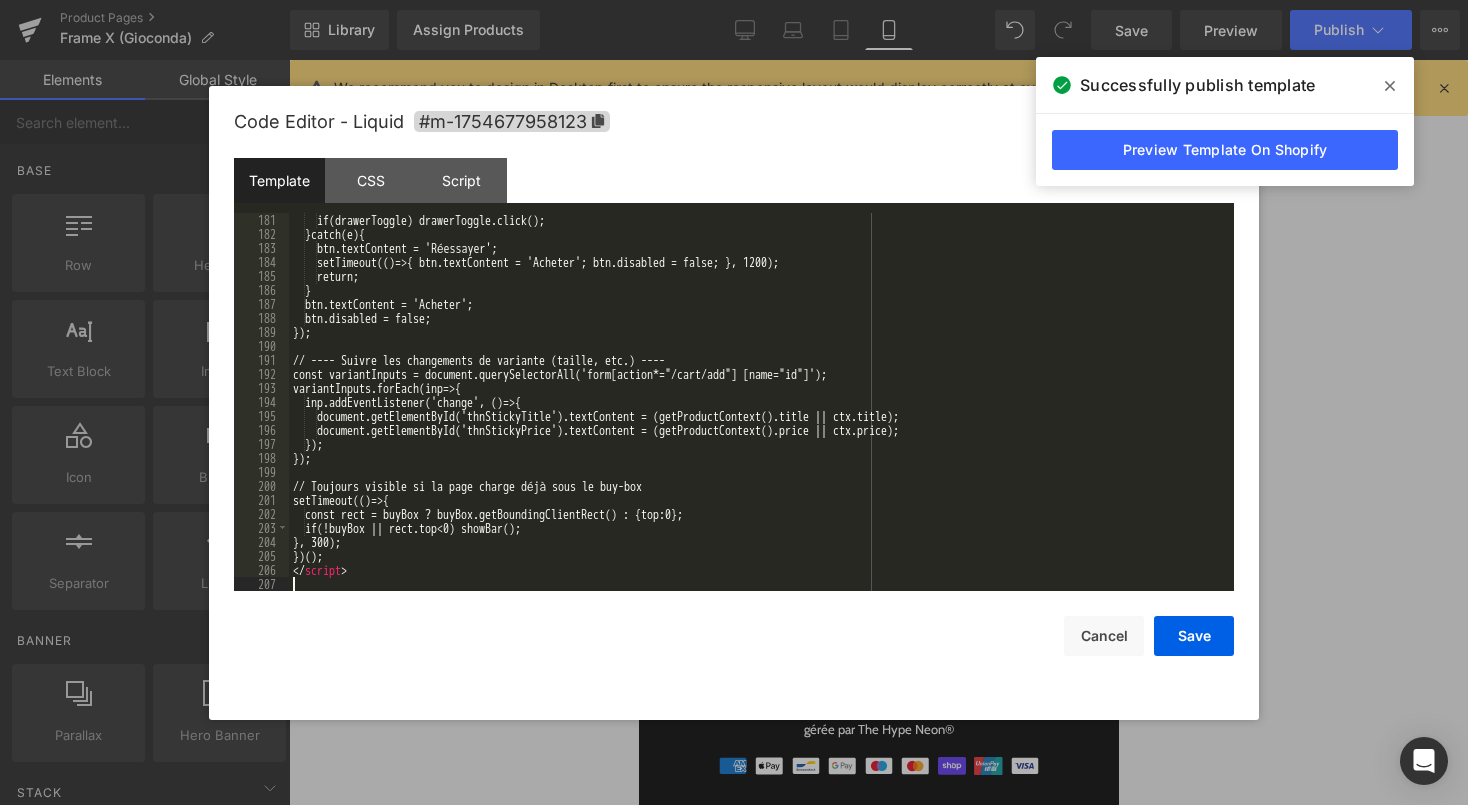 scroll, scrollTop: 2548, scrollLeft: 0, axis: vertical 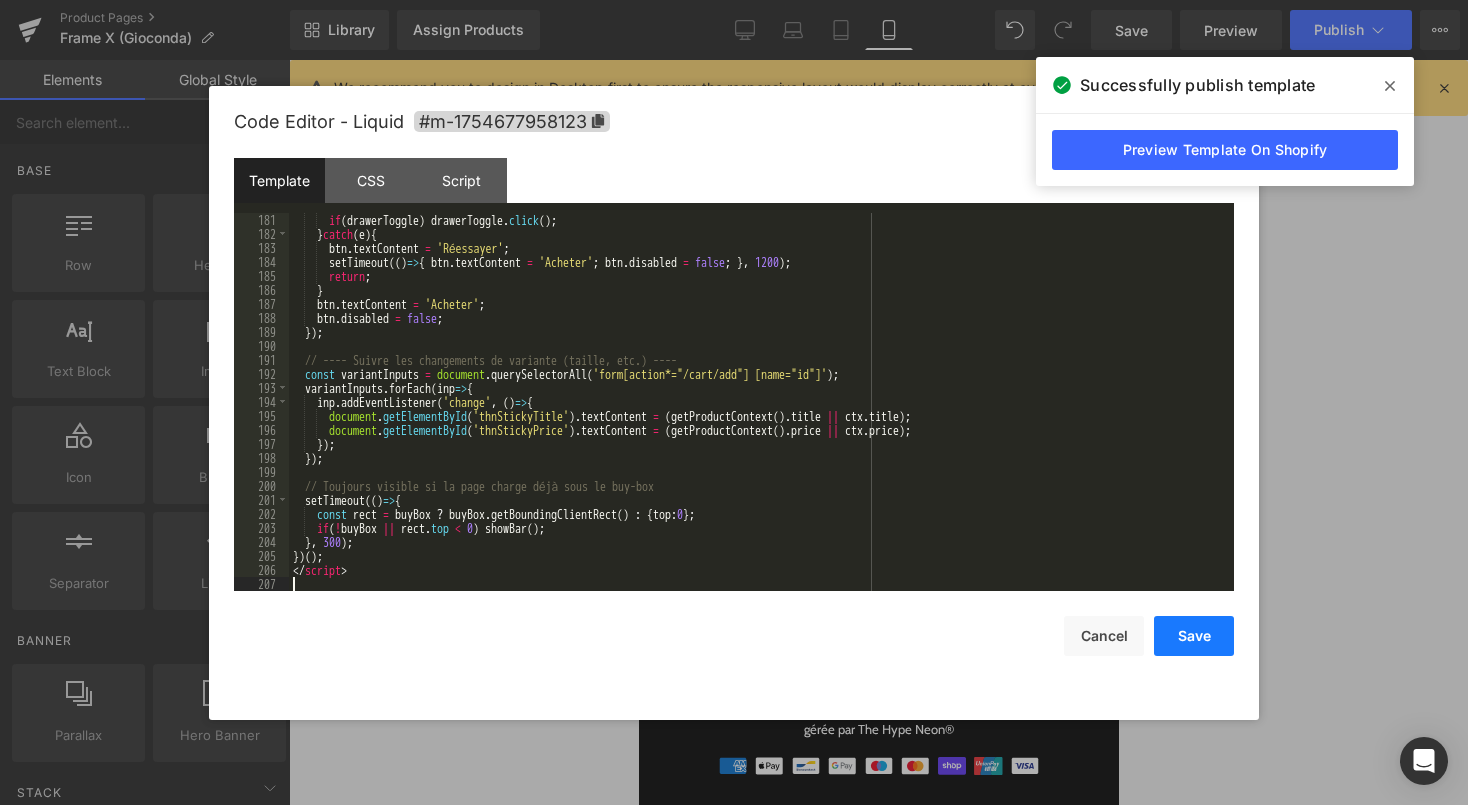 click on "Save" at bounding box center [1194, 636] 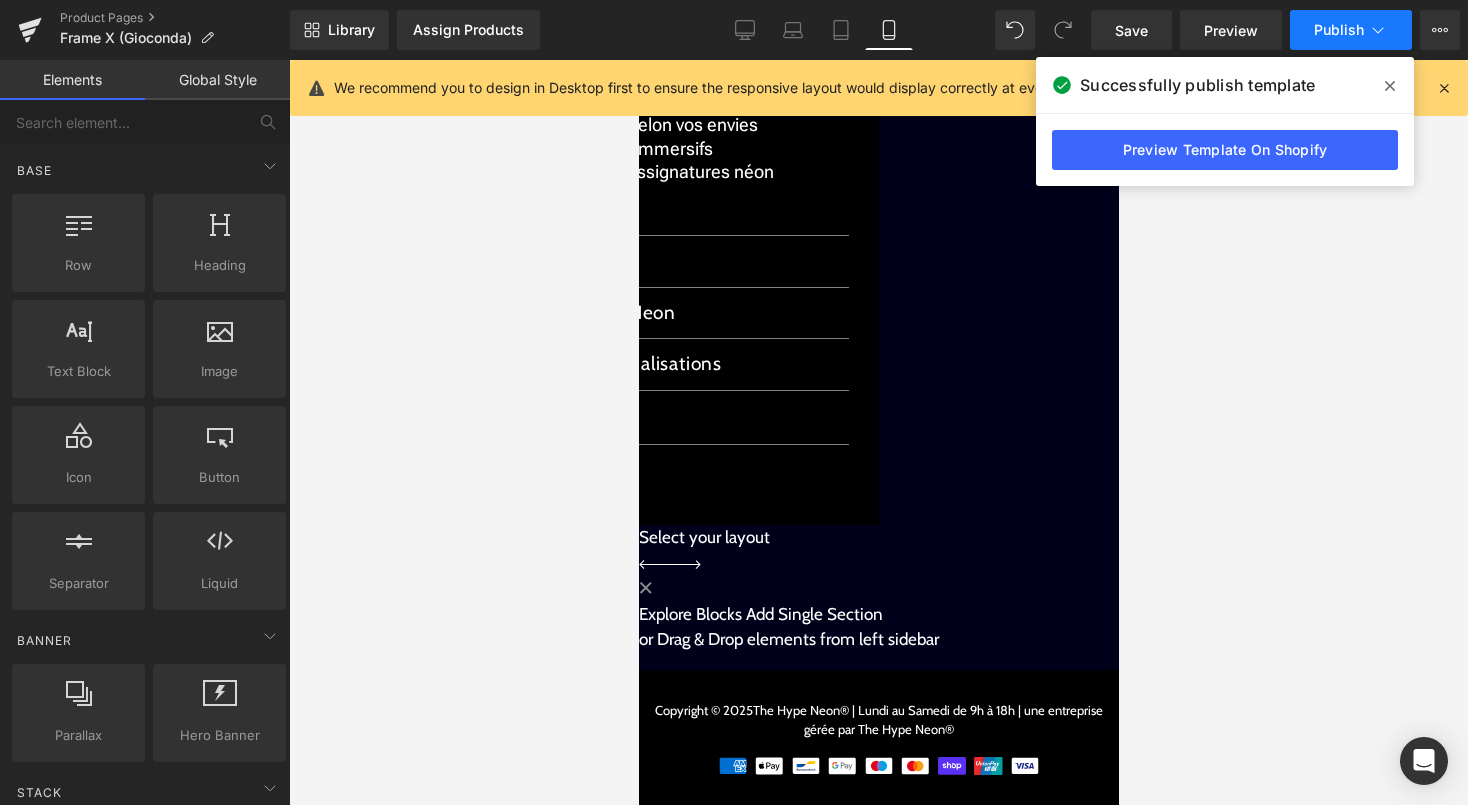 click on "Publish" at bounding box center [1351, 30] 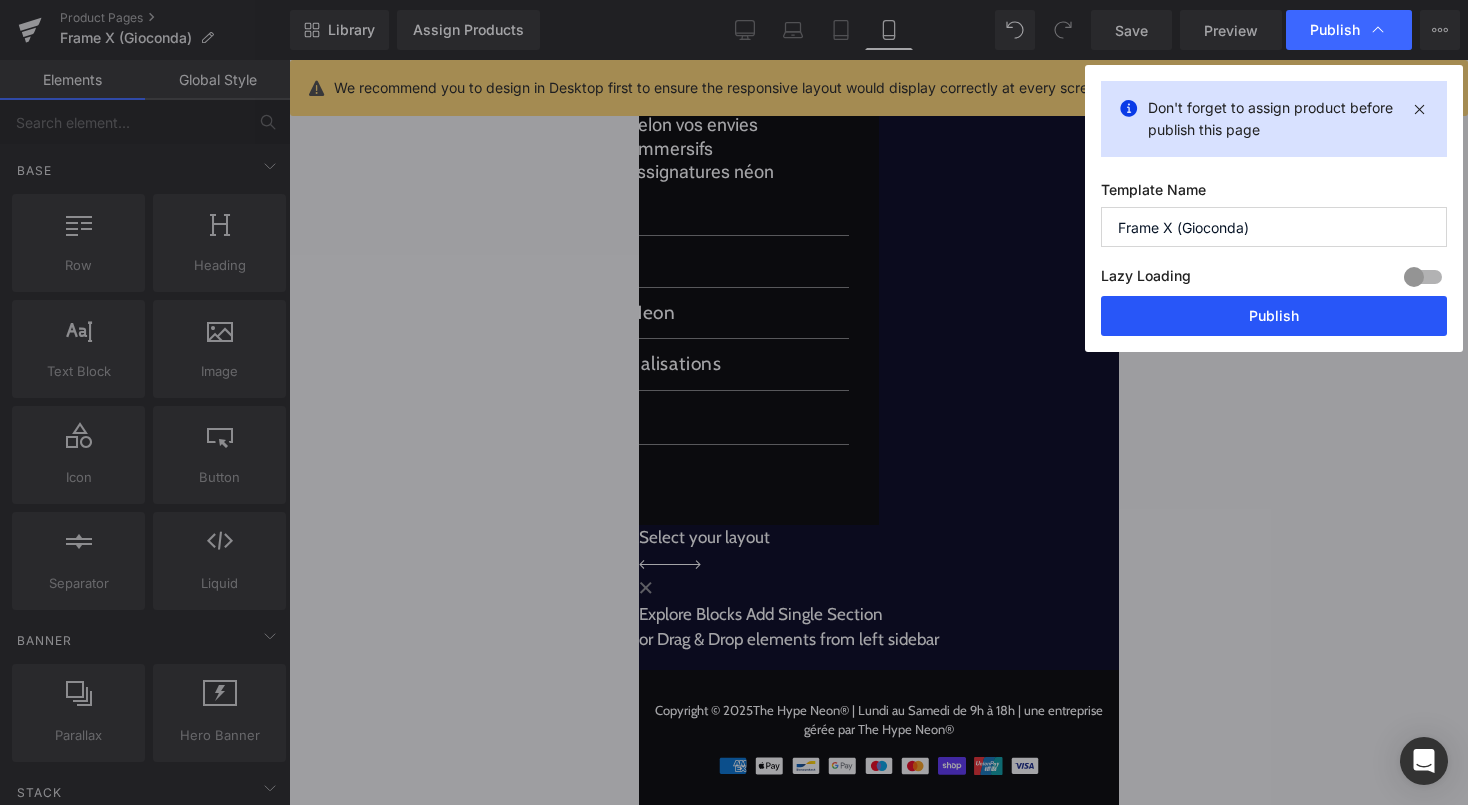 click on "Publish" at bounding box center (1274, 316) 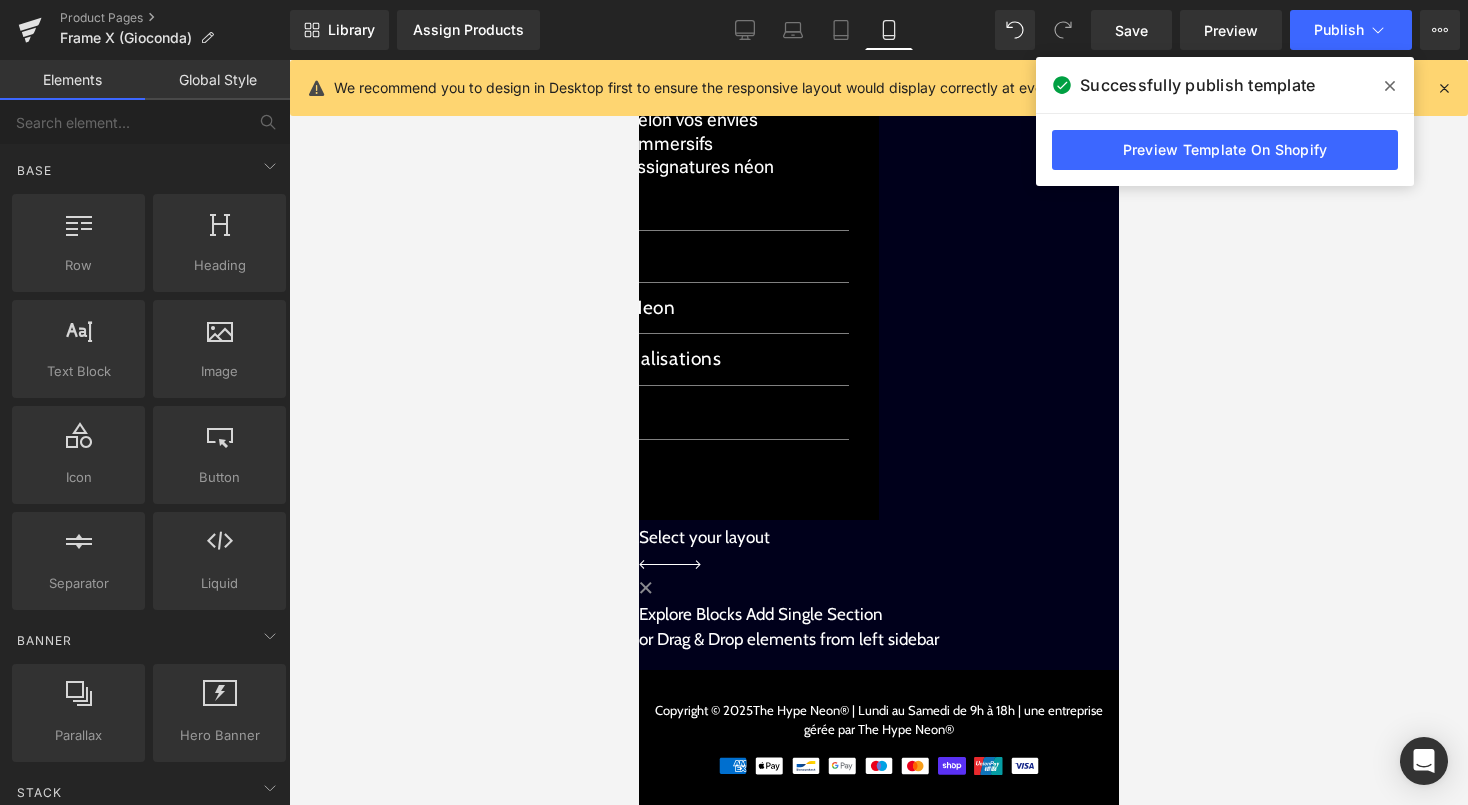 click on "Liquid" at bounding box center (878, 522) 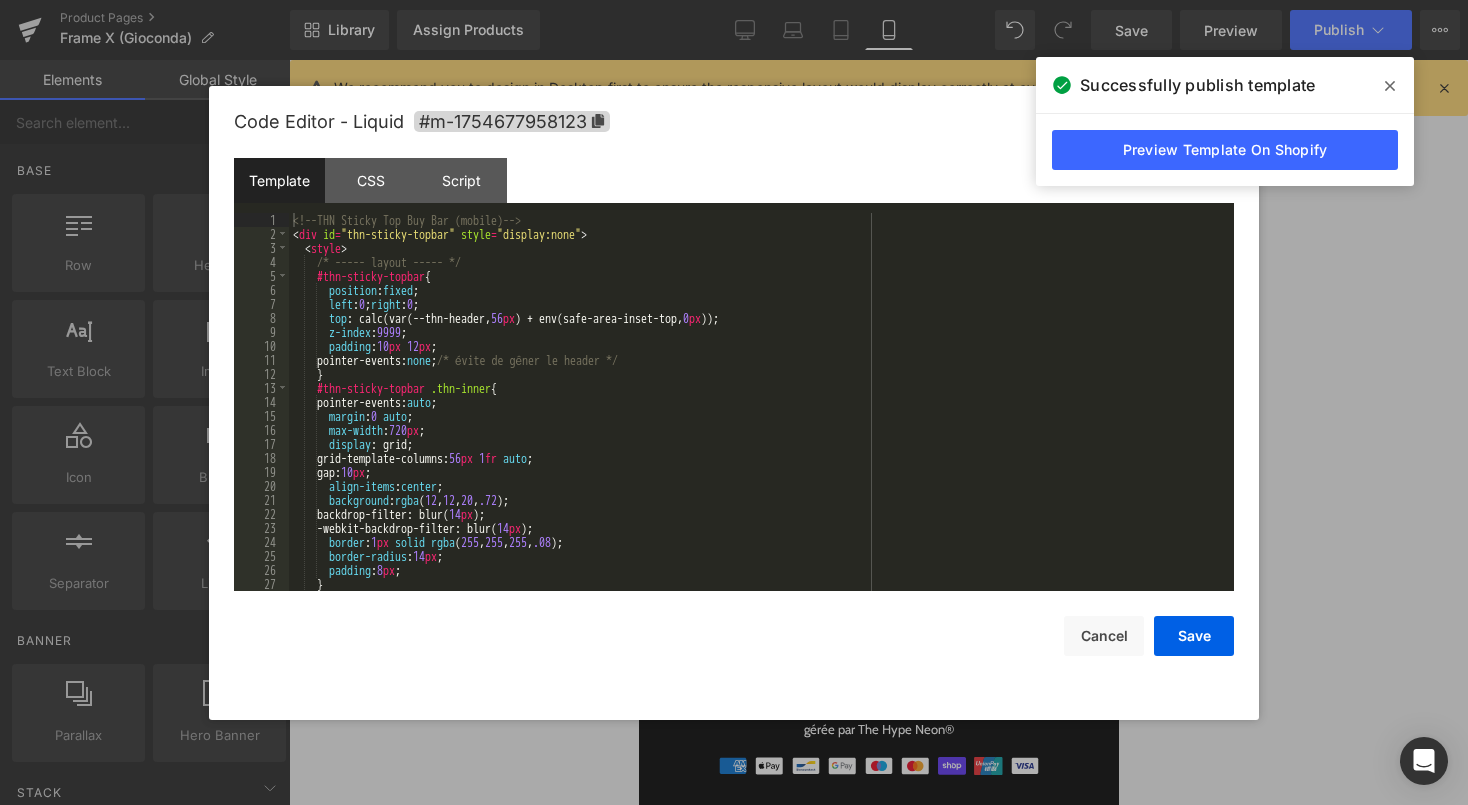 click on "<!--  THN Sticky Top Buy Bar (mobile)  --> < div   id = "thn-sticky-topbar"   style = "display:none" >    < style >       /* ----- layout ----- */       #thn-sticky-topbar {          position :  fixed ;          left :  0 ;  right :  0 ;          top : calc(var(--thn-header, 56 px ) + env(safe-area-inset-top, 0 px ));          z-index :  9999 ;          padding :  10 px   12 px ;         pointer-events:  none ;  /* évite de gêner le header */       }       #thn-sticky-topbar   .thn-inner {         pointer-events:  auto ;          margin :  0   auto ;          max-width :  720 px ;          display : grid;         grid-template-columns:  56 px   1 fr   auto ;         gap:  10 px ;          align-items :  center ;          background :  rgba ( 12 , 12 , 20 , .72 );         backdrop-filter: blur( 14 px );         -webkit-backdrop-filter: blur( 14 px );          border :  1 px   solid   rgba ( 255 , 255 , 255 , .08 );          border-radius :  14 px ;          padding :  8 px ;       }" at bounding box center (757, 416) 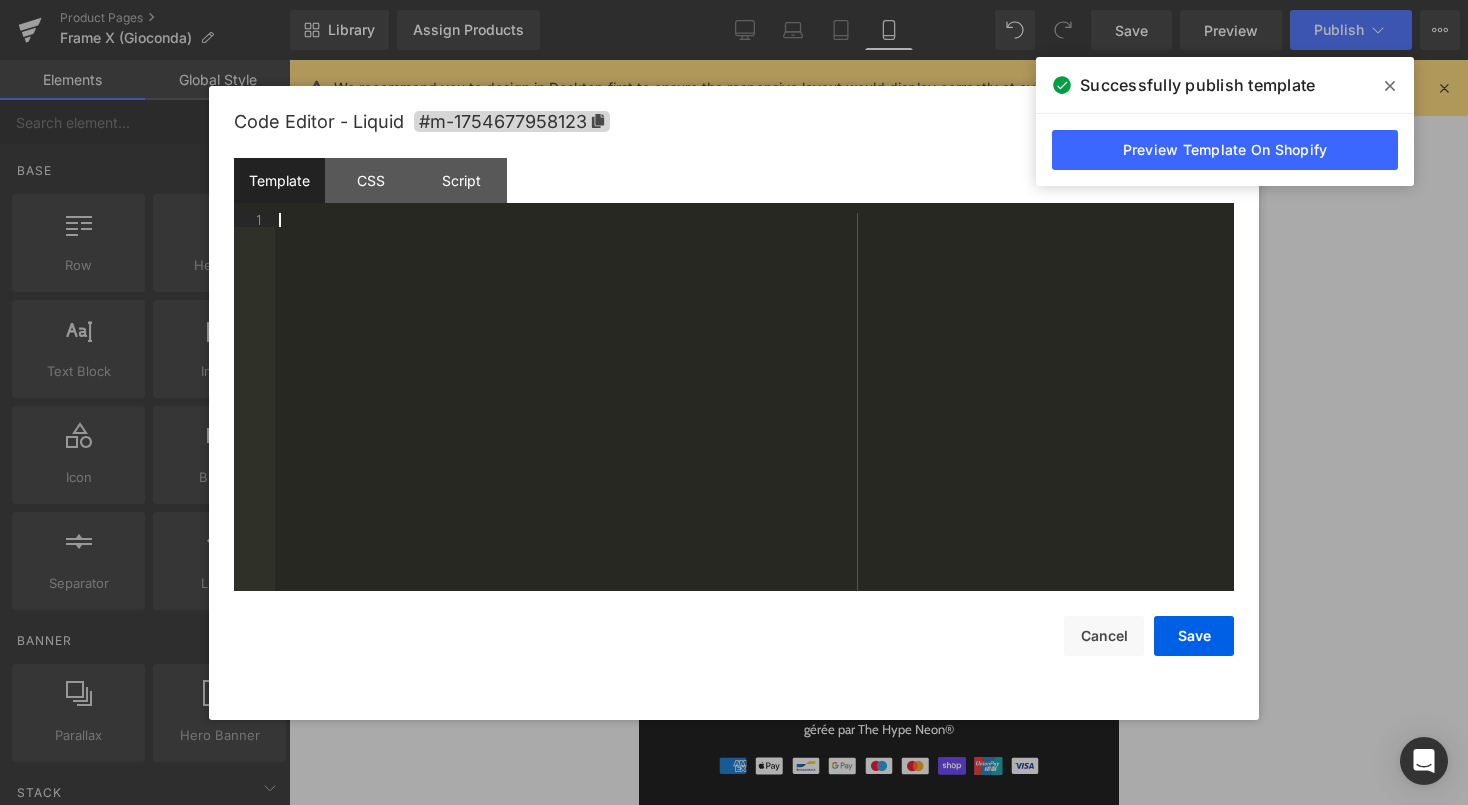 scroll, scrollTop: 2548, scrollLeft: 0, axis: vertical 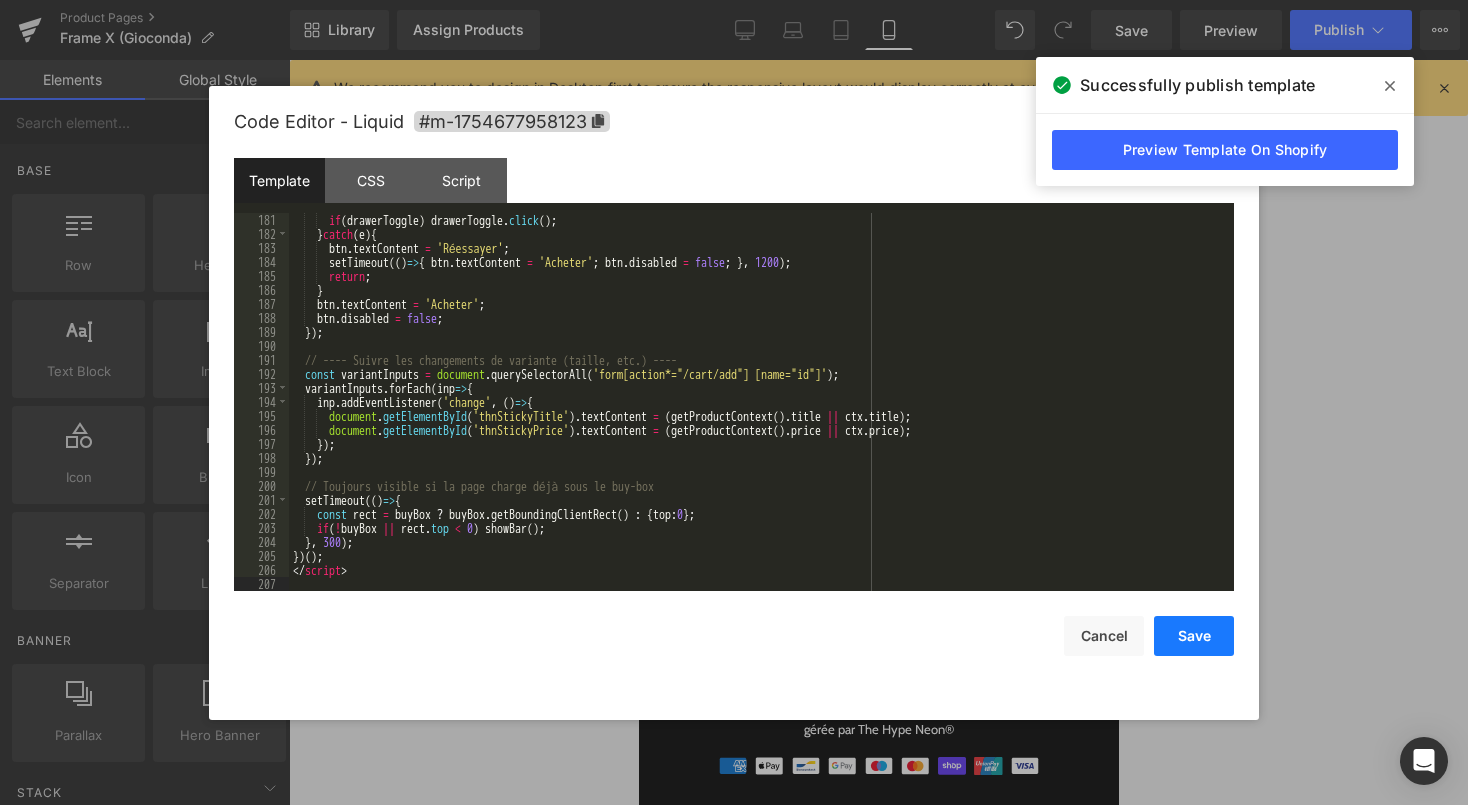 click on "Save" at bounding box center [1194, 636] 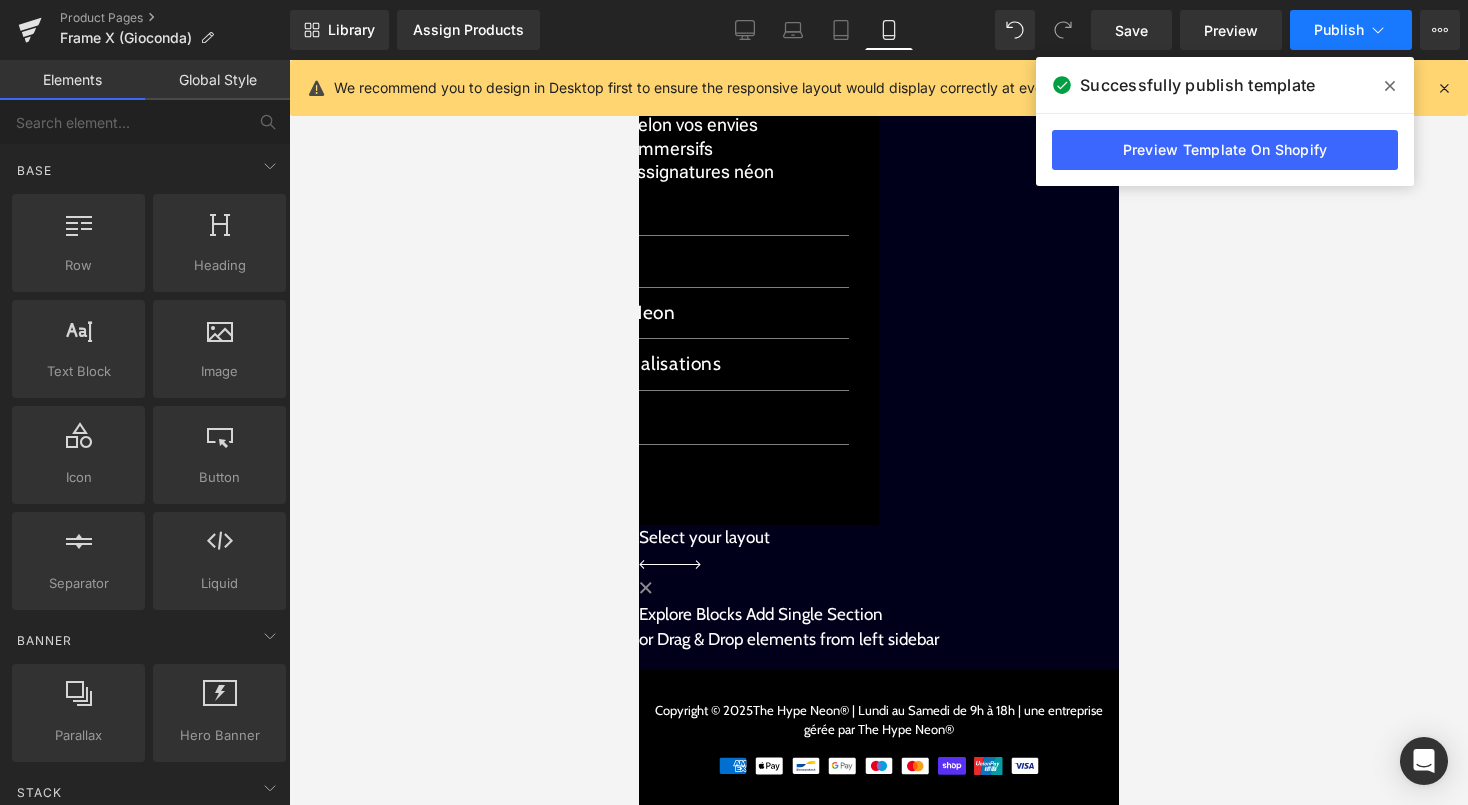 click on "Publish" at bounding box center [1351, 30] 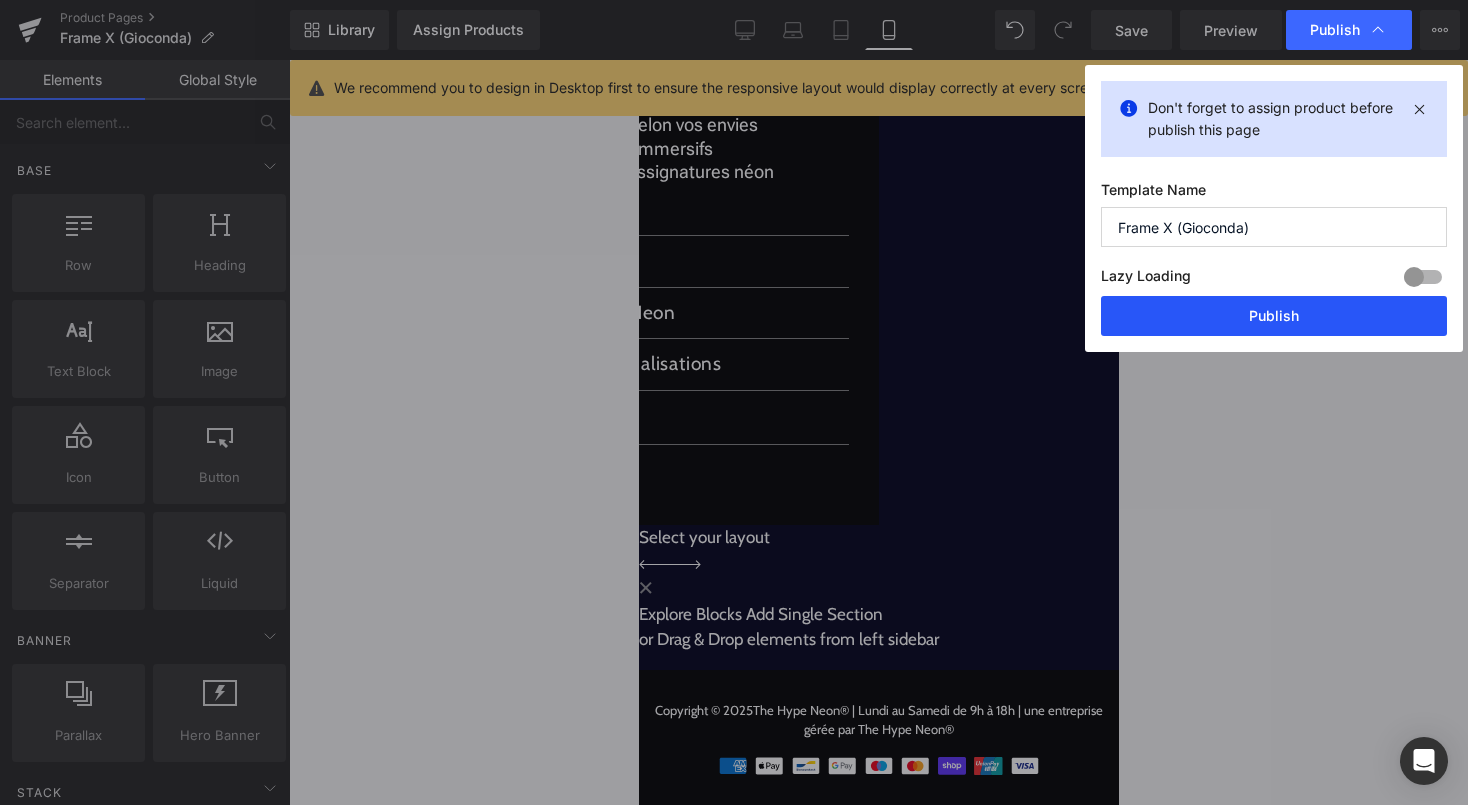 click on "Publish" at bounding box center [1274, 316] 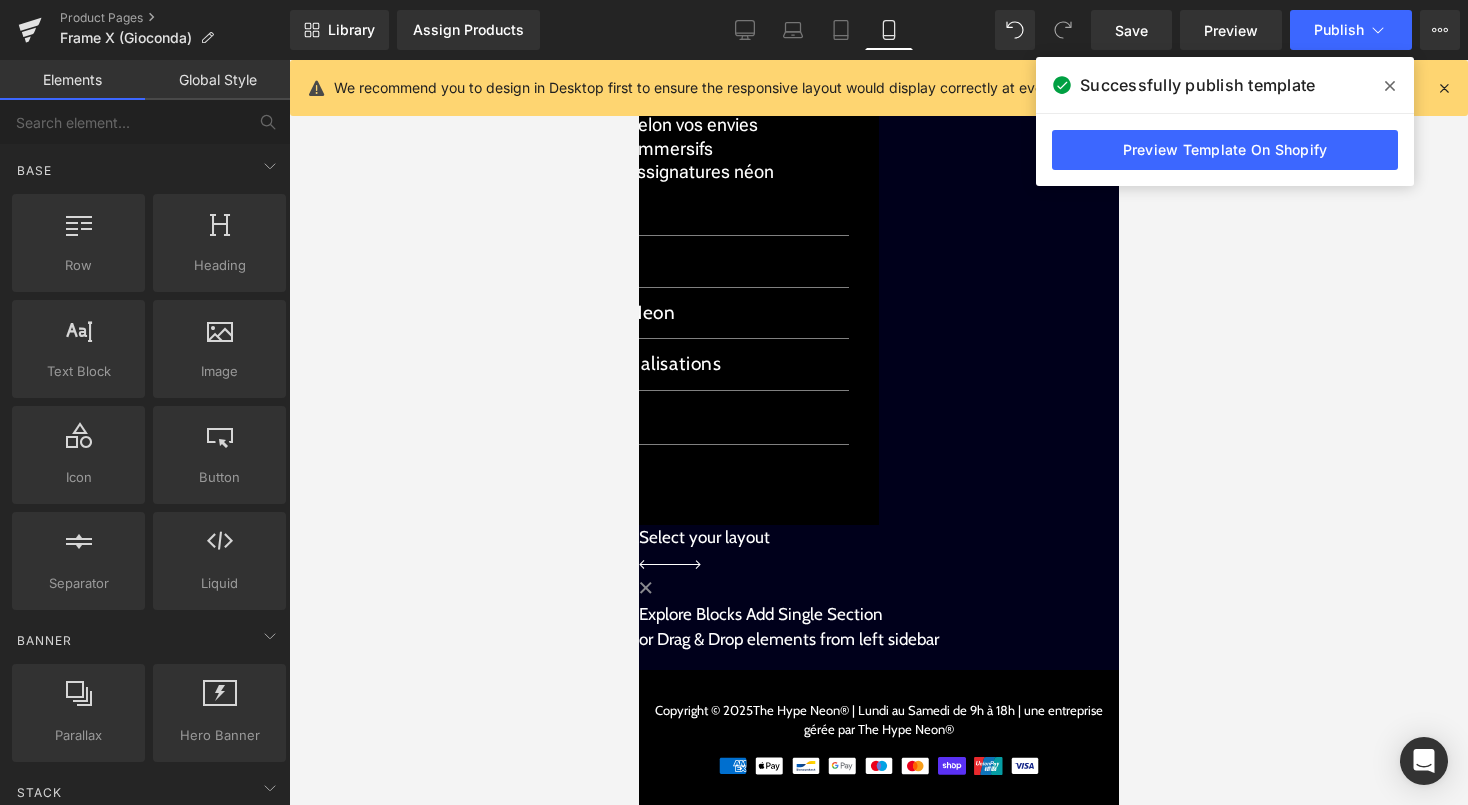 click on "Liquid" at bounding box center (878, 525) 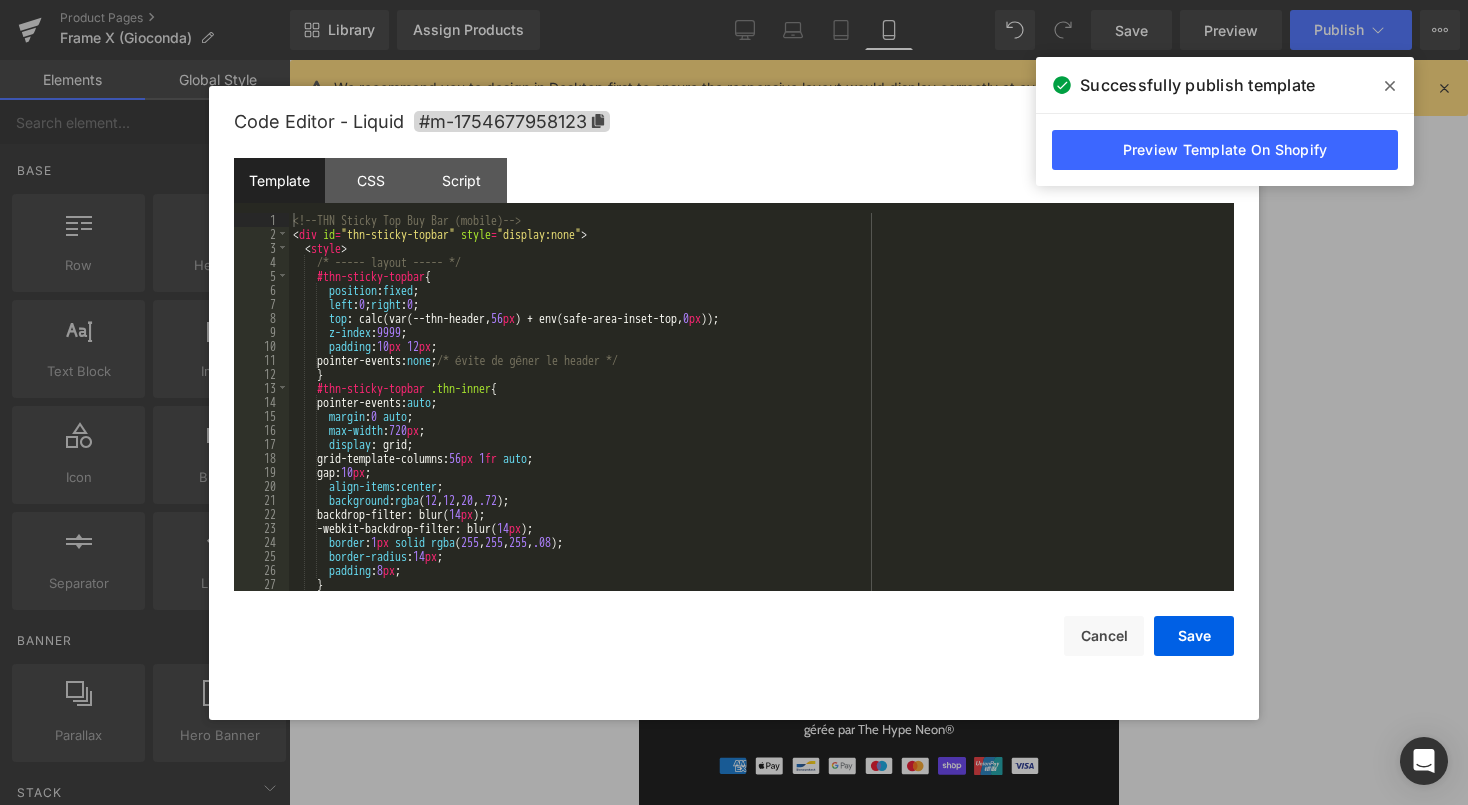 click on "<!--  THN Sticky Top Buy Bar (mobile)  --> < div   id = "thn-sticky-topbar"   style = "display:none" >    < style >       /* ----- layout ----- */       #thn-sticky-topbar {          position :  fixed ;          left :  0 ;  right :  0 ;          top : calc(var(--thn-header, 56 px ) + env(safe-area-inset-top, 0 px ));          z-index :  9999 ;          padding :  10 px   12 px ;         pointer-events:  none ;  /* évite de gêner le header */       }       #thn-sticky-topbar   .thn-inner {         pointer-events:  auto ;          margin :  0   auto ;          max-width :  720 px ;          display : grid;         grid-template-columns:  56 px   1 fr   auto ;         gap:  10 px ;          align-items :  center ;          background :  rgba ( 12 , 12 , 20 , .72 );         backdrop-filter: blur( 14 px );         -webkit-backdrop-filter: blur( 14 px );          border :  1 px   solid   rgba ( 255 , 255 , 255 , .08 );          border-radius :  14 px ;          padding :  8 px ;       }" at bounding box center [757, 416] 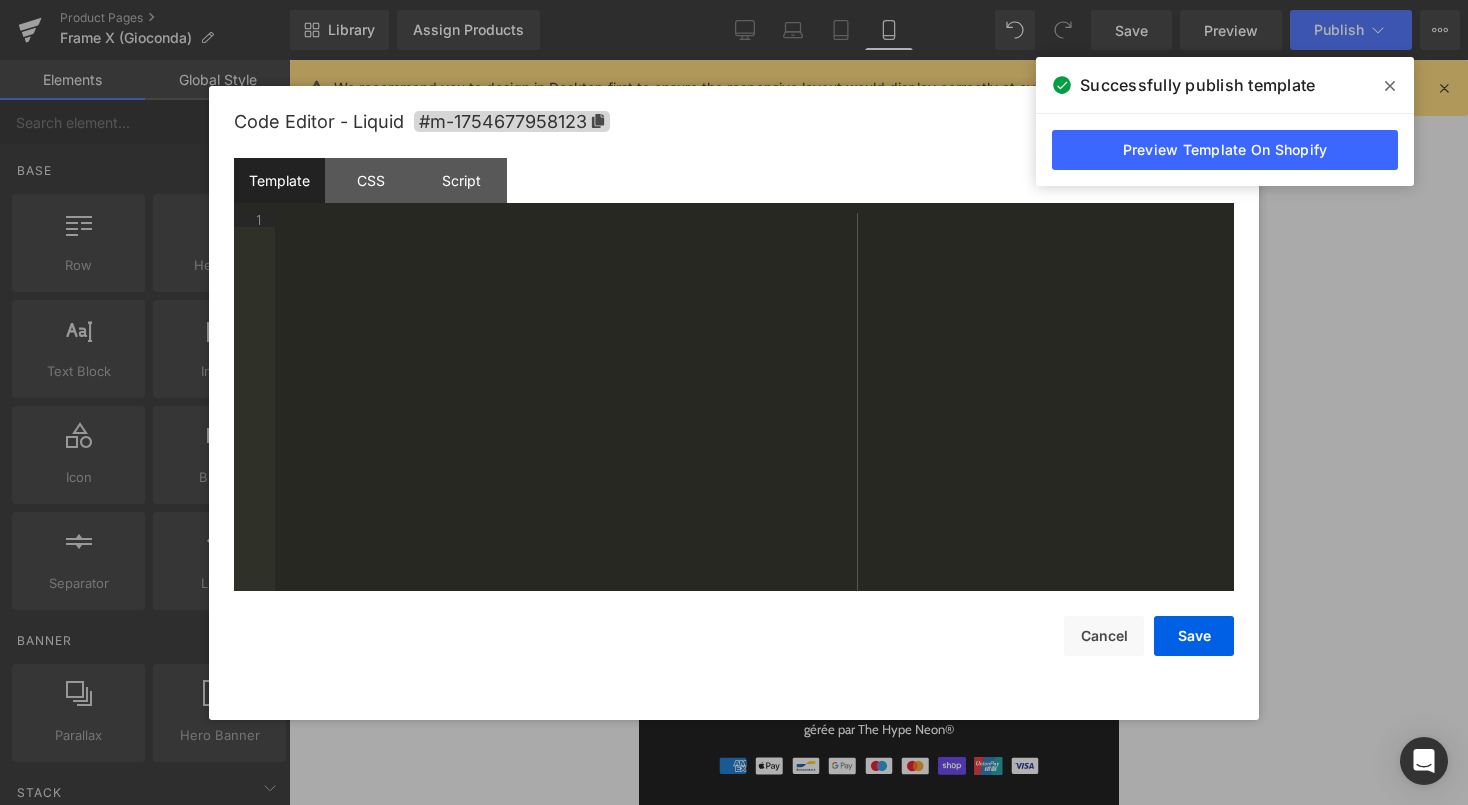 scroll, scrollTop: 1358, scrollLeft: 0, axis: vertical 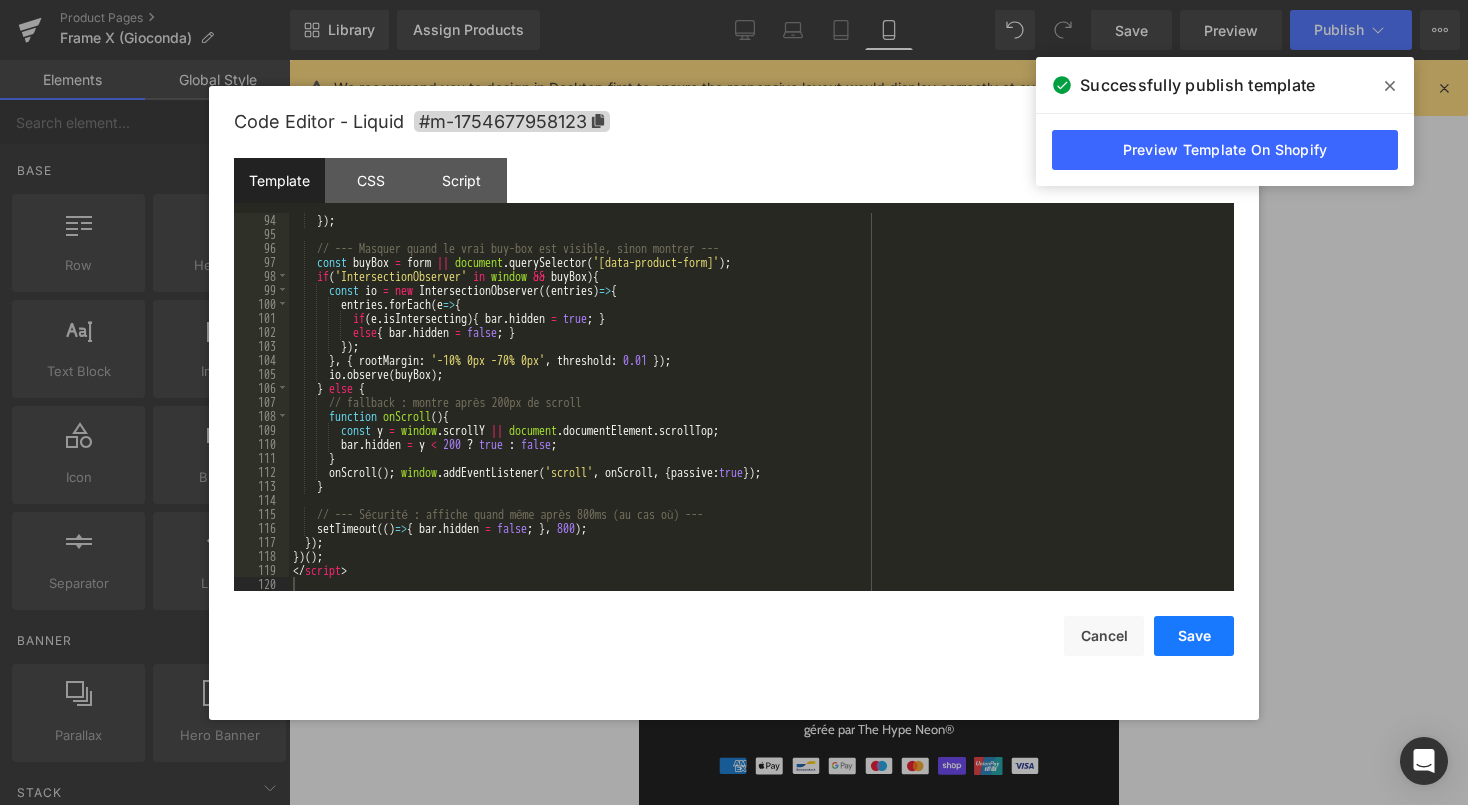 click on "Save" at bounding box center (1194, 636) 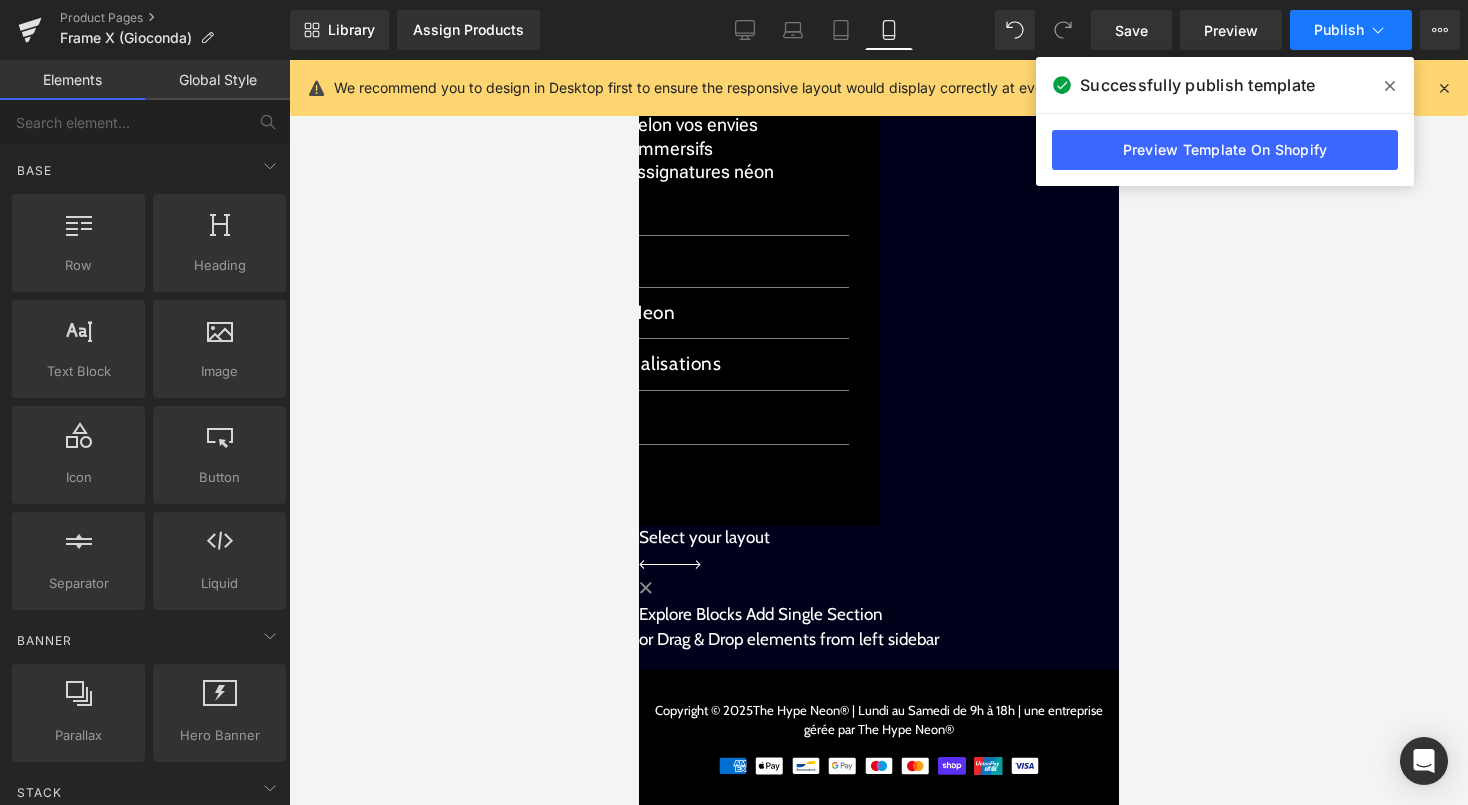 click on "Publish" at bounding box center (1351, 30) 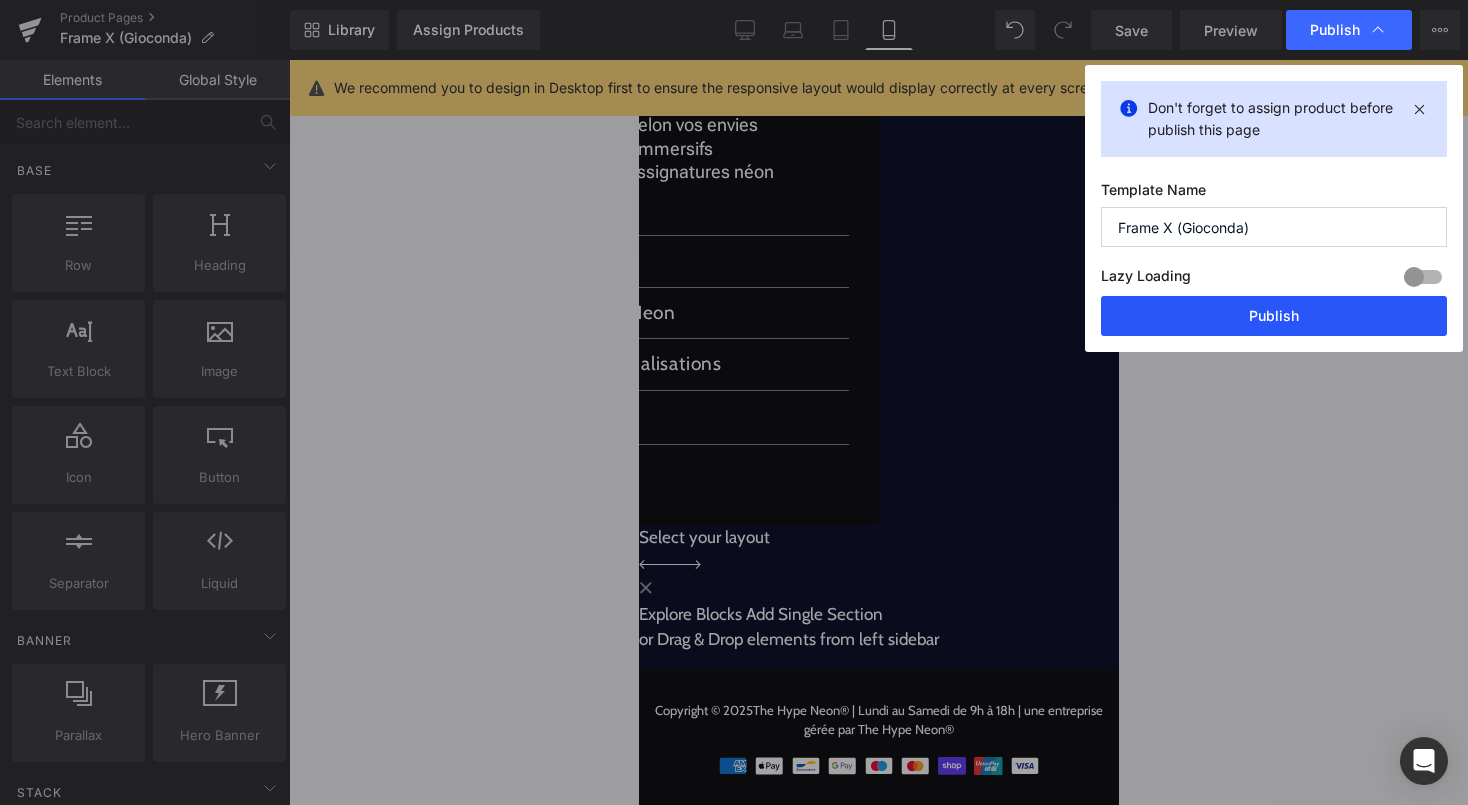 click on "Publish" at bounding box center [1274, 316] 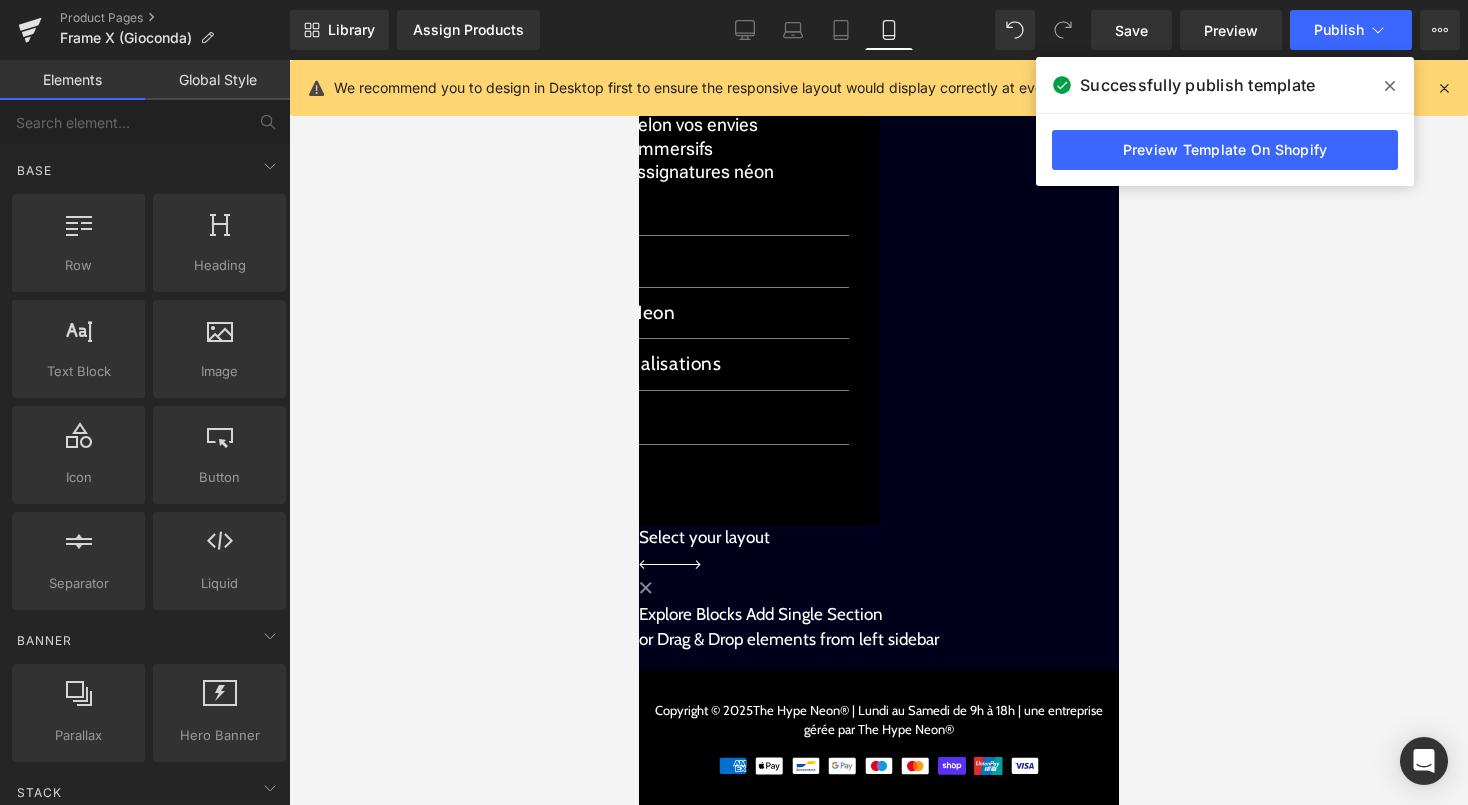 click on "Liquid" at bounding box center [878, 525] 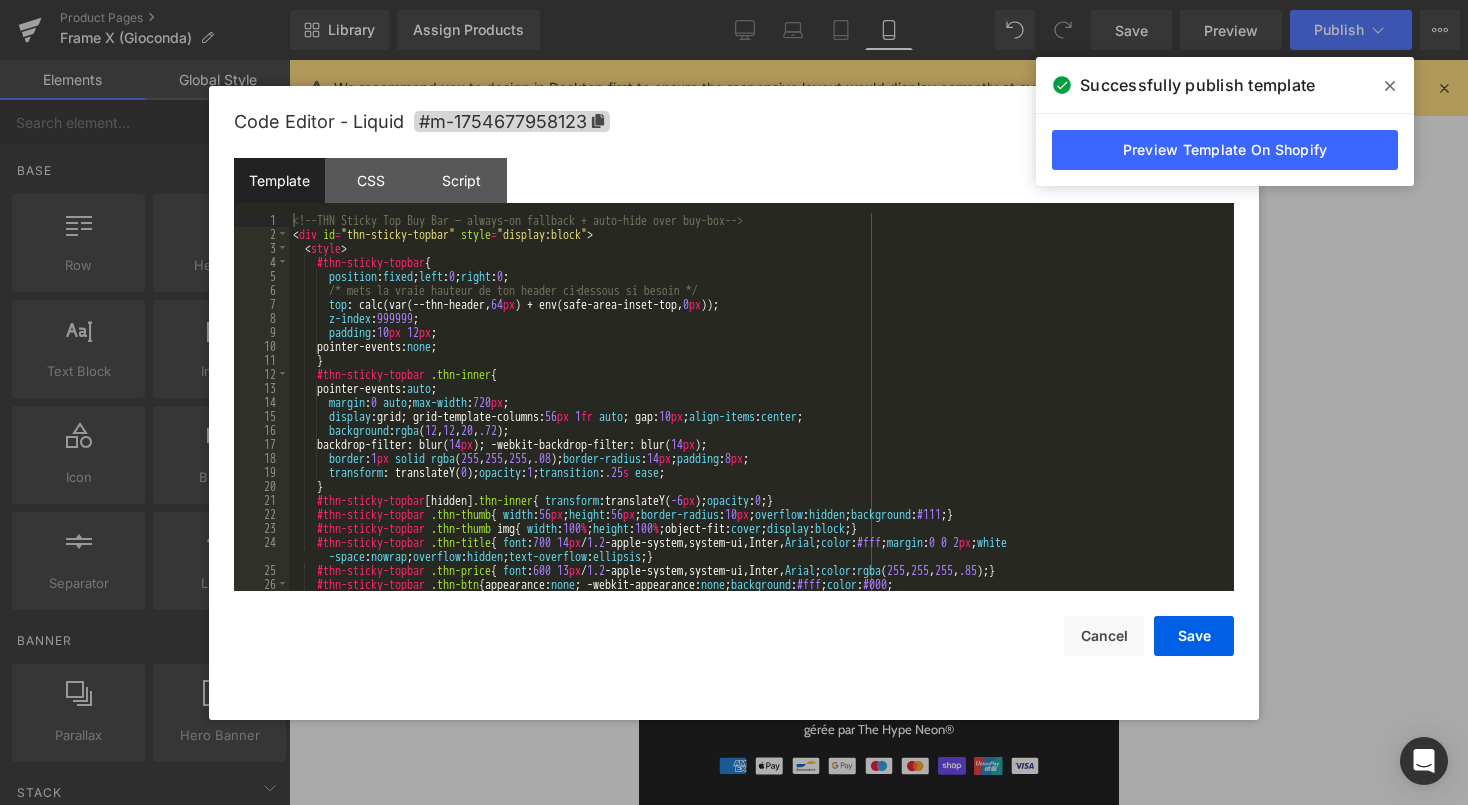click on "<!--  THN Sticky Top Buy Bar — always-on fallback + auto-hide over buy-box  --> < div   id = "thn-sticky-topbar"   style = "display:block" >    < style >       #thn-sticky-topbar {          position : fixed ;  left : 0 ;  right : 0 ;          /* mets la vraie hauteur de ton header ci‑dessous si besoin */          top : calc(var(--thn-header, 64 px ) + env(safe-area-inset-top, 0 px ));          z-index :  999999 ;          padding :  10 px   12 px ;         pointer-events: none ;       }       #thn-sticky-topbar   .thn-inner {         pointer-events: auto ;          margin : 0   auto ;  max-width : 720 px ;          display :grid; grid-template-columns: 56 px   1 fr   auto ; gap: 10 px ;  align-items : center ;          background :  rgba ( 12 , 12 , 20 , .72 );         backdrop-filter: blur( 14 px ); -webkit-backdrop-filter: blur( 14 px );          border : 1 px   solid   rgba ( 255 , 255 , 255 , .08 );  border-radius : 14 px ;  padding : 8 px ;          transform : translateY( 0 );  opacity : 1 ;  : .25" at bounding box center (757, 416) 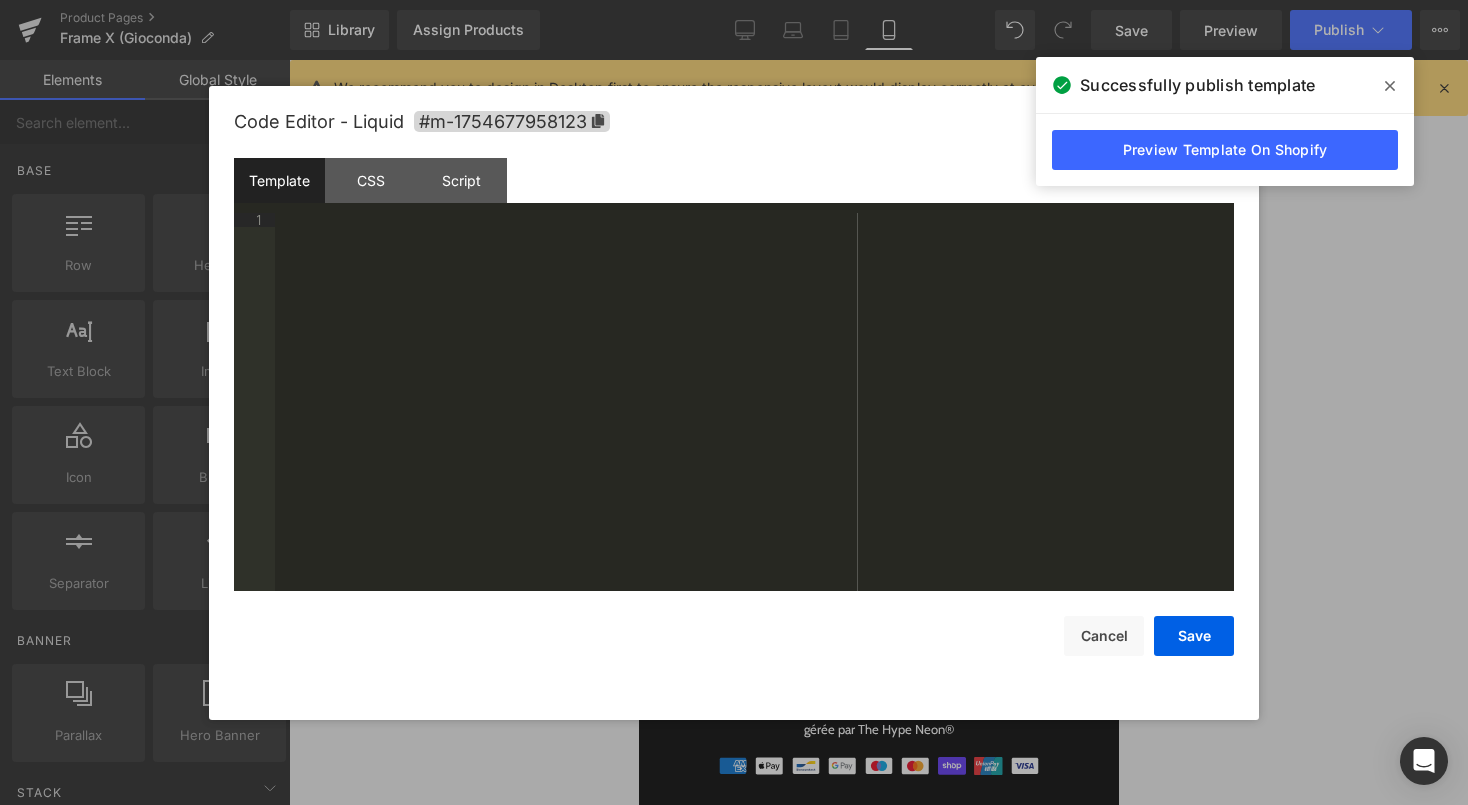 scroll, scrollTop: 1288, scrollLeft: 0, axis: vertical 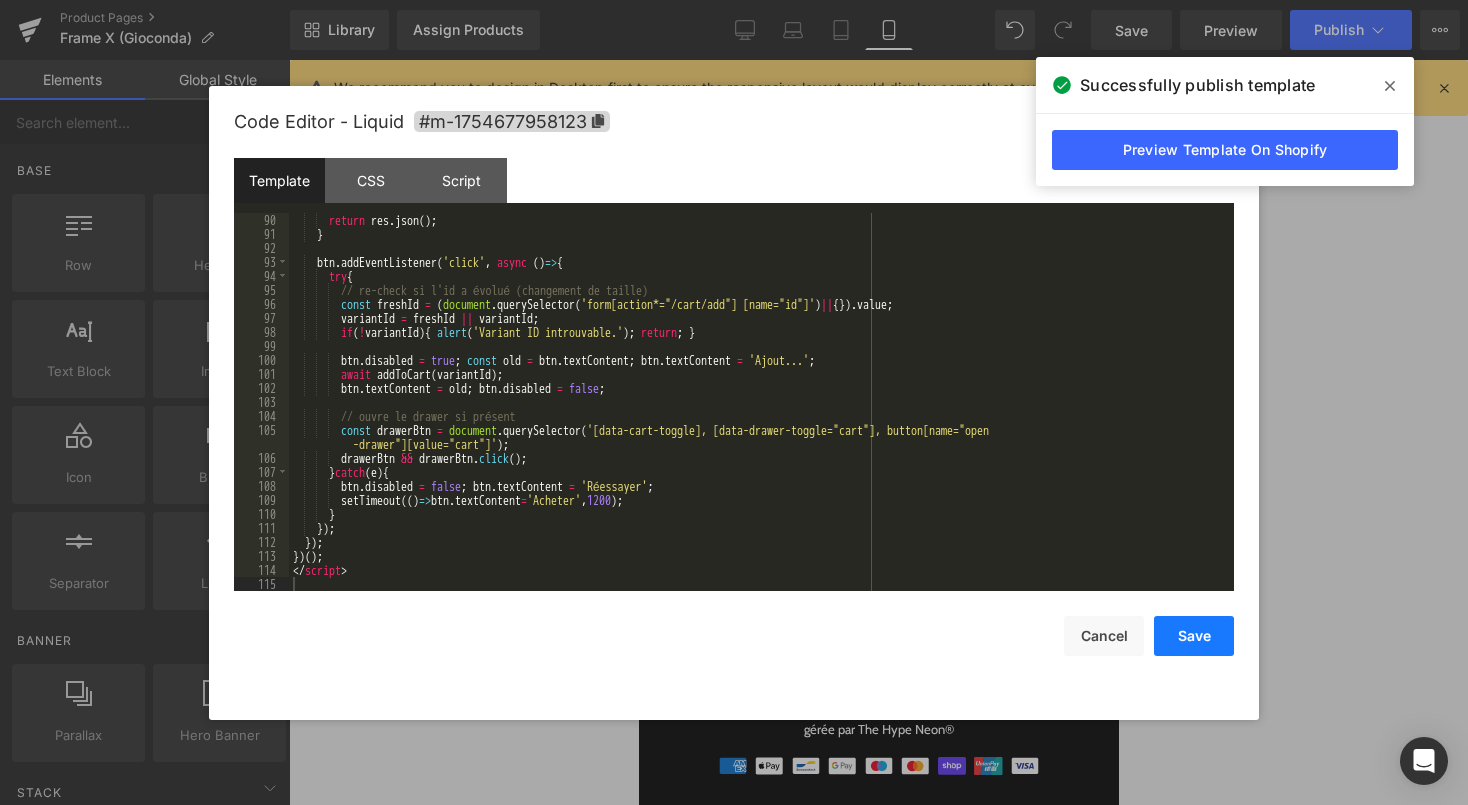 click on "Save" at bounding box center [1194, 636] 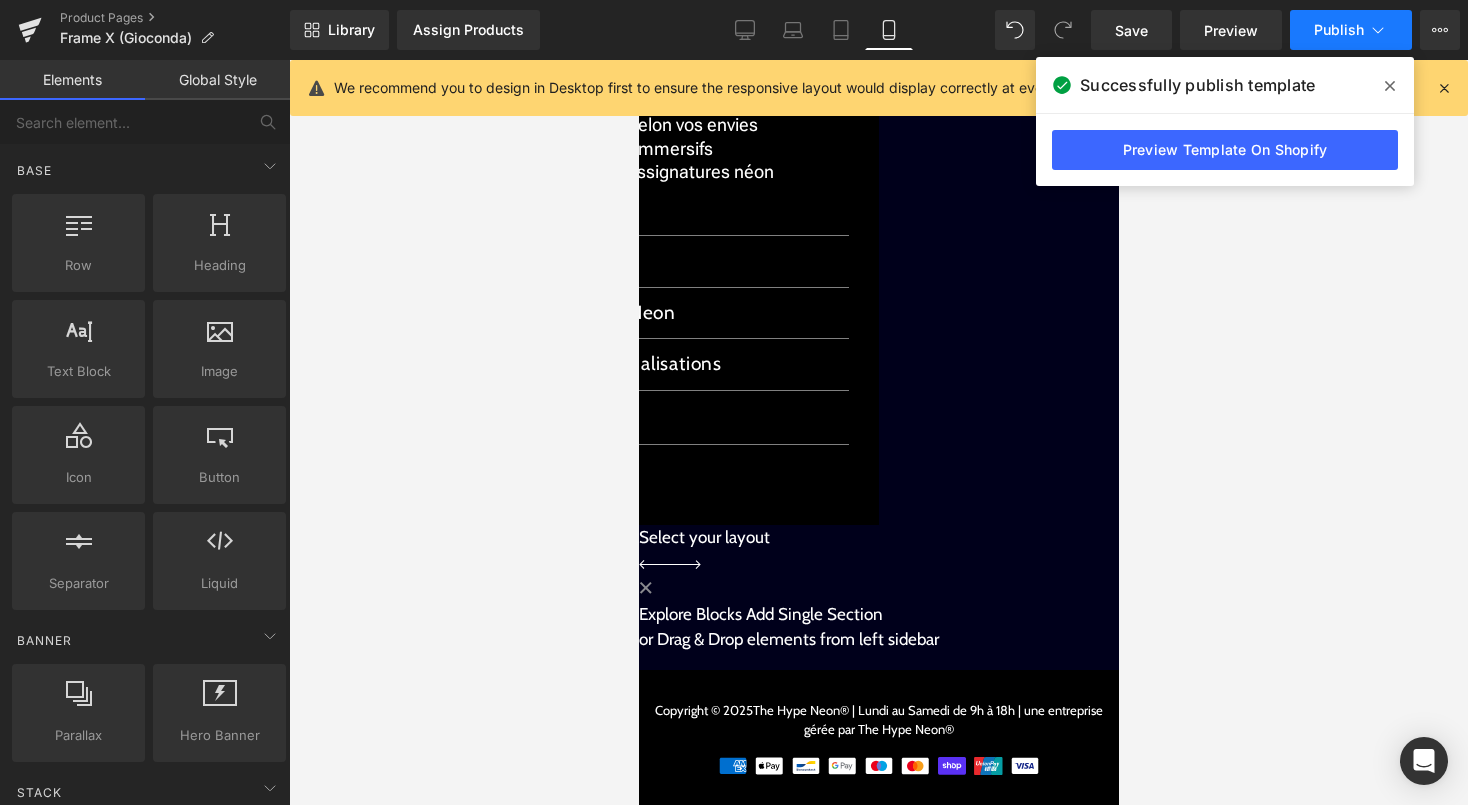 click on "Publish" at bounding box center (1339, 30) 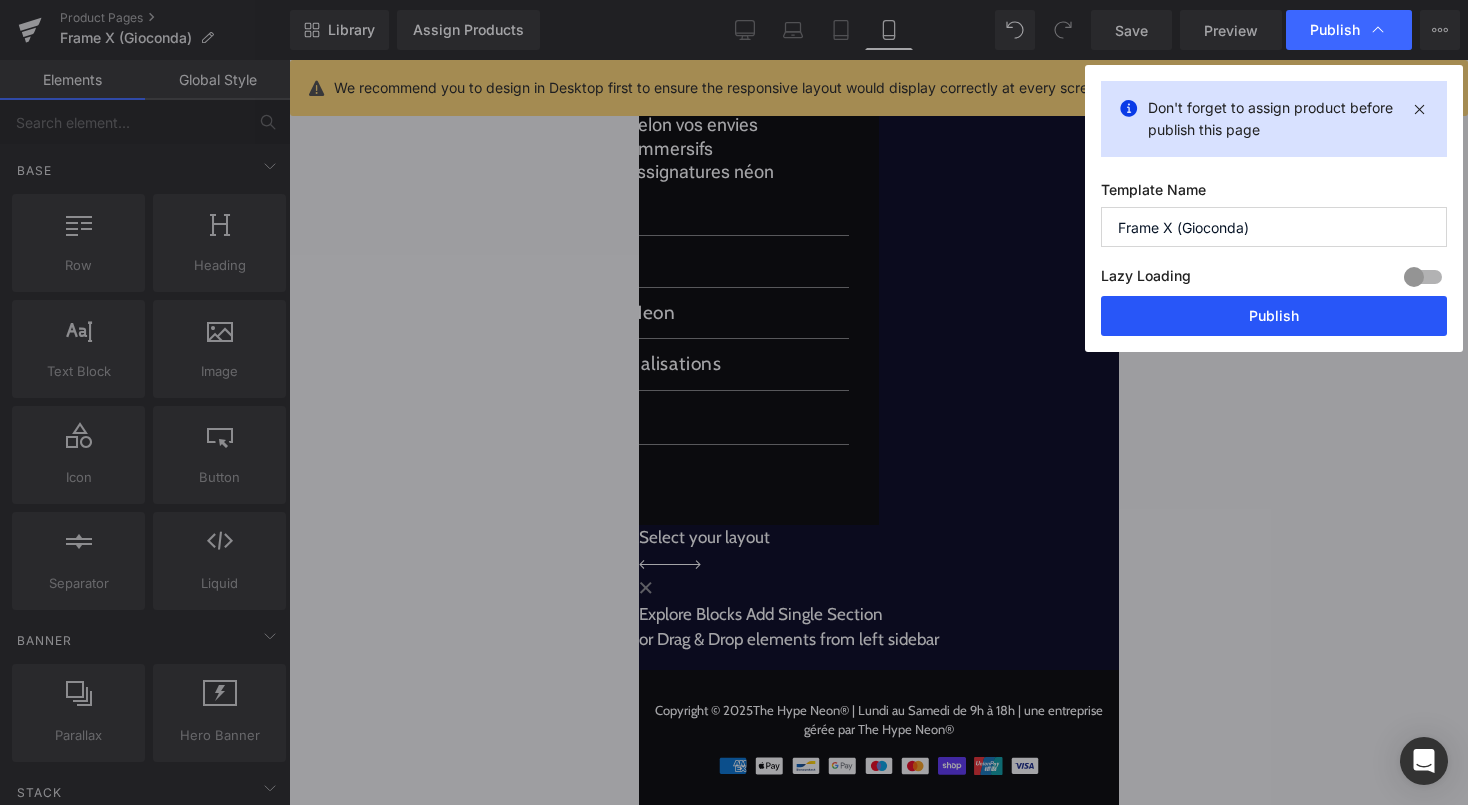 click on "Publish" at bounding box center [1274, 316] 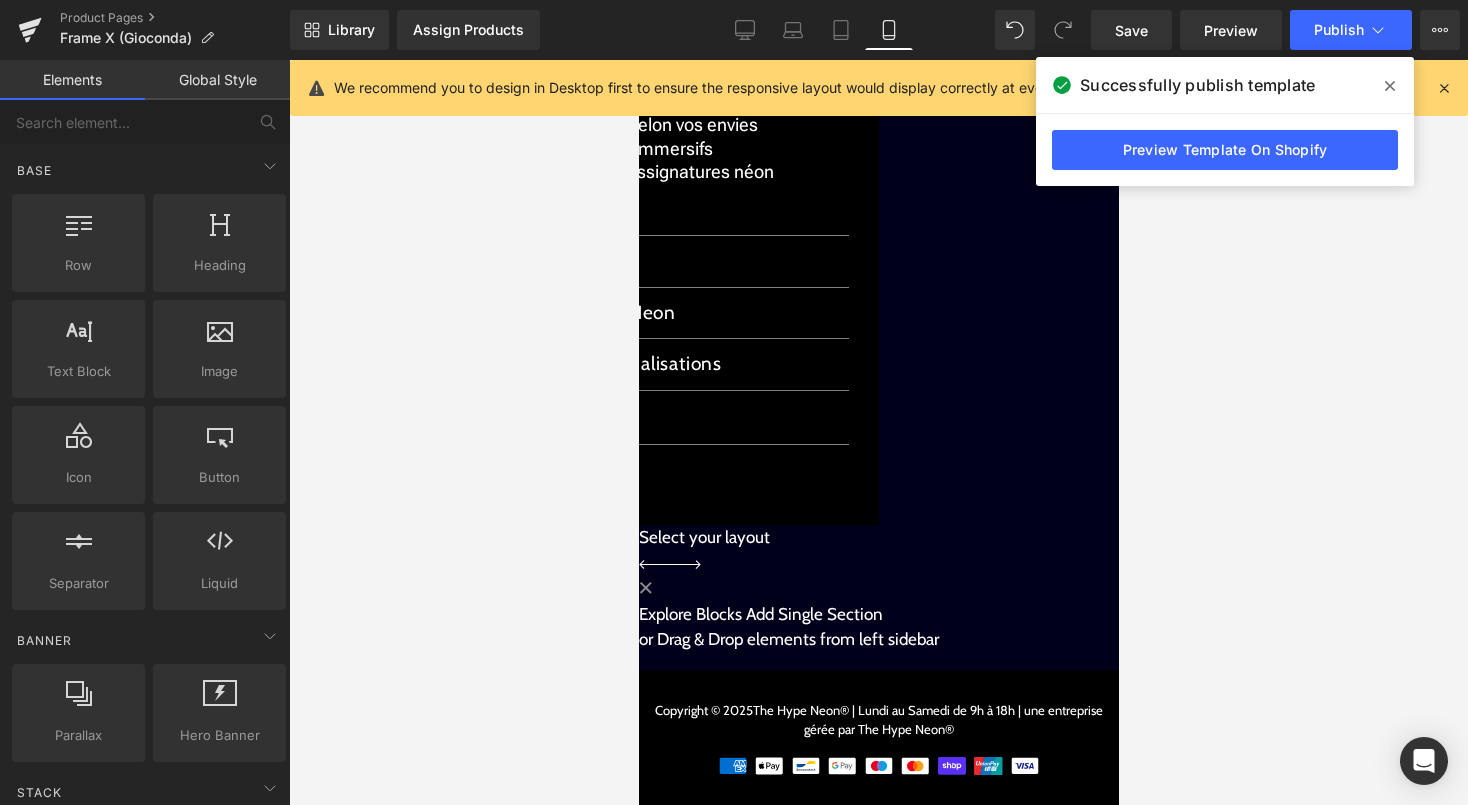 click on "Liquid" at bounding box center (878, 525) 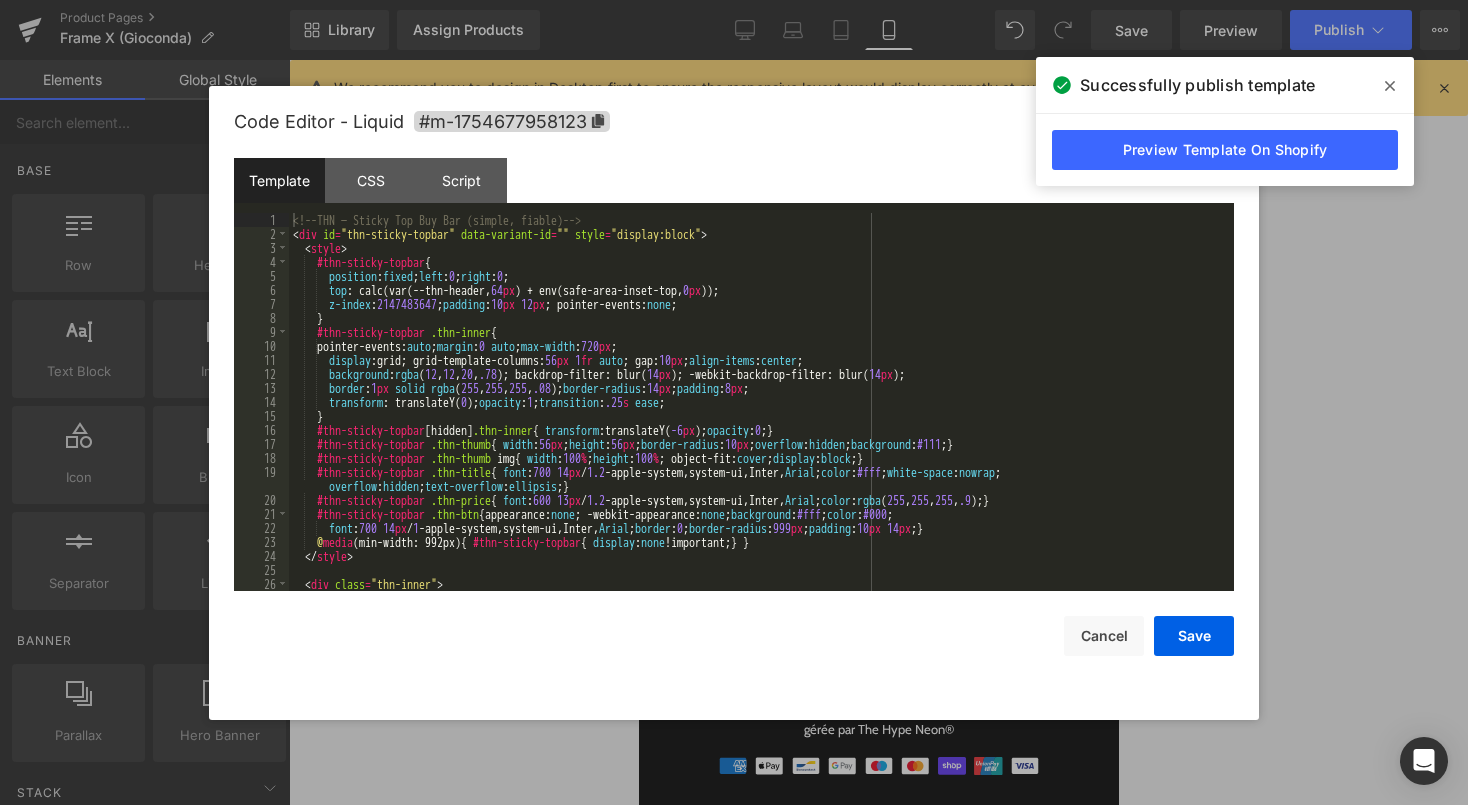 click on "<!--  THN — Sticky Top Buy Bar (simple, fiable)  --> < div   id = "thn-sticky-topbar"   data-variant-id = ""   style = "display:block" >    < style >       #thn-sticky-topbar {          position : fixed ;  left : 0 ;  right : 0 ;          top : calc(var(--thn-header, 64 px ) + env(safe-area-inset-top, 0 px ));          z-index :  2147483647 ;  padding : 10 px   12 px ; pointer-events: none ;       }       #thn-sticky-topbar   .thn-inner {         pointer-events: auto ;  margin : 0   auto ;  max-width : 720 px ;          display :grid; grid-template-columns: 56 px   1 fr   auto ; gap: 10 px ;  align-items : center ;          background :  rgba ( 12 , 12 , 20 , .78 ); backdrop-filter: blur( 14 px ); -webkit-backdrop-filter: blur( 14 px );          border : 1 px   solid   rgba ( 255 , 255 , 255 , .08 );  border-radius : 14 px ;  padding : 8 px ;          transform : translateY( 0 );  opacity : 1 ;  transition :  .25 s   ease ;       }       #thn-sticky-topbar [ hidden ]  .thn-inner {   transform :translateY( :" at bounding box center (757, 416) 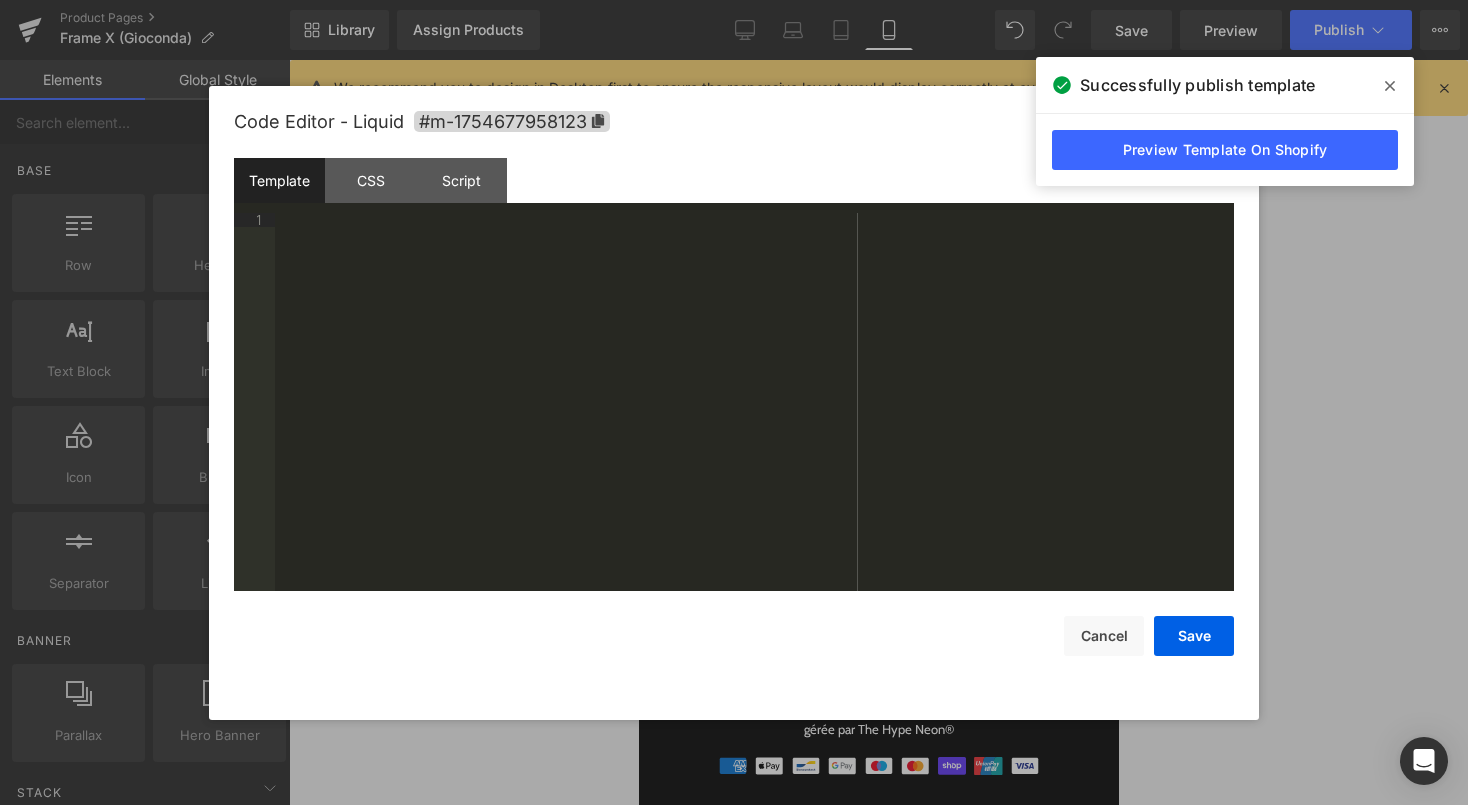 scroll, scrollTop: 1736, scrollLeft: 0, axis: vertical 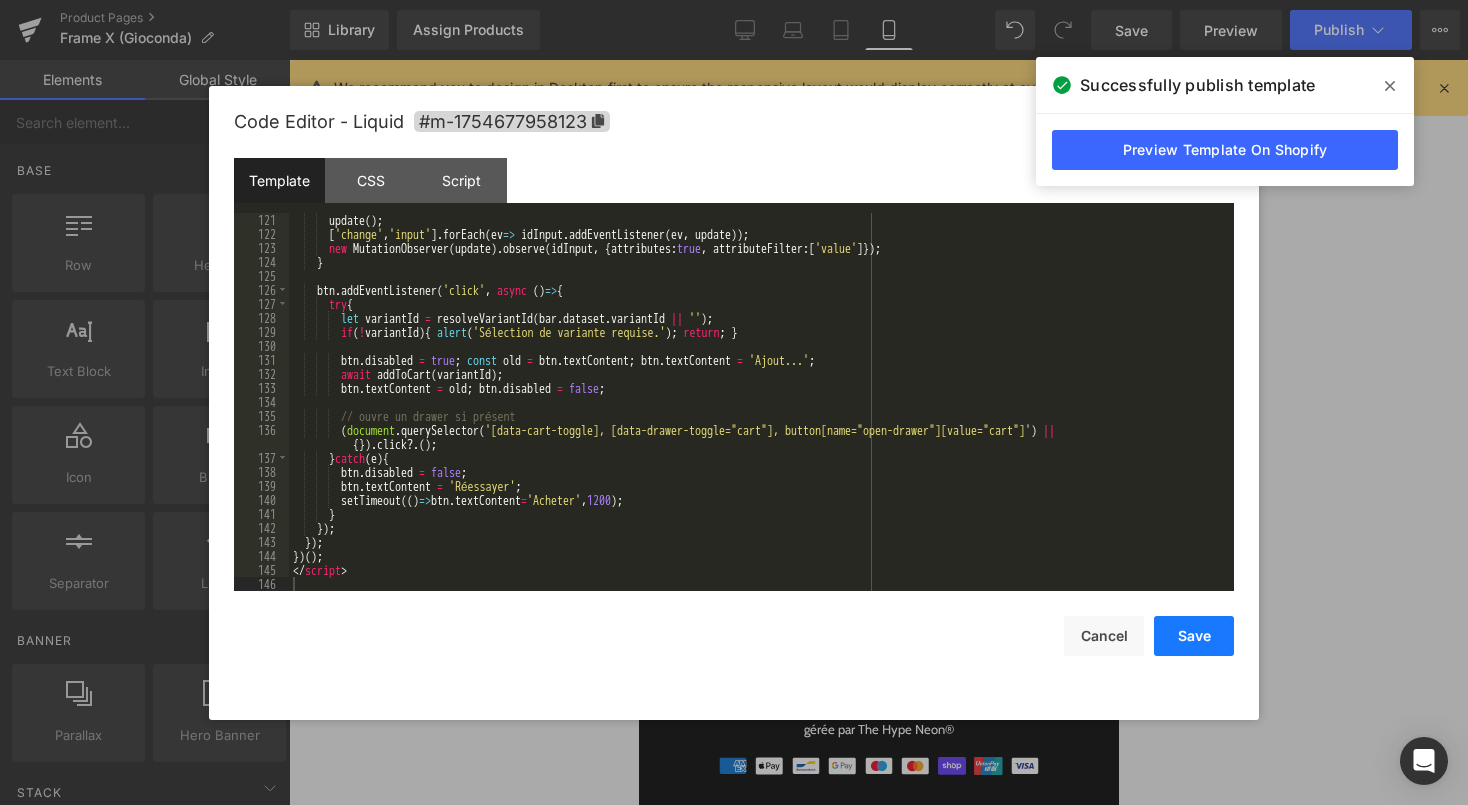 click on "Save" at bounding box center [1194, 636] 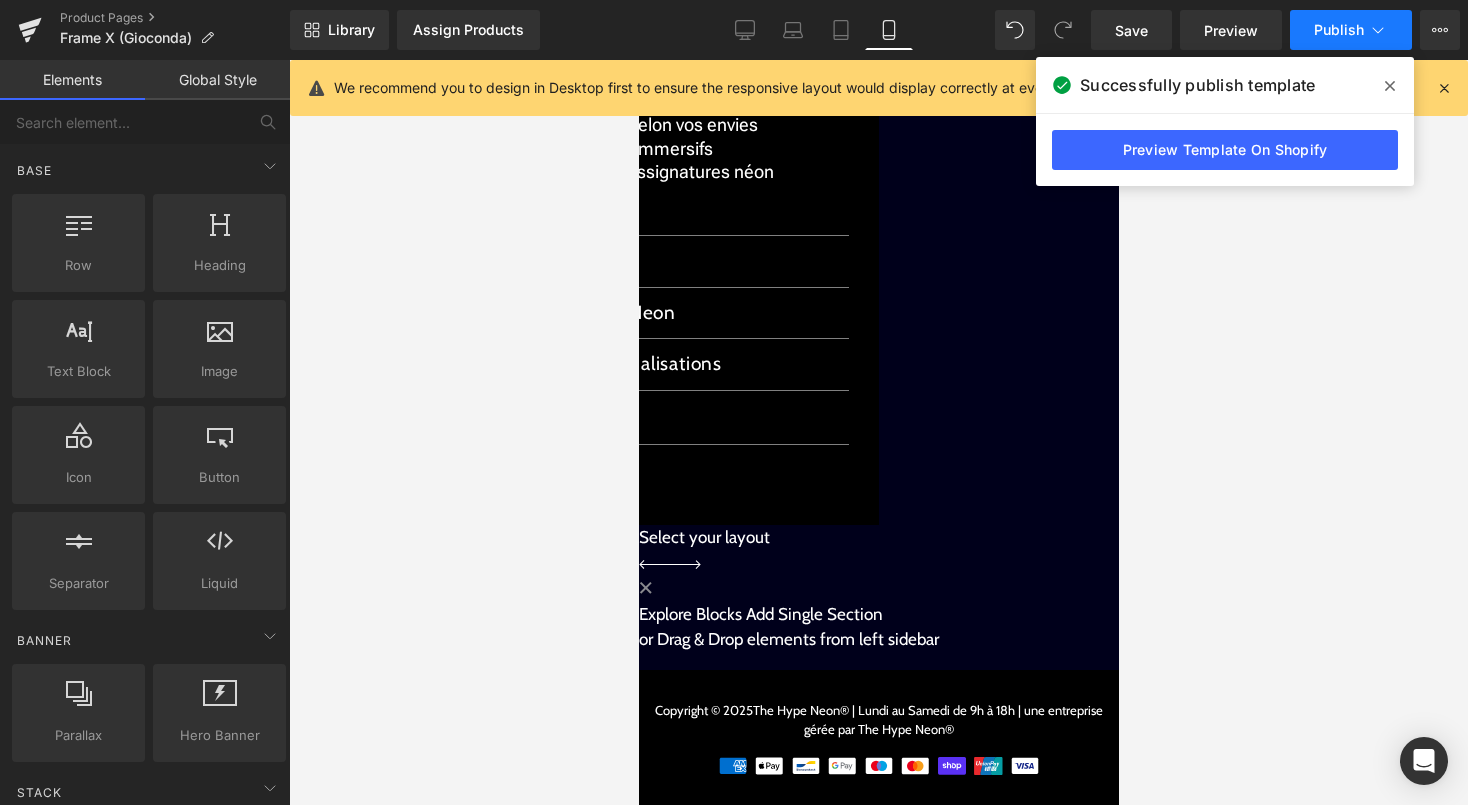 click 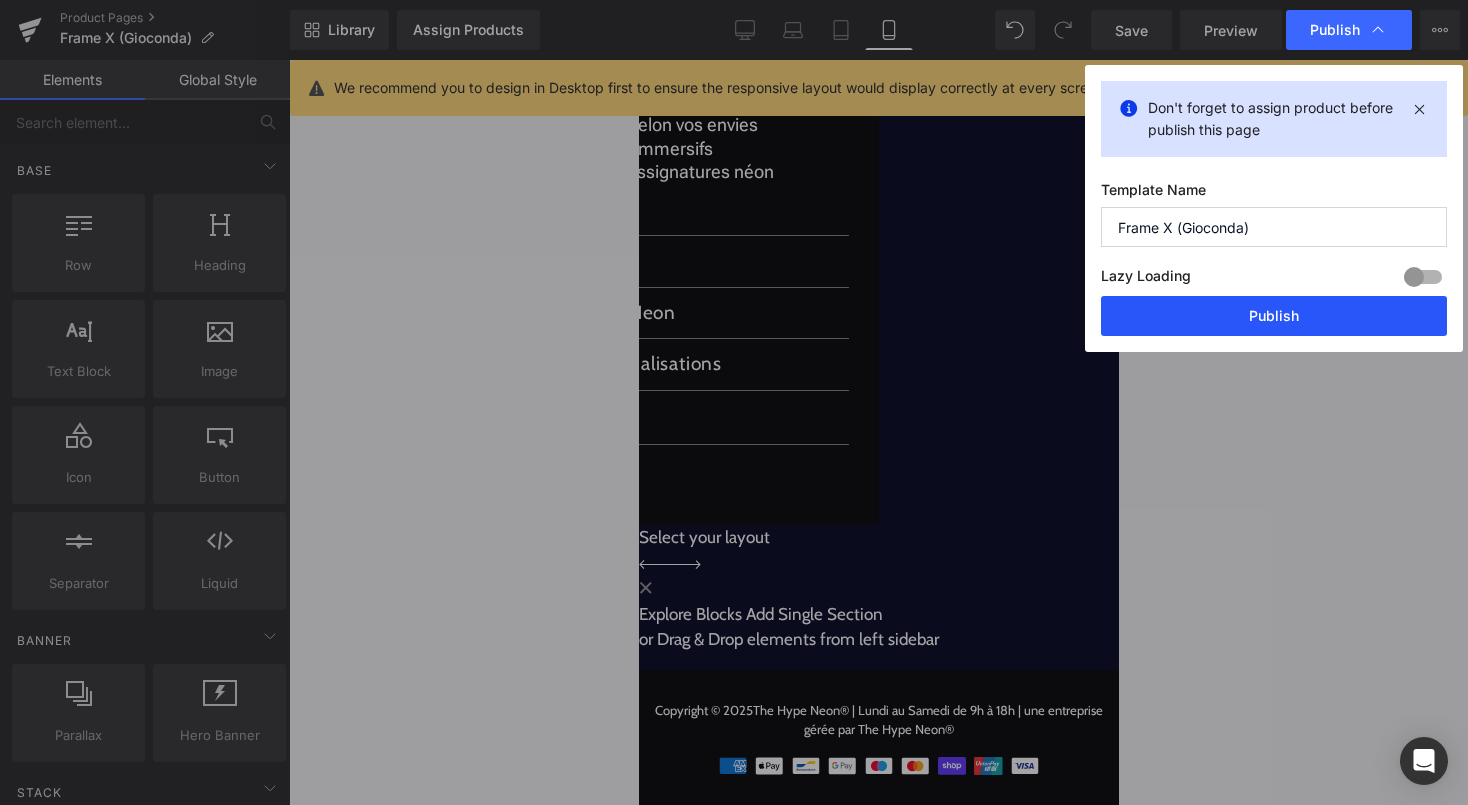 click on "Publish" at bounding box center [1274, 316] 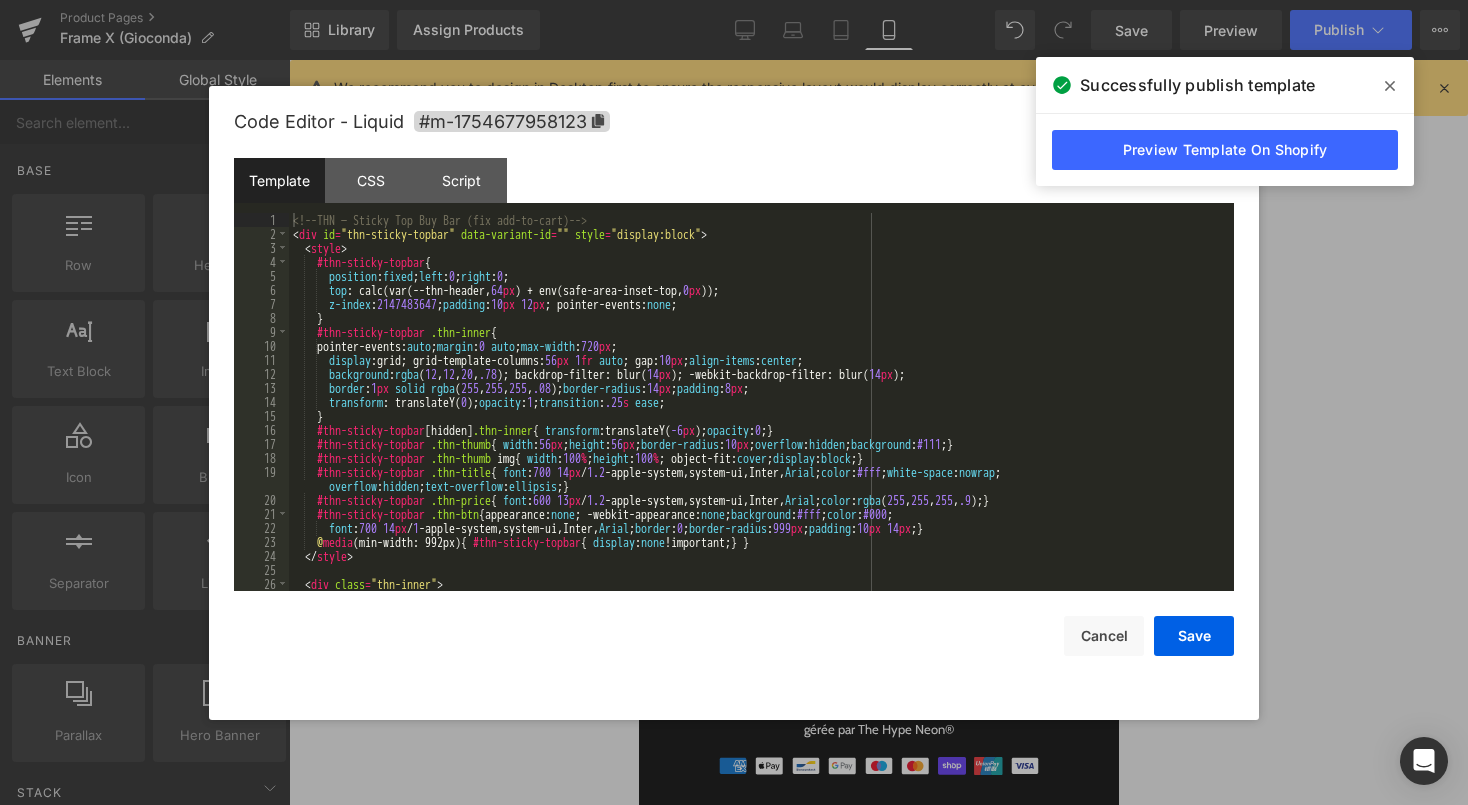 click at bounding box center (638, 60) 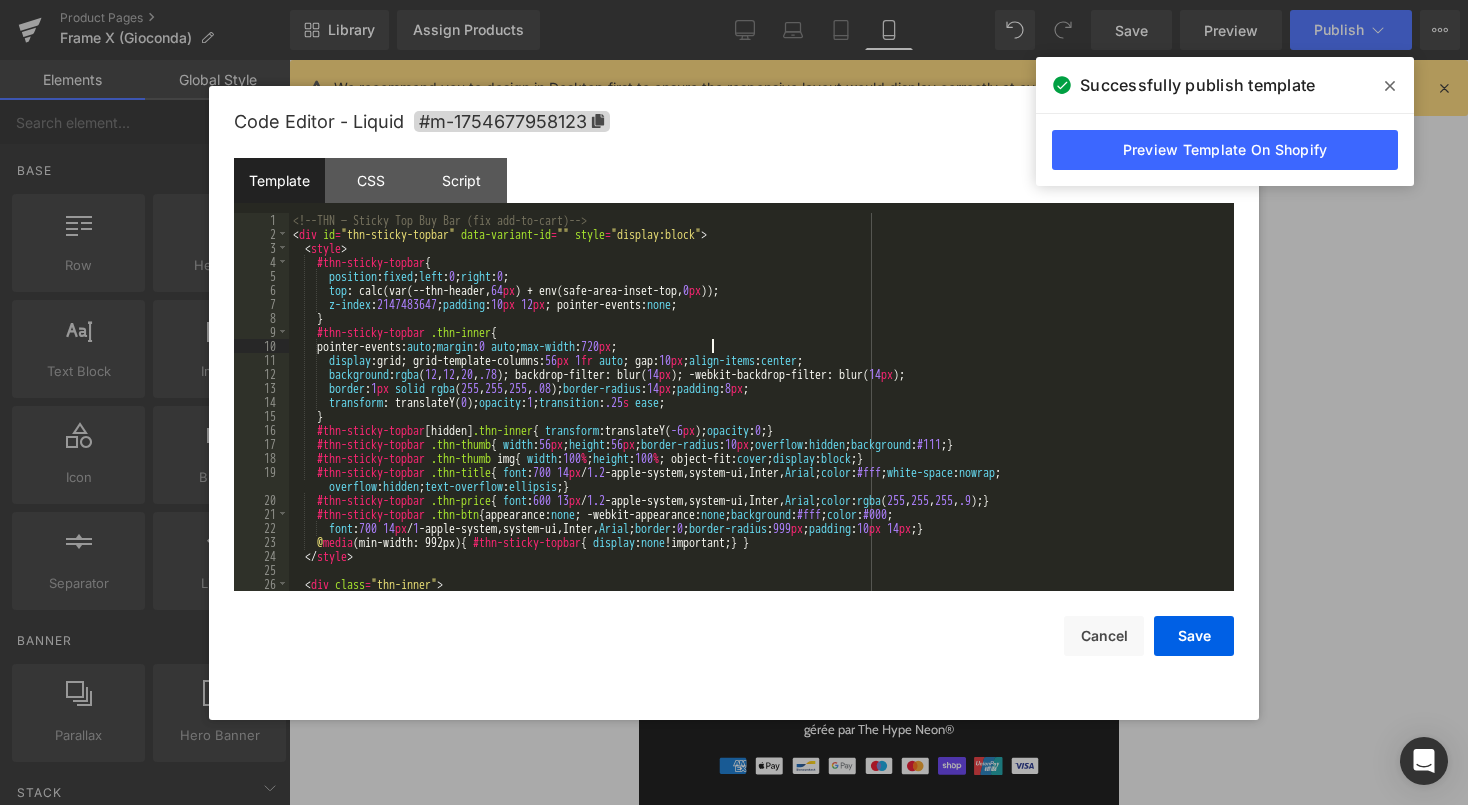 click on "<!--  THN — Sticky Top Buy Bar (fix add-to-cart)  --> < div   id = "thn-sticky-topbar"   data-variant-id = ""   style = "display:block" >    < style >       #thn-sticky-topbar {          position : fixed ;  left : 0 ;  right : 0 ;          top : calc(var(--thn-header, 64 px ) + env(safe-area-inset-top, 0 px ));          z-index :  2147483647 ;  padding : 10 px   12 px ; pointer-events: none ;       }       #thn-sticky-topbar   .thn-inner {         pointer-events: auto ;  margin : 0   auto ;  max-width : 720 px ;          display :grid; grid-template-columns: 56 px   1 fr   auto ; gap: 10 px ;  align-items : center ;          background :  rgba ( 12 , 12 , 20 , .78 ); backdrop-filter: blur( 14 px ); -webkit-backdrop-filter: blur( 14 px );          border : 1 px   solid   rgba ( 255 , 255 , 255 , .08 );  border-radius : 14 px ;  padding : 8 px ;          transform : translateY( 0 );  opacity : 1 ;  transition :  .25 s   ease ;       }       #thn-sticky-topbar [ hidden ]  .thn-inner {   transform :translateY(" at bounding box center [757, 416] 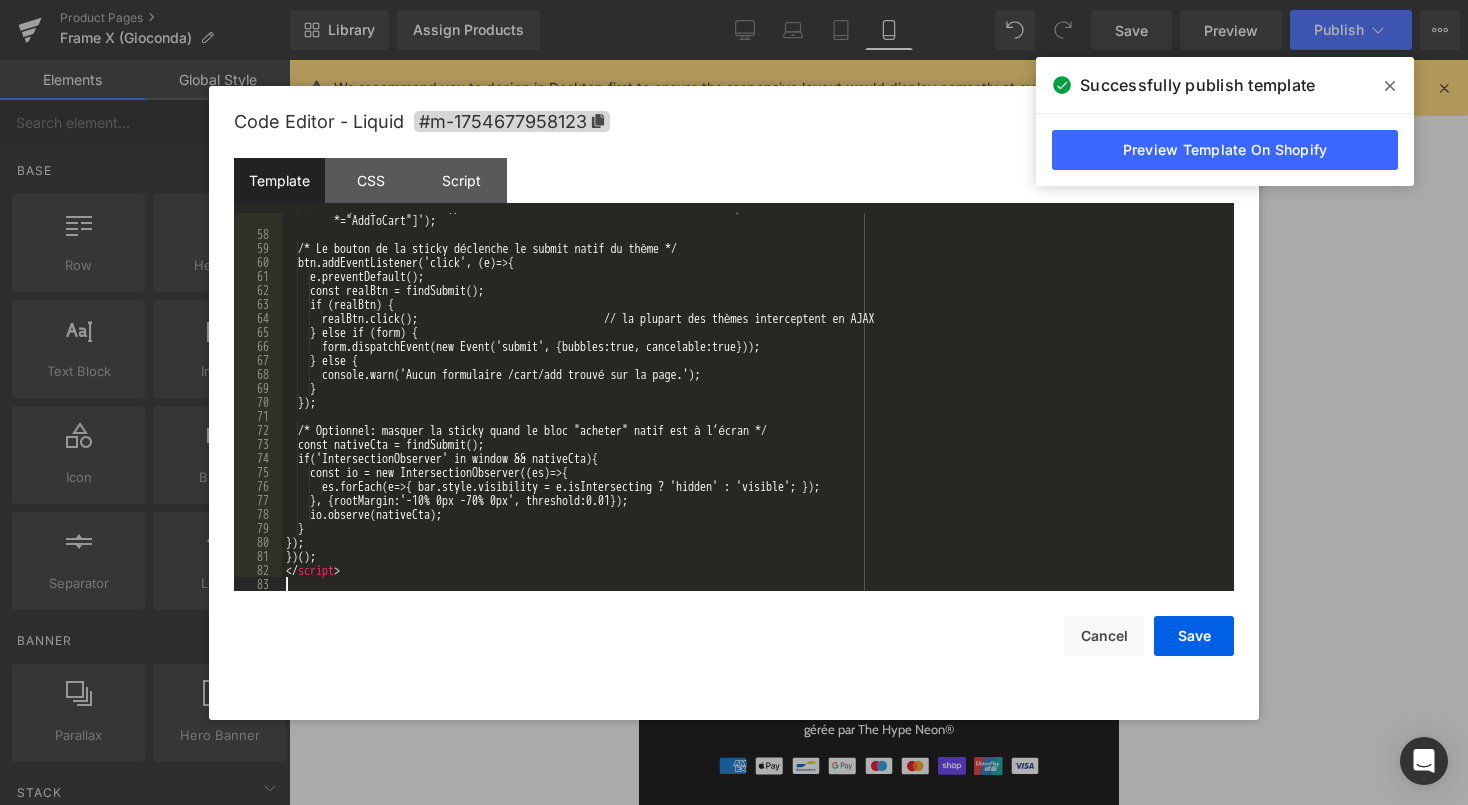 scroll, scrollTop: 840, scrollLeft: 0, axis: vertical 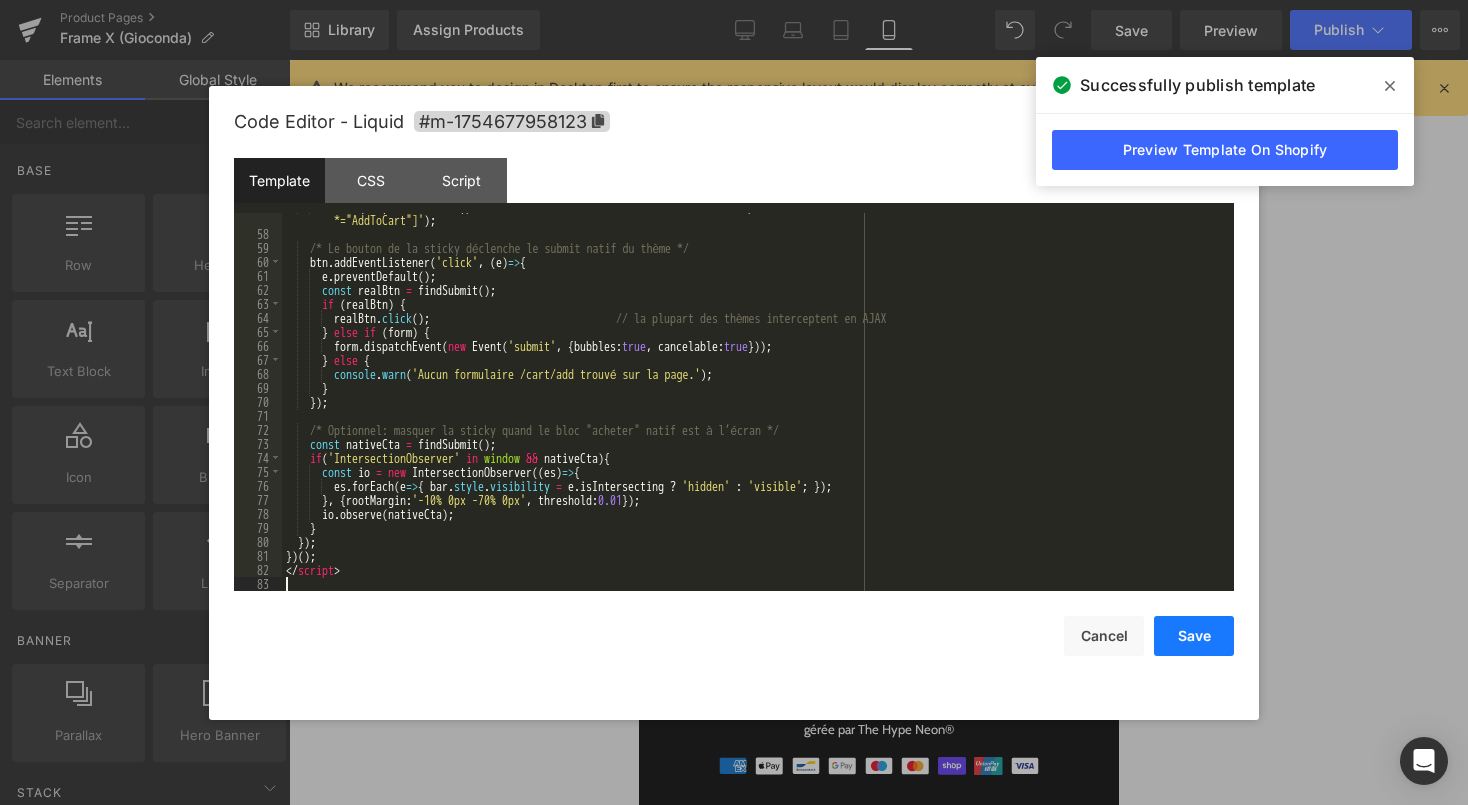 click on "Save" at bounding box center (1194, 636) 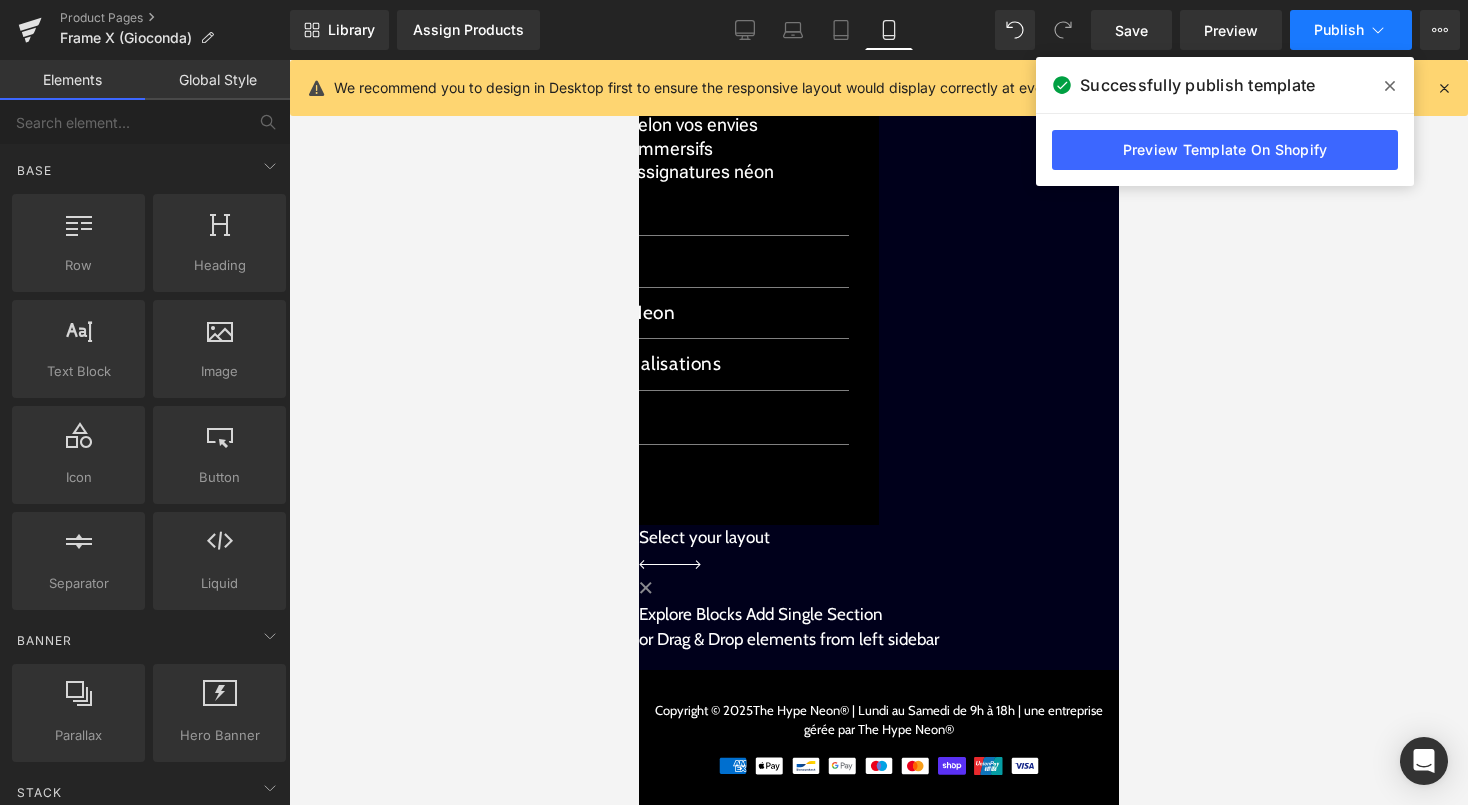 click 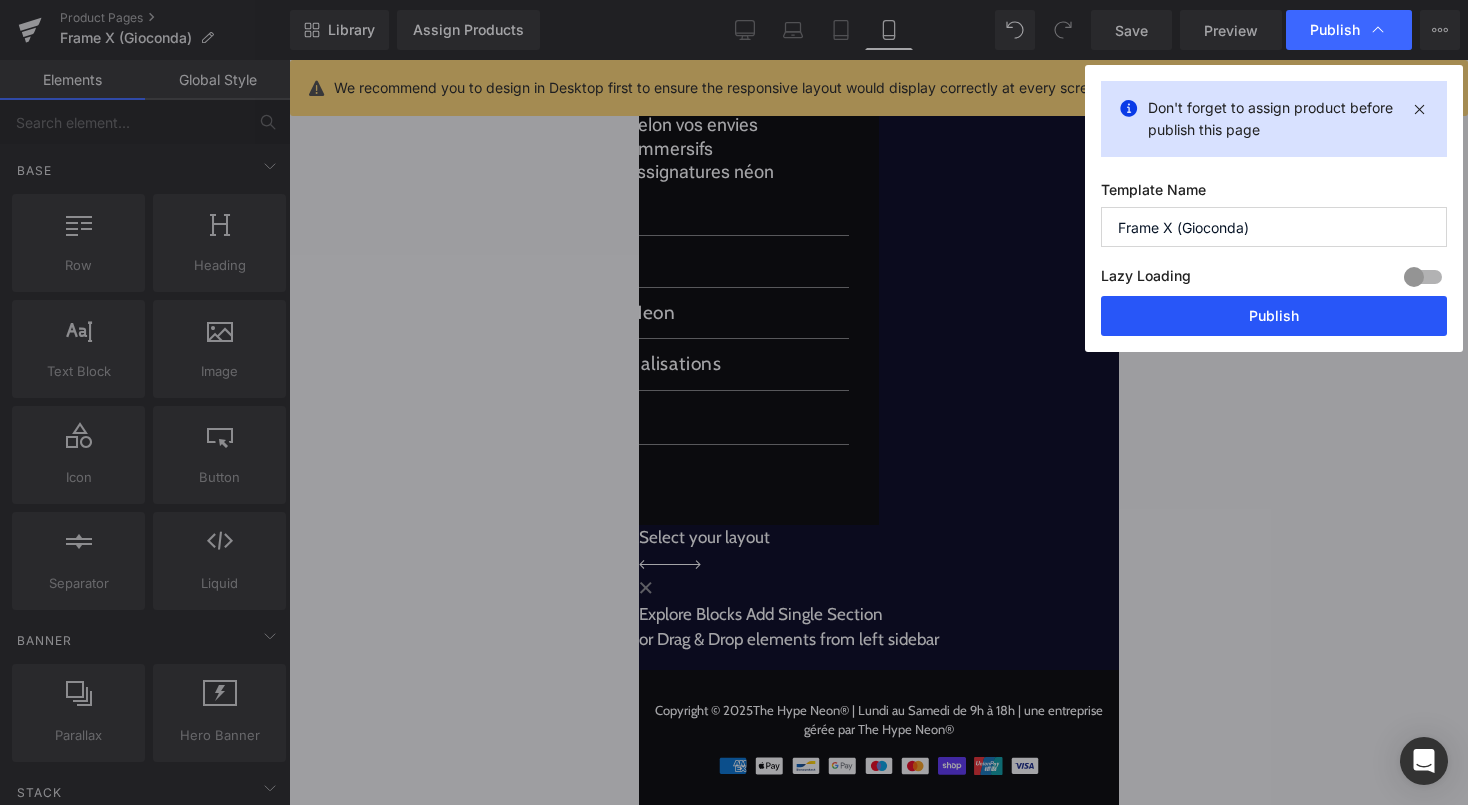 click on "Publish" at bounding box center [1274, 316] 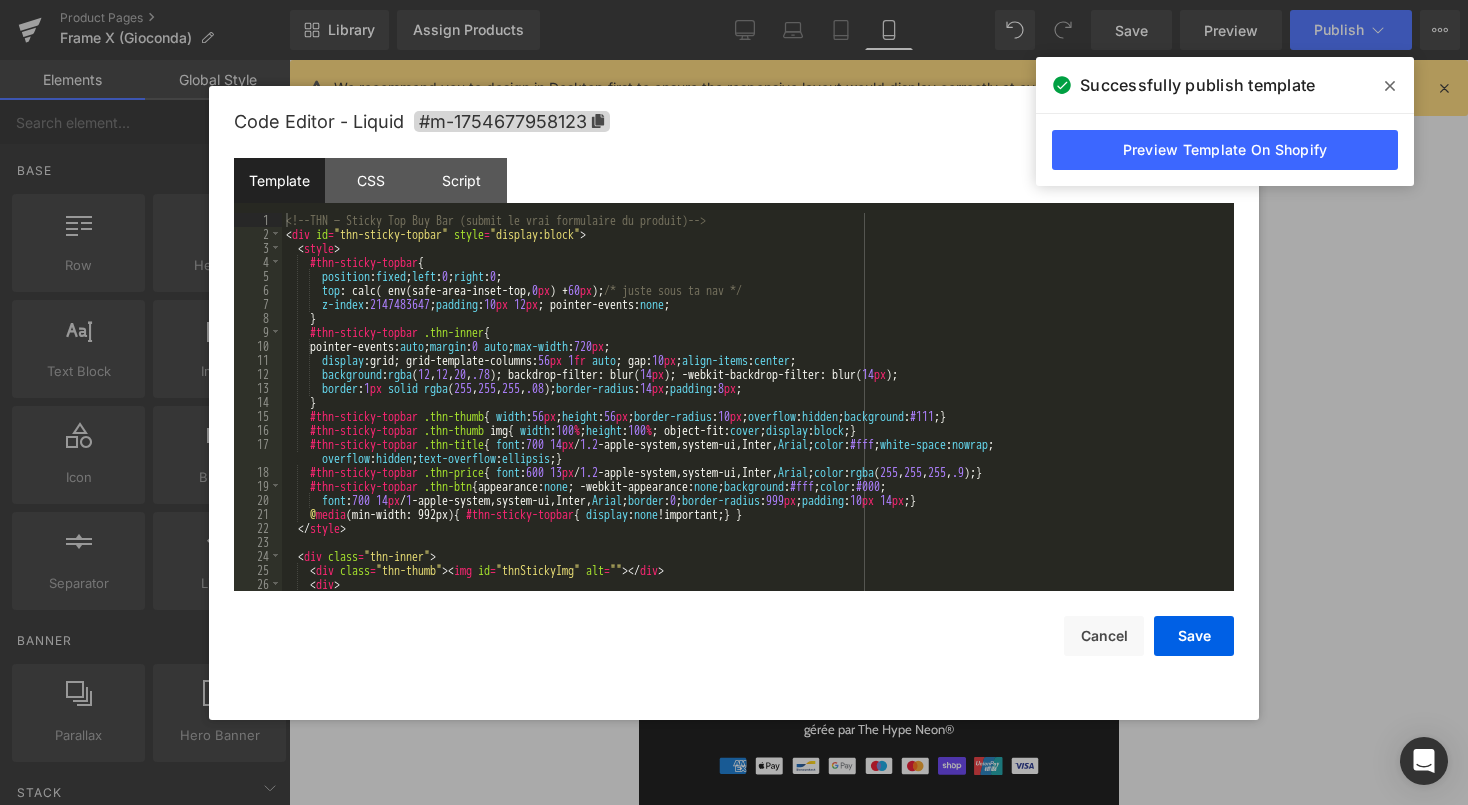 click at bounding box center (638, 60) 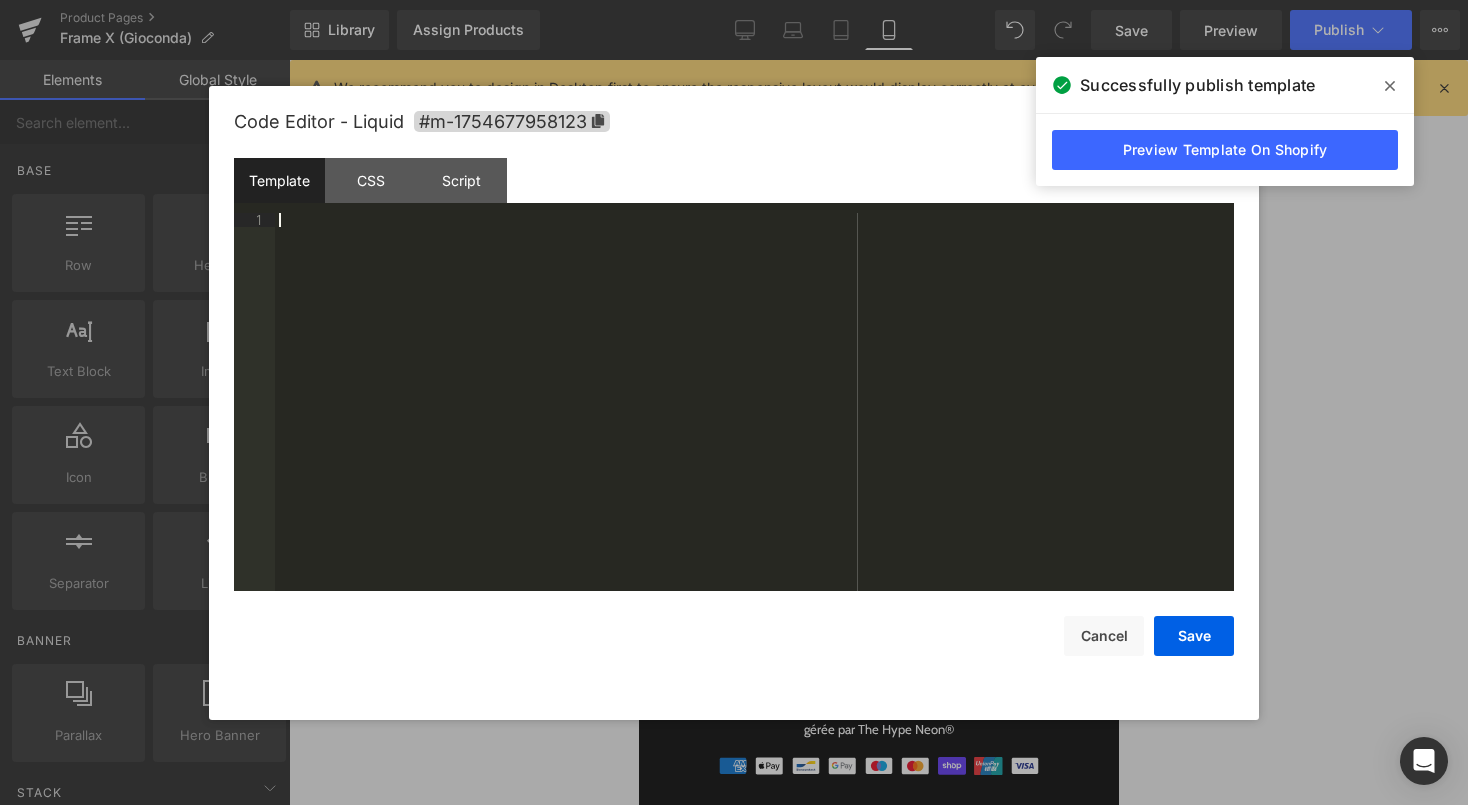 scroll, scrollTop: 2366, scrollLeft: 0, axis: vertical 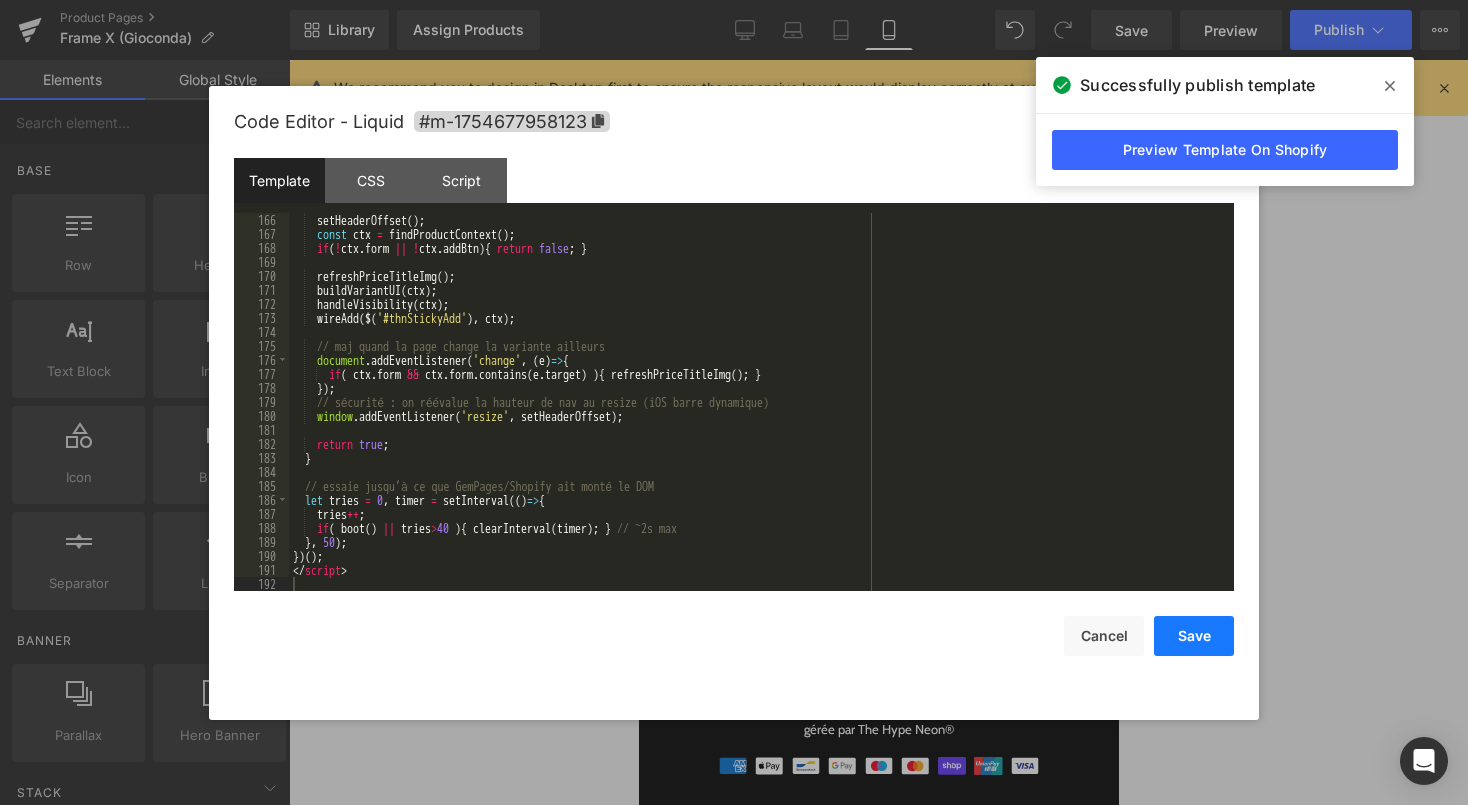 click on "Save" at bounding box center (1194, 636) 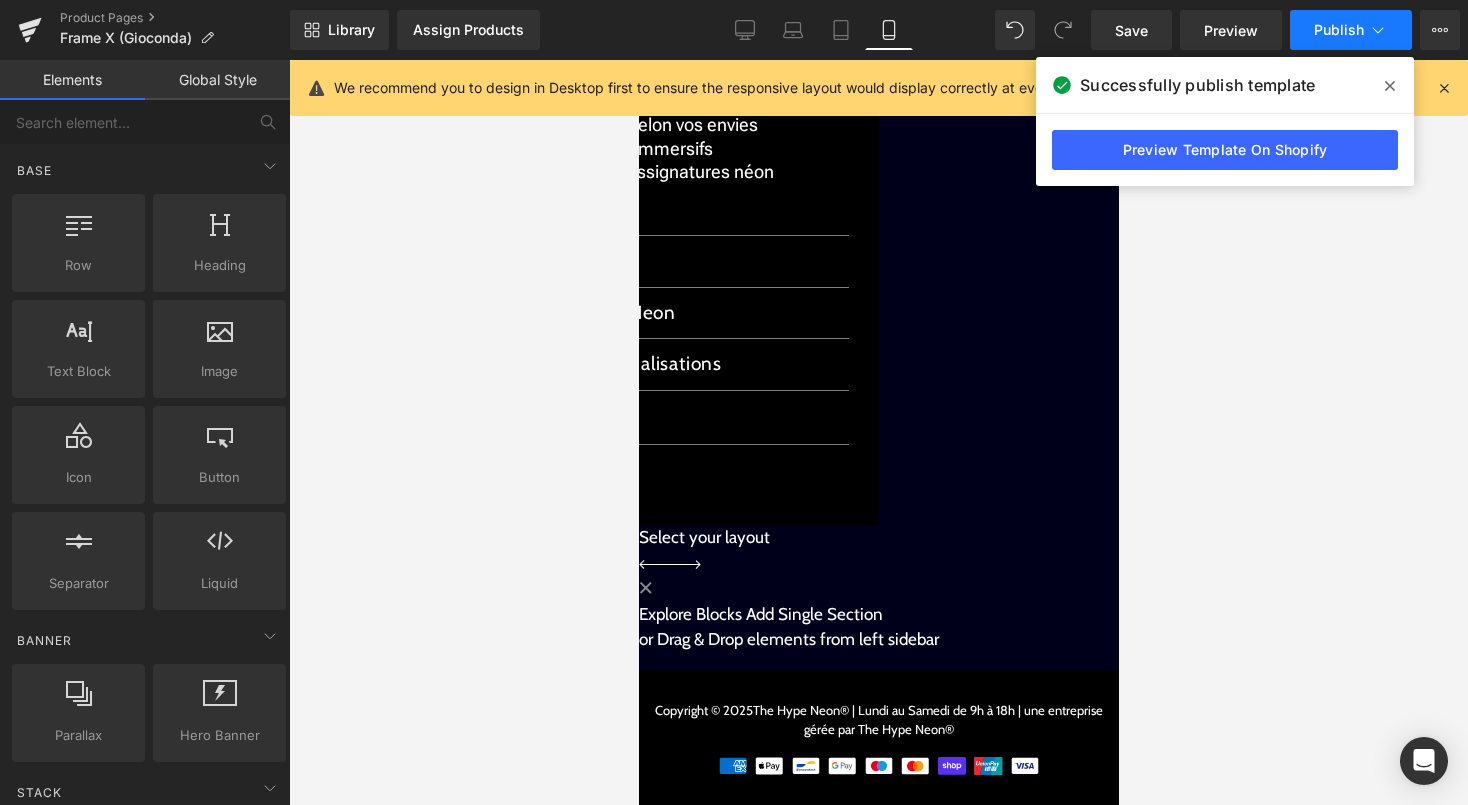 click on "Publish" at bounding box center (1351, 30) 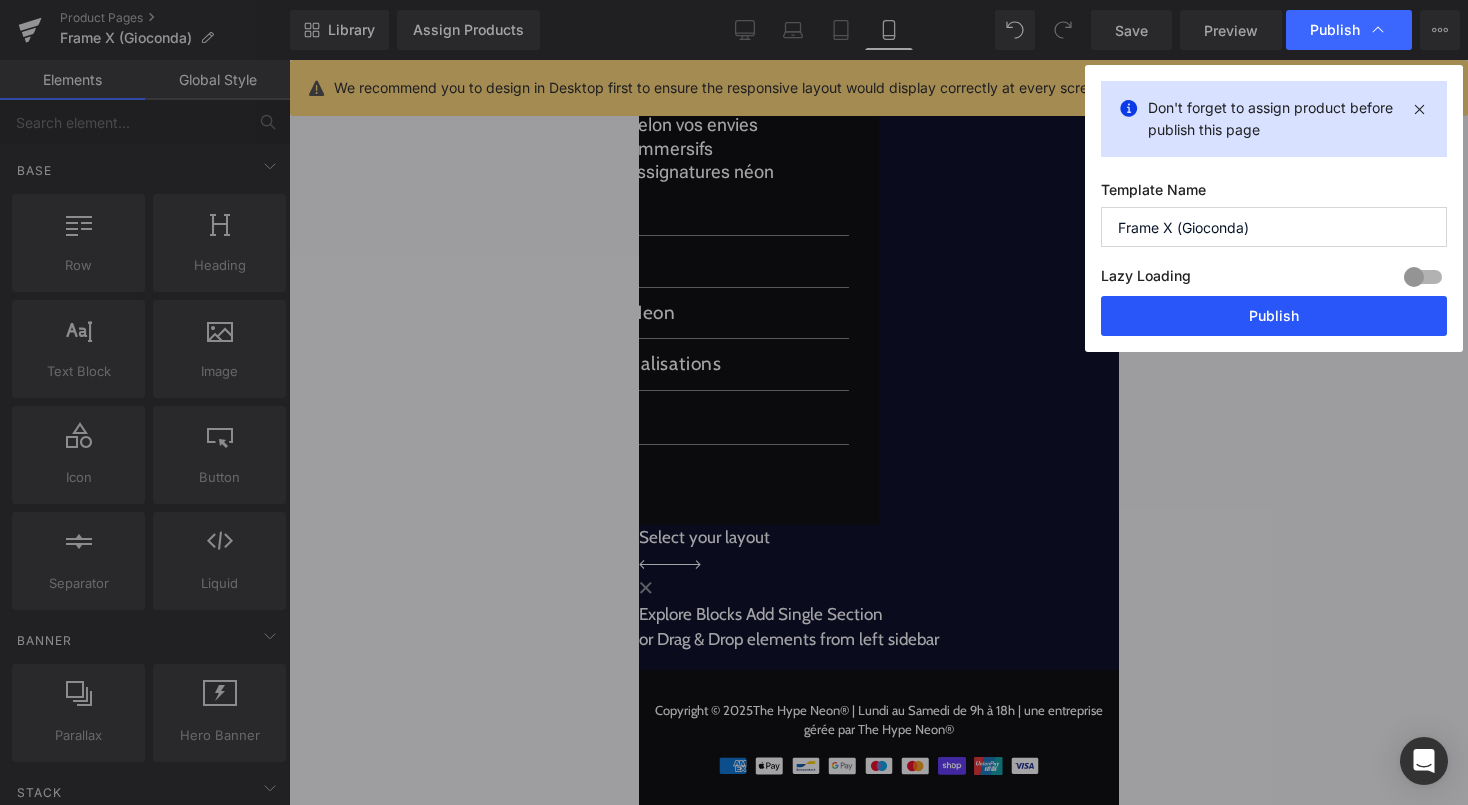 click on "Publish" at bounding box center (1274, 316) 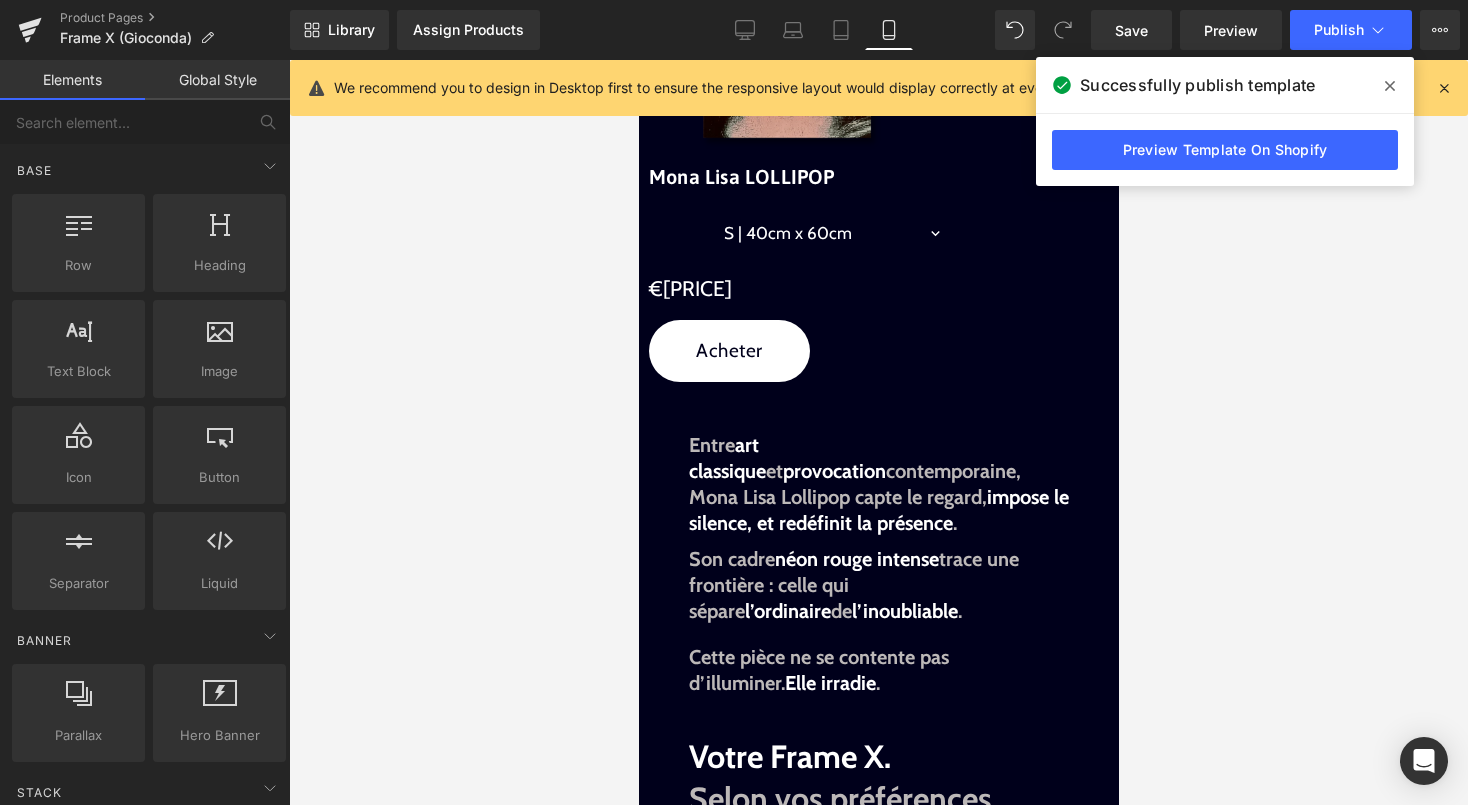 scroll, scrollTop: 849, scrollLeft: 0, axis: vertical 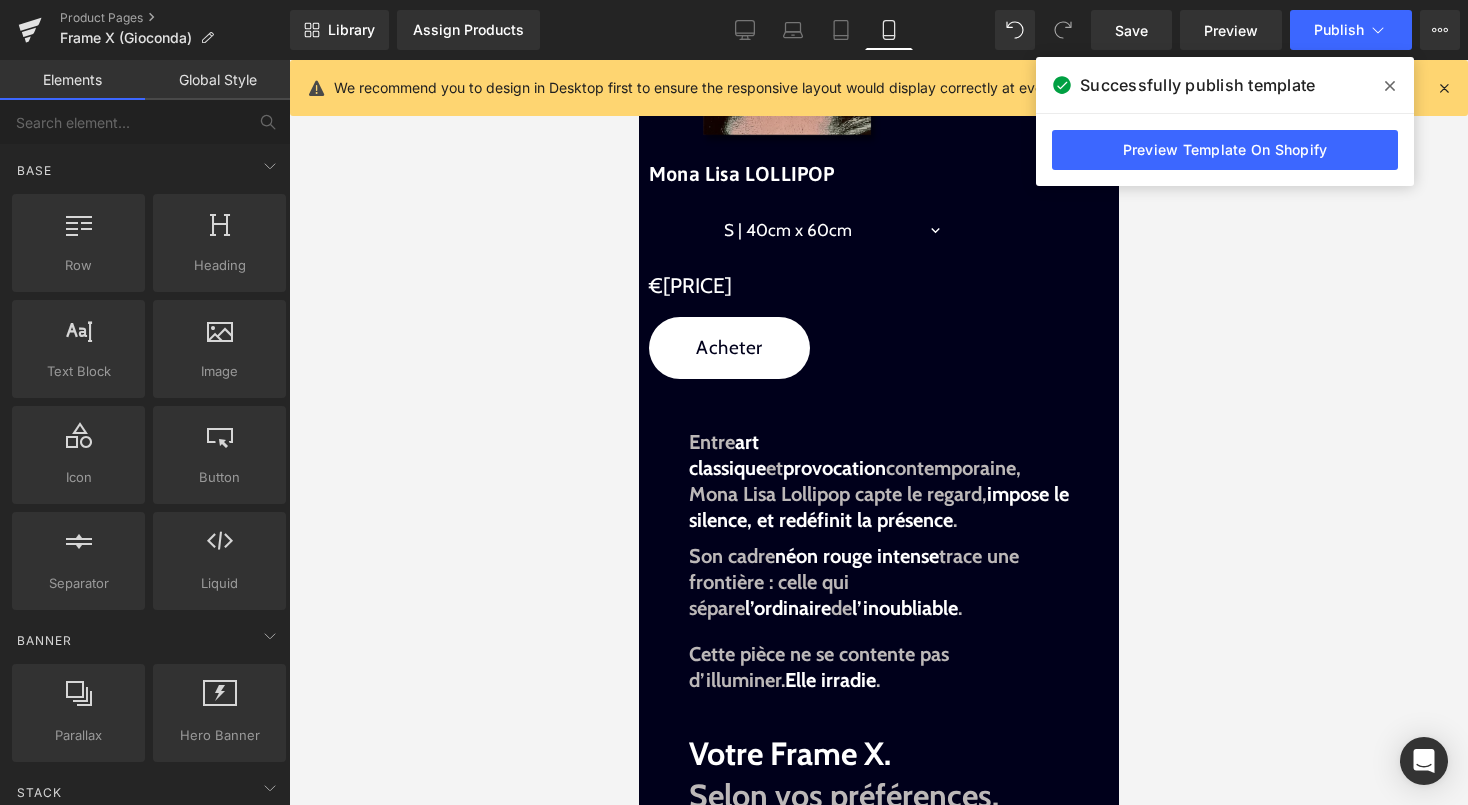 click 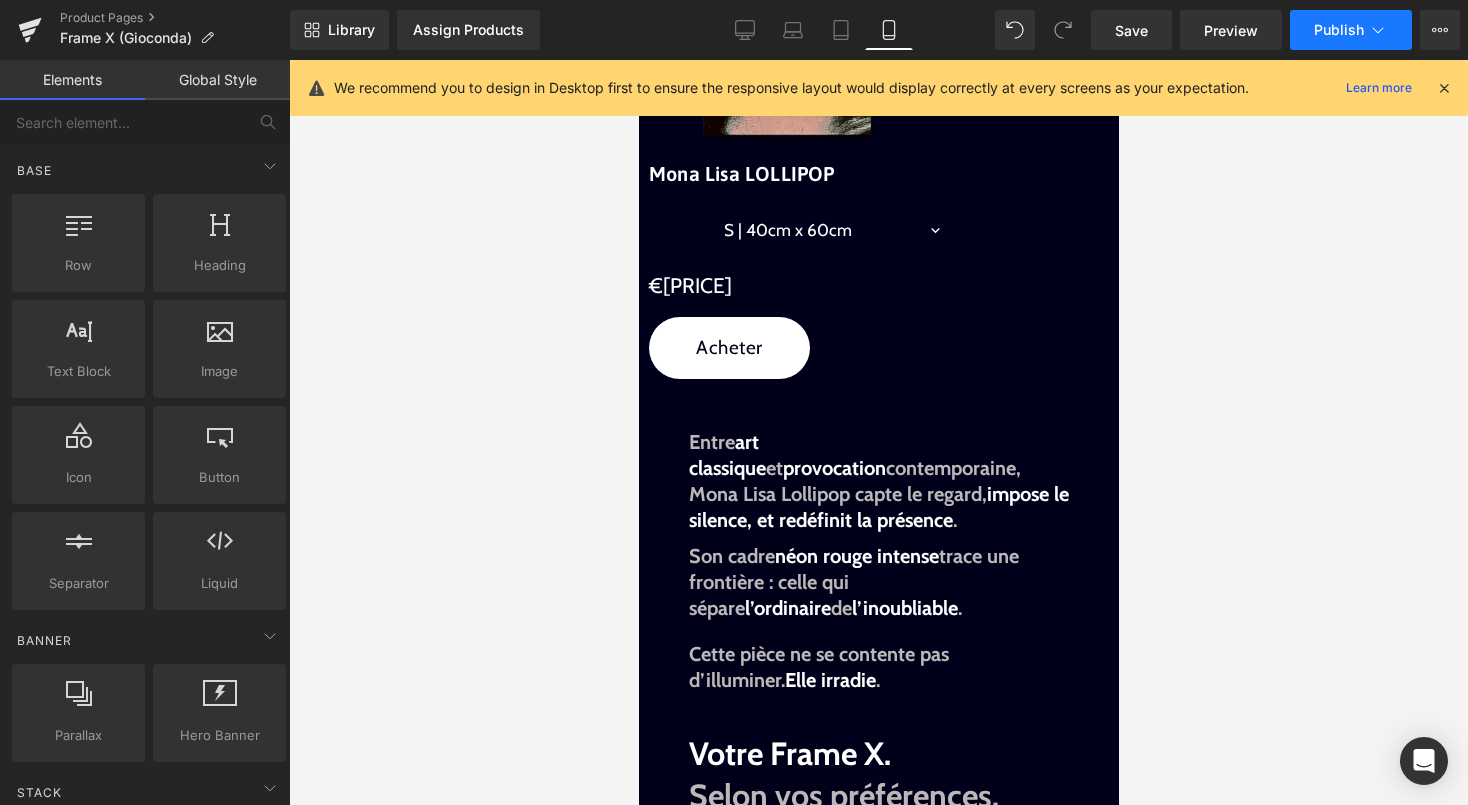 click on "Publish" at bounding box center [1351, 30] 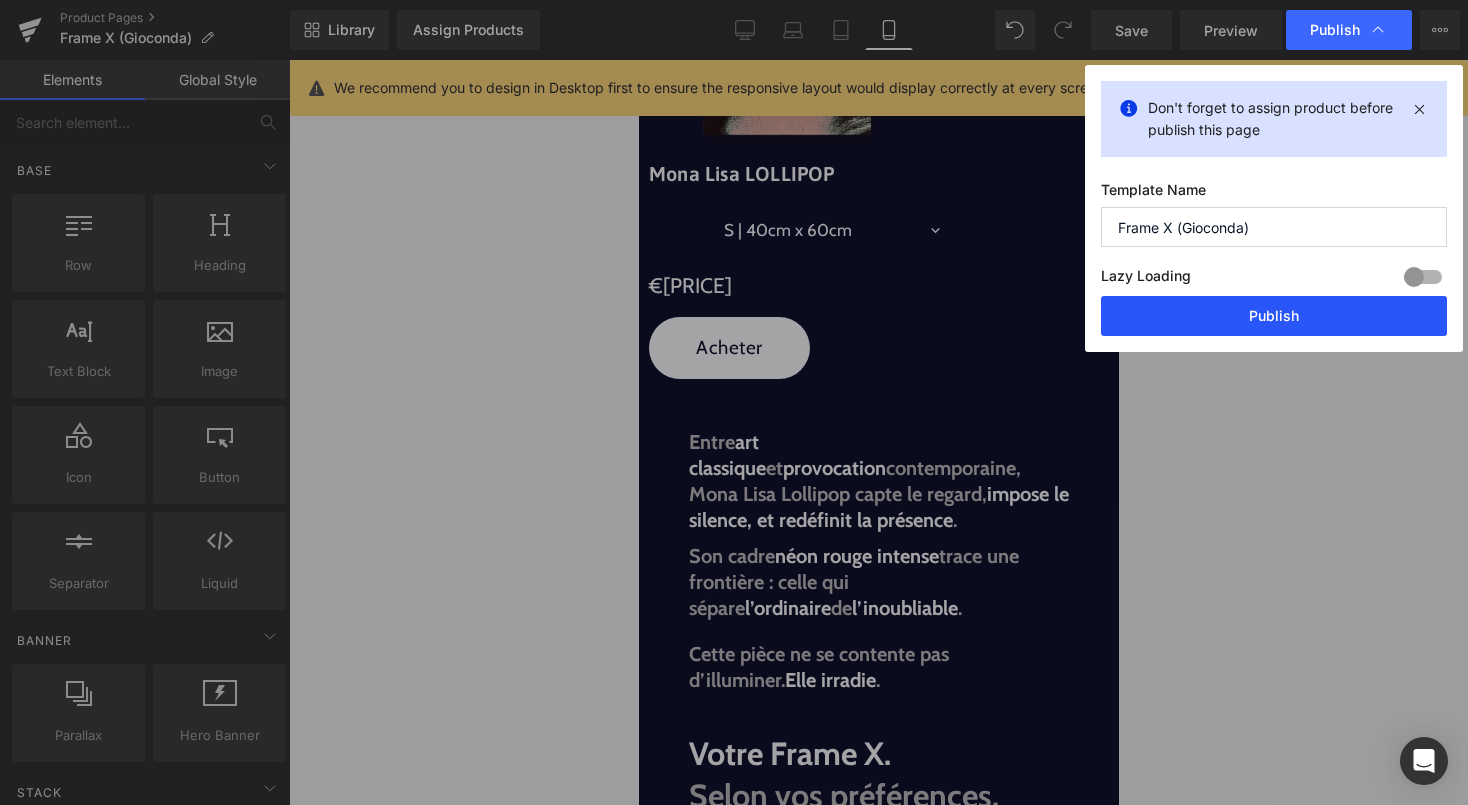 click on "Publish" at bounding box center (1274, 316) 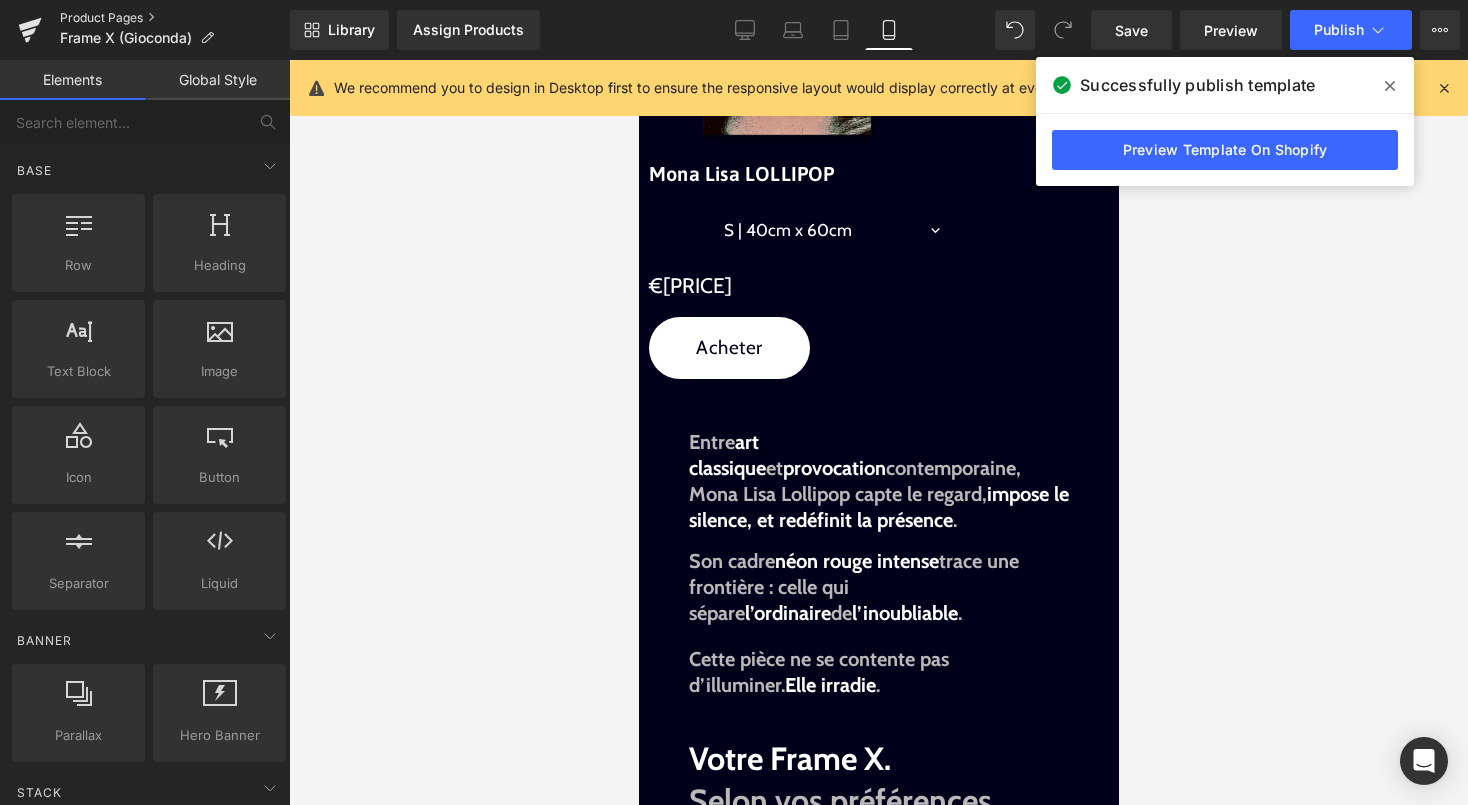 click on "Product Pages" at bounding box center [175, 18] 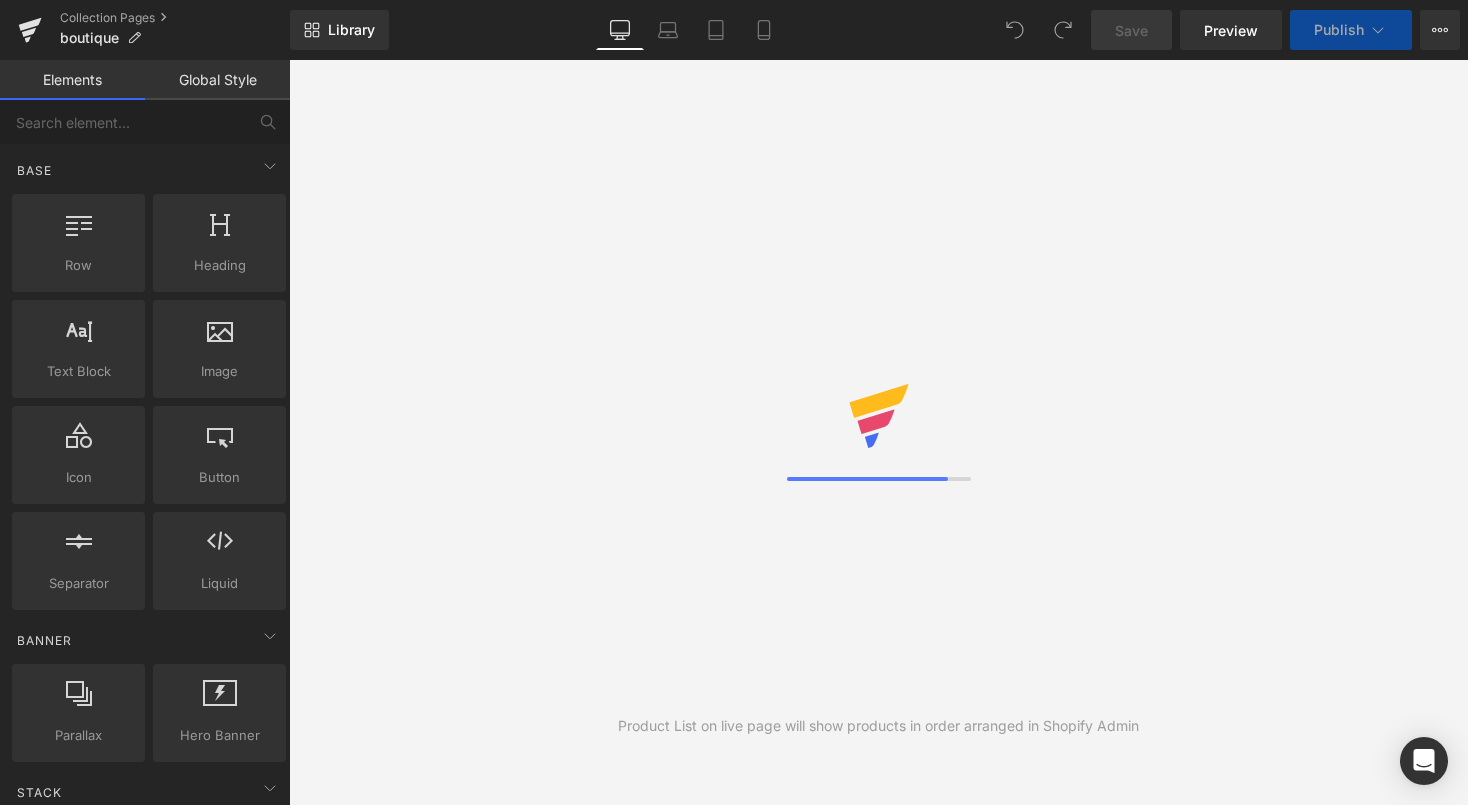 scroll, scrollTop: 0, scrollLeft: 0, axis: both 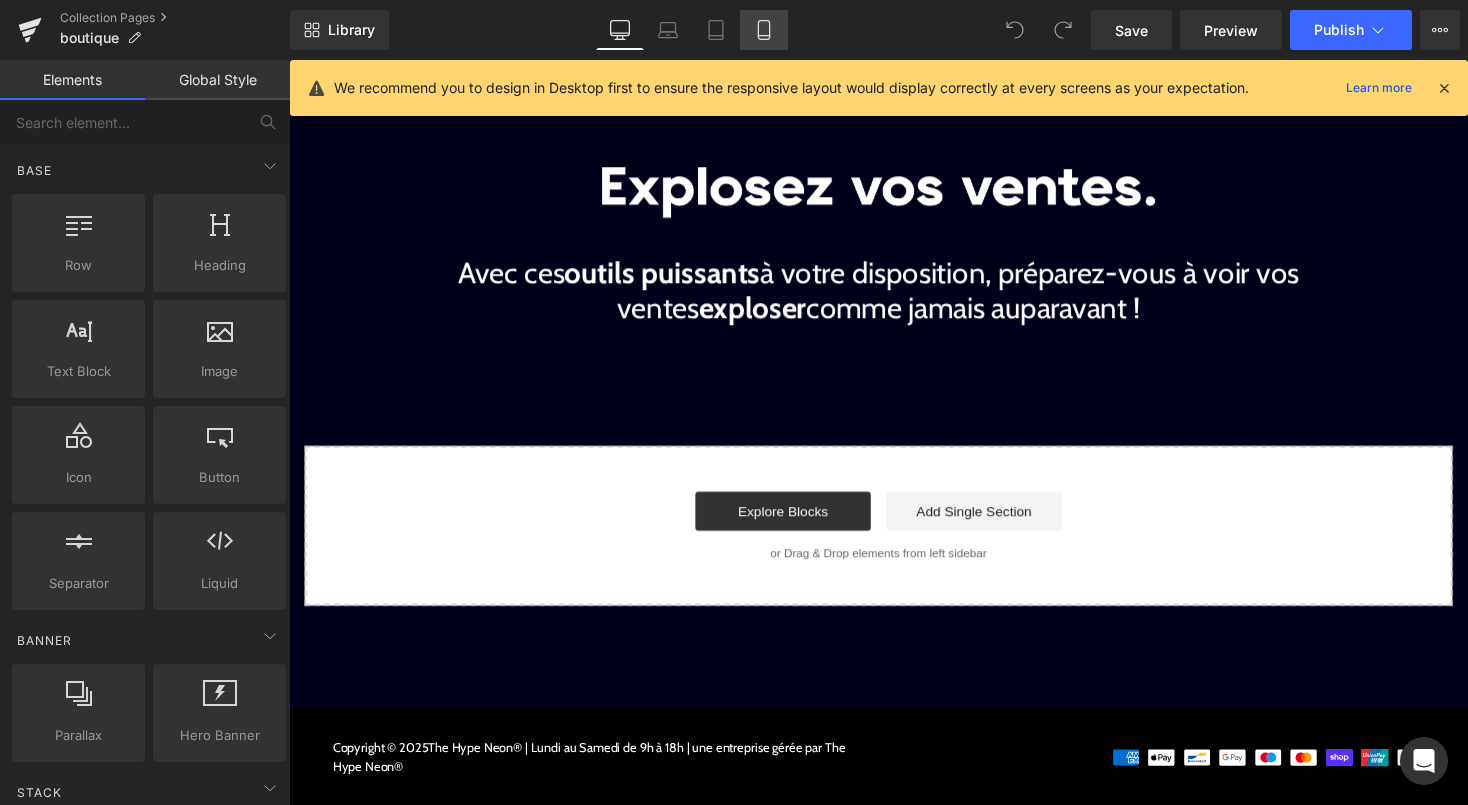 click 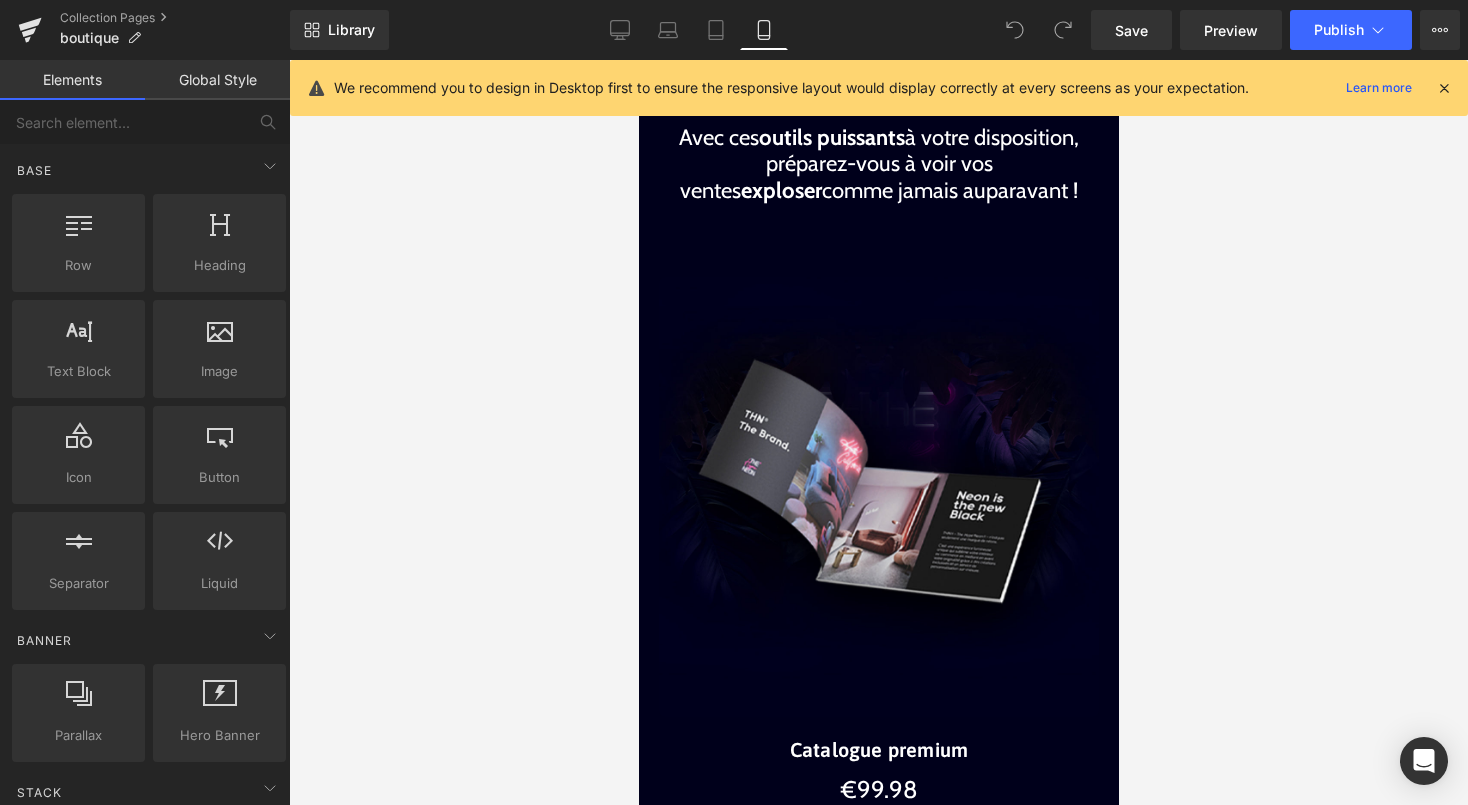 scroll, scrollTop: 0, scrollLeft: 0, axis: both 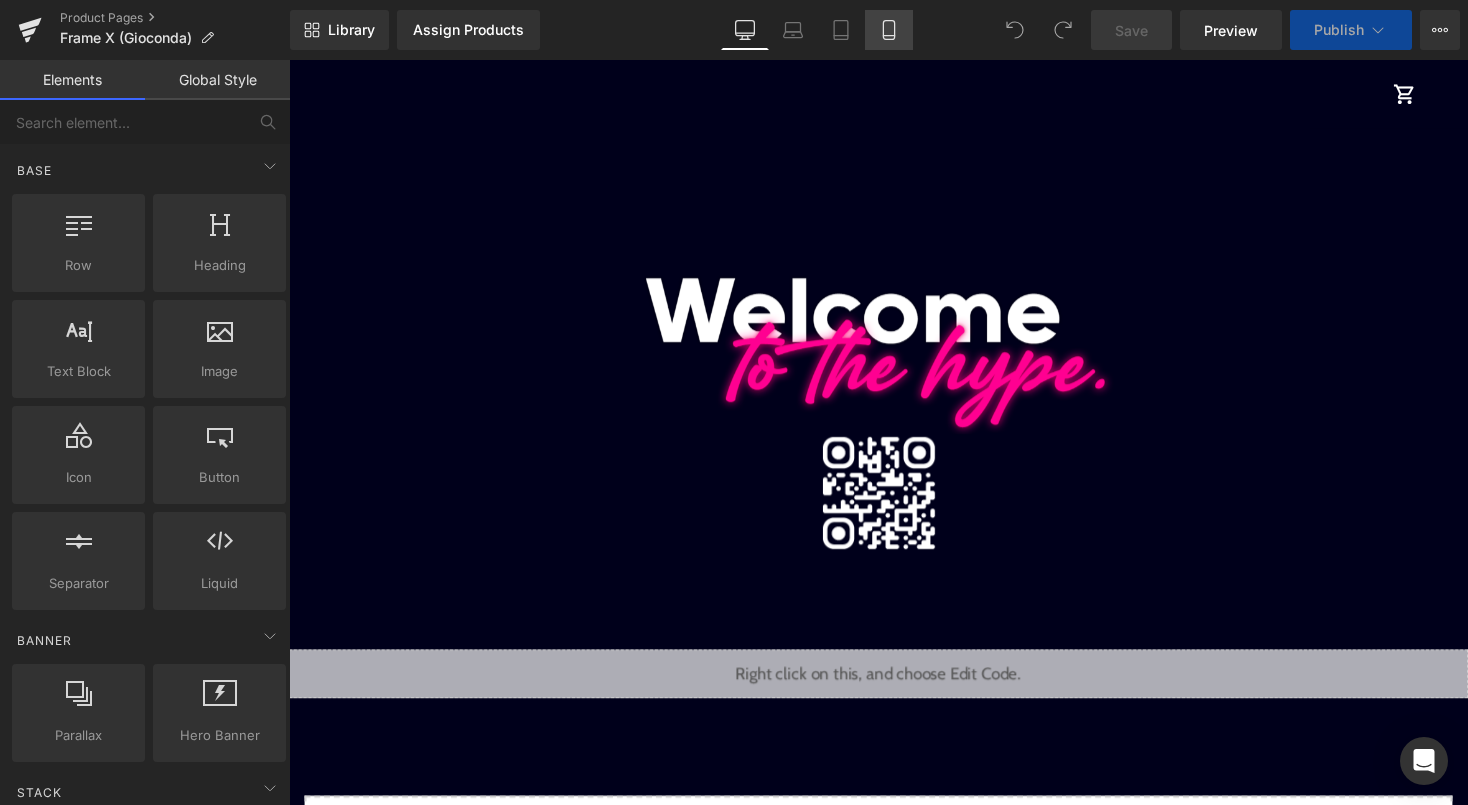 click 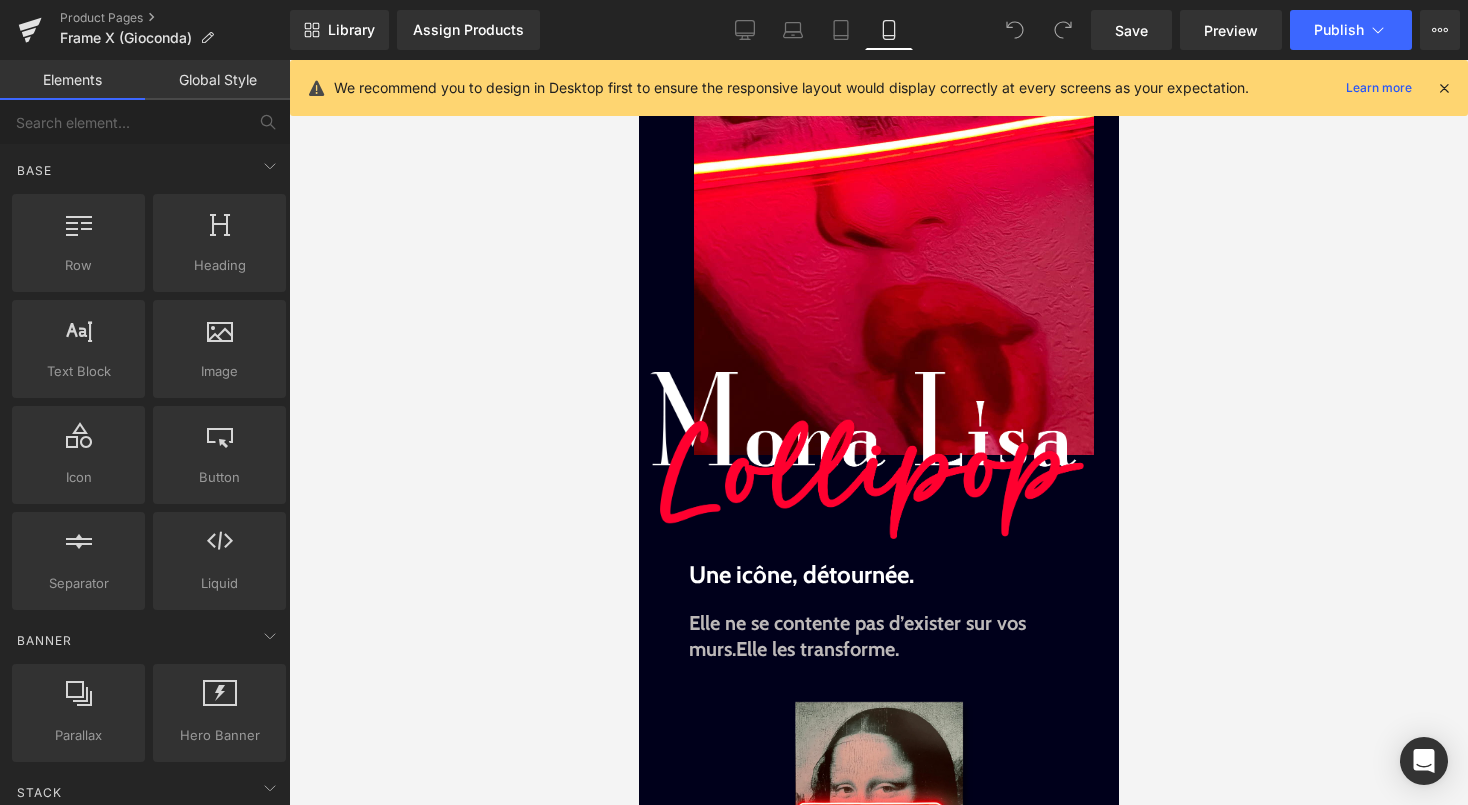 scroll, scrollTop: 60, scrollLeft: 0, axis: vertical 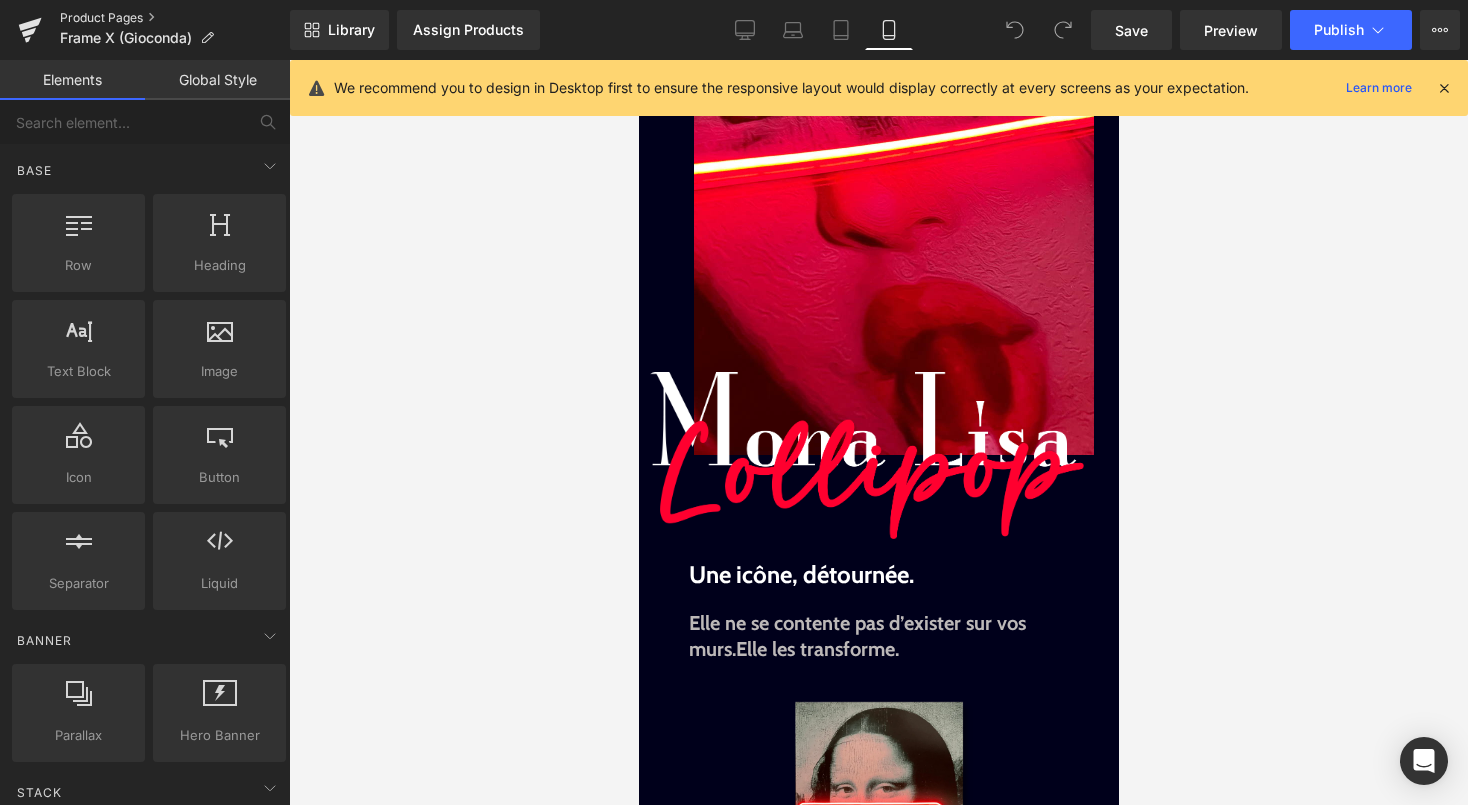 click on "Product Pages" at bounding box center (175, 18) 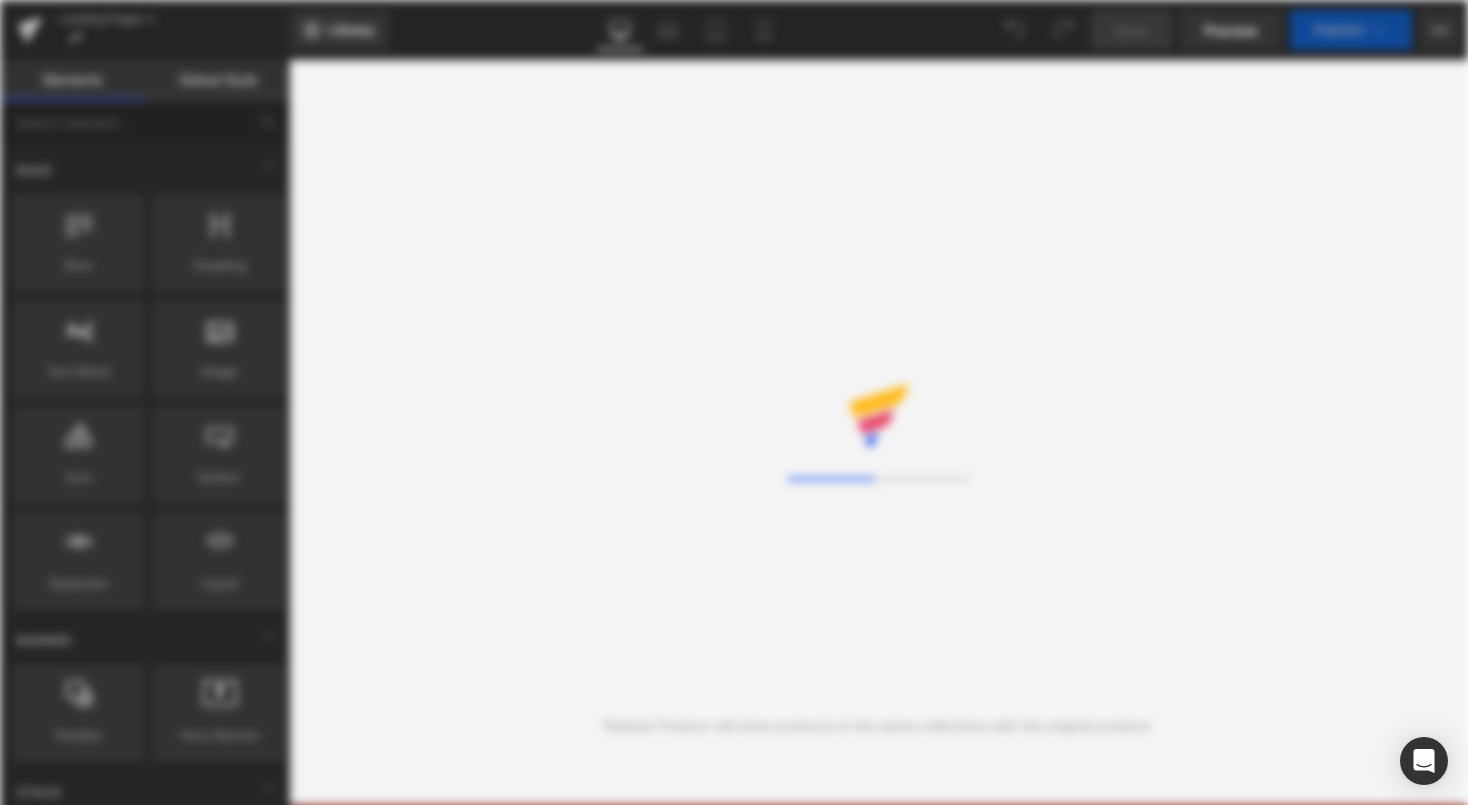 scroll, scrollTop: 0, scrollLeft: 0, axis: both 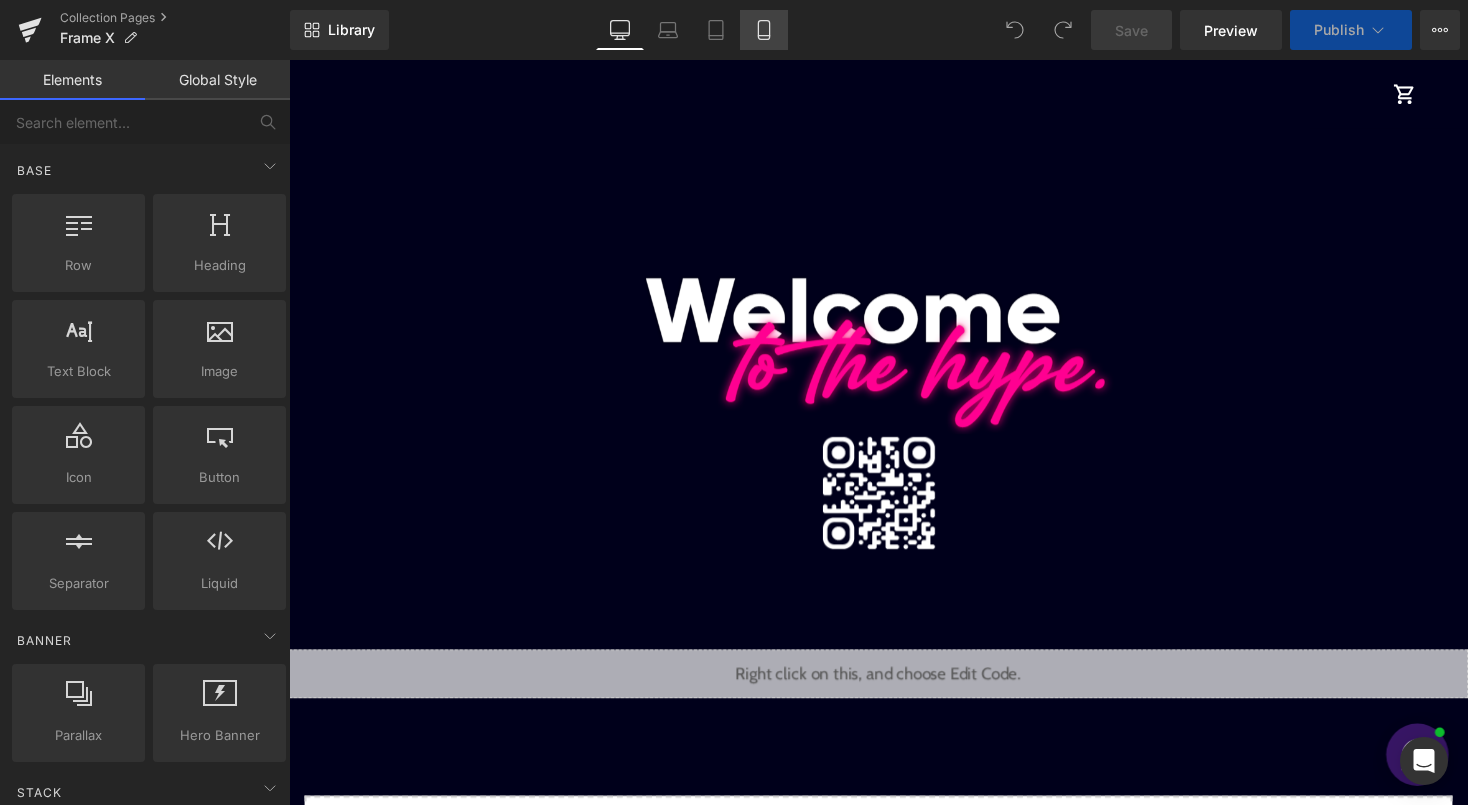 click 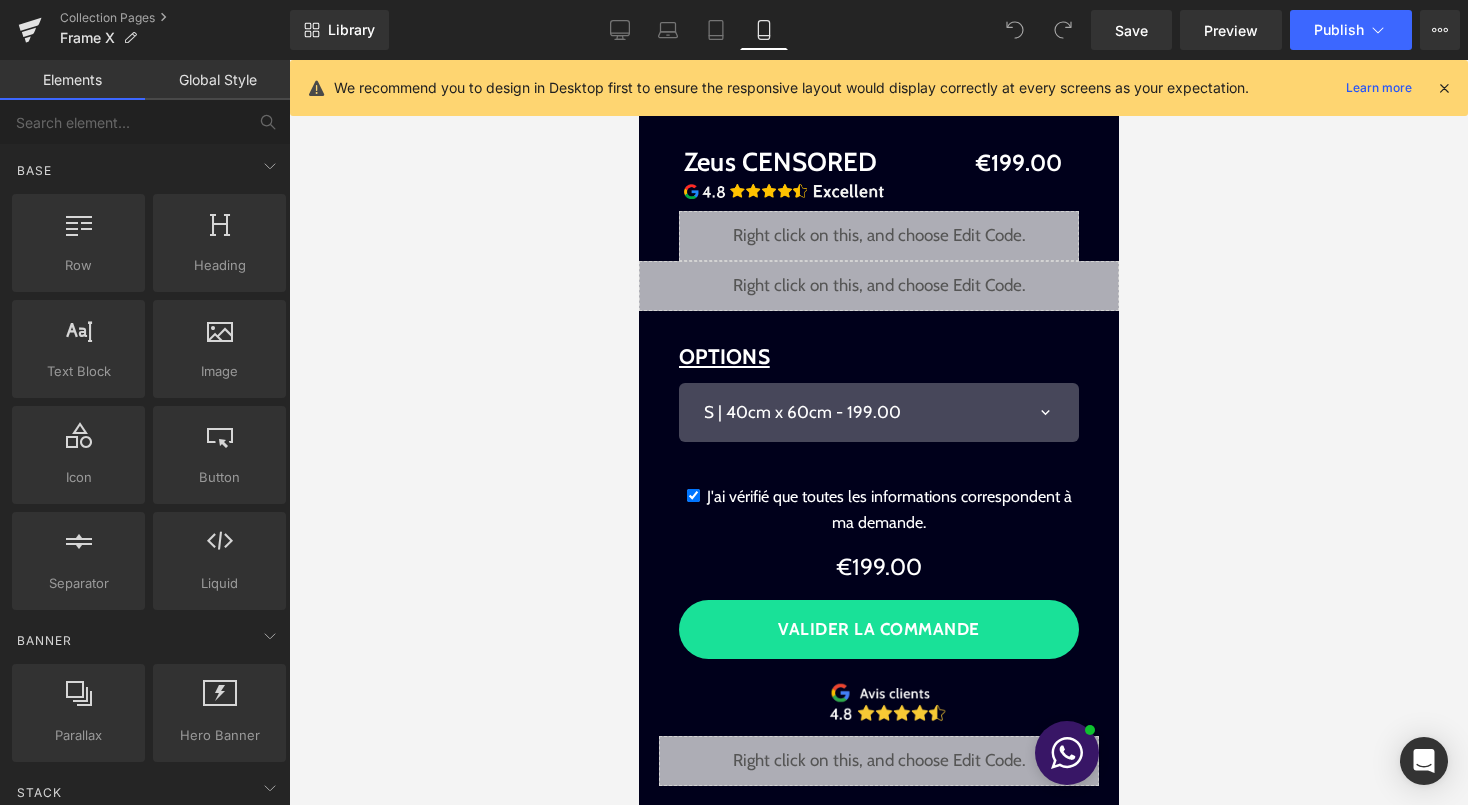 scroll, scrollTop: 0, scrollLeft: 0, axis: both 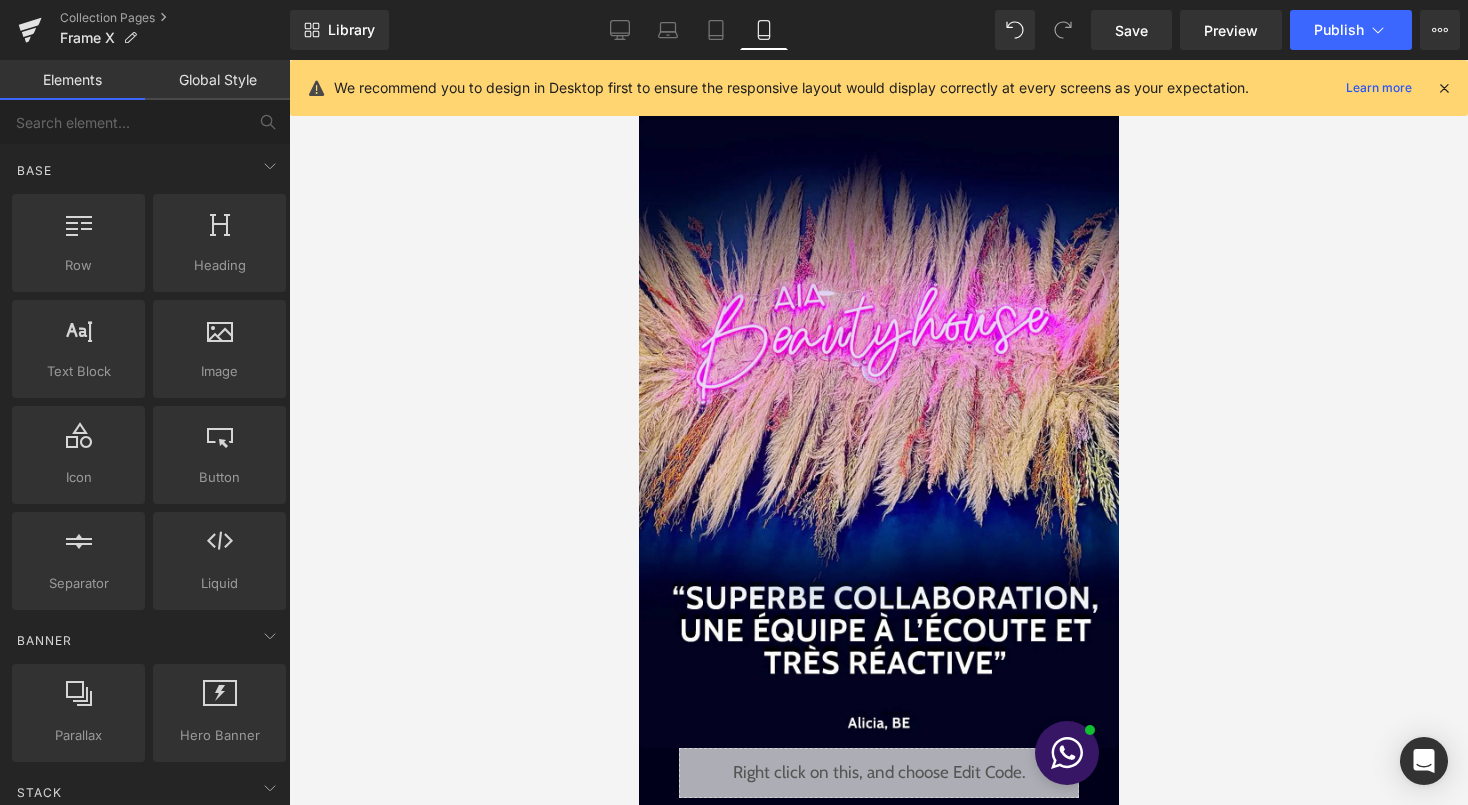 click at bounding box center (1444, 88) 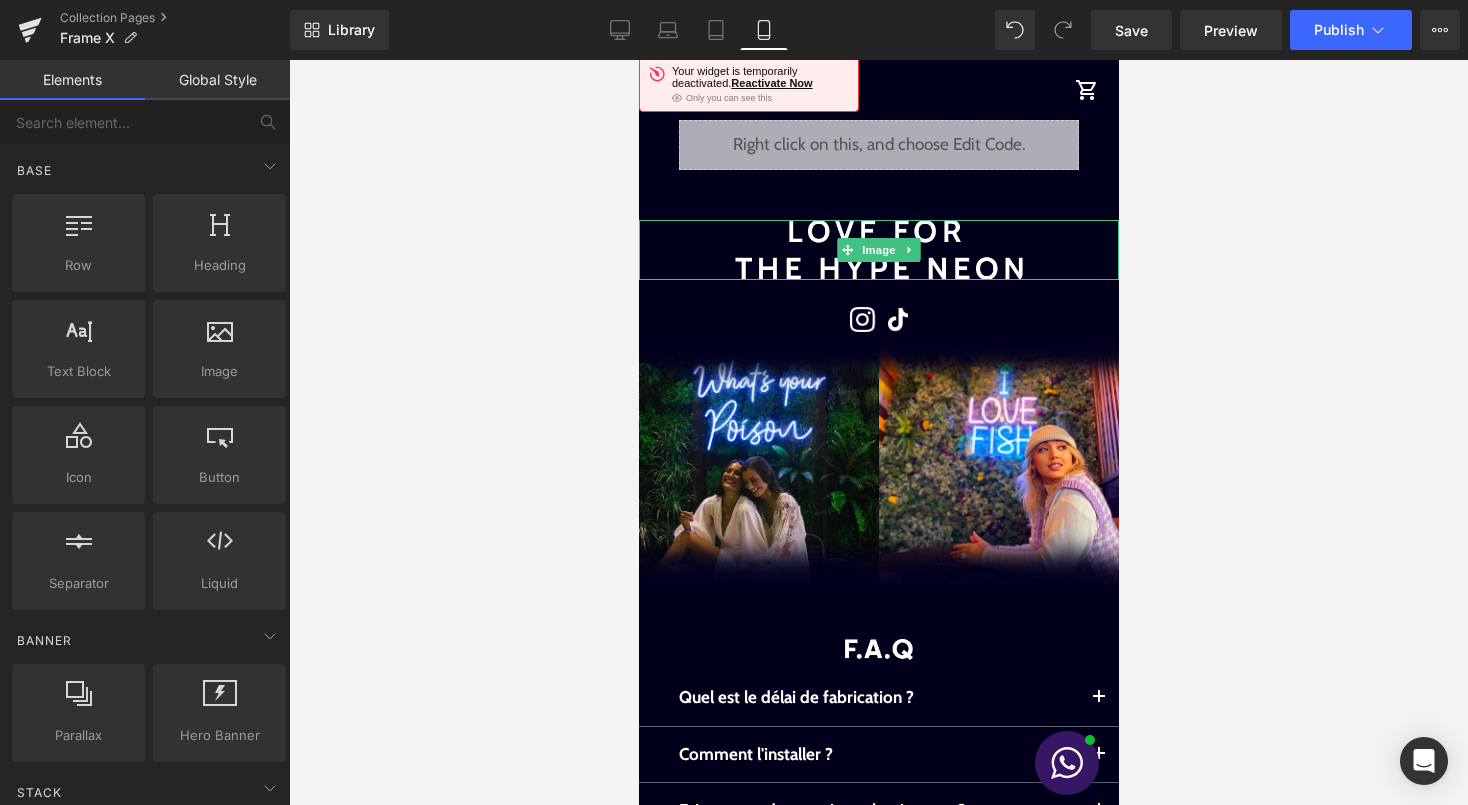 drag, startPoint x: 1474, startPoint y: 530, endPoint x: 835, endPoint y: 470, distance: 641.8107 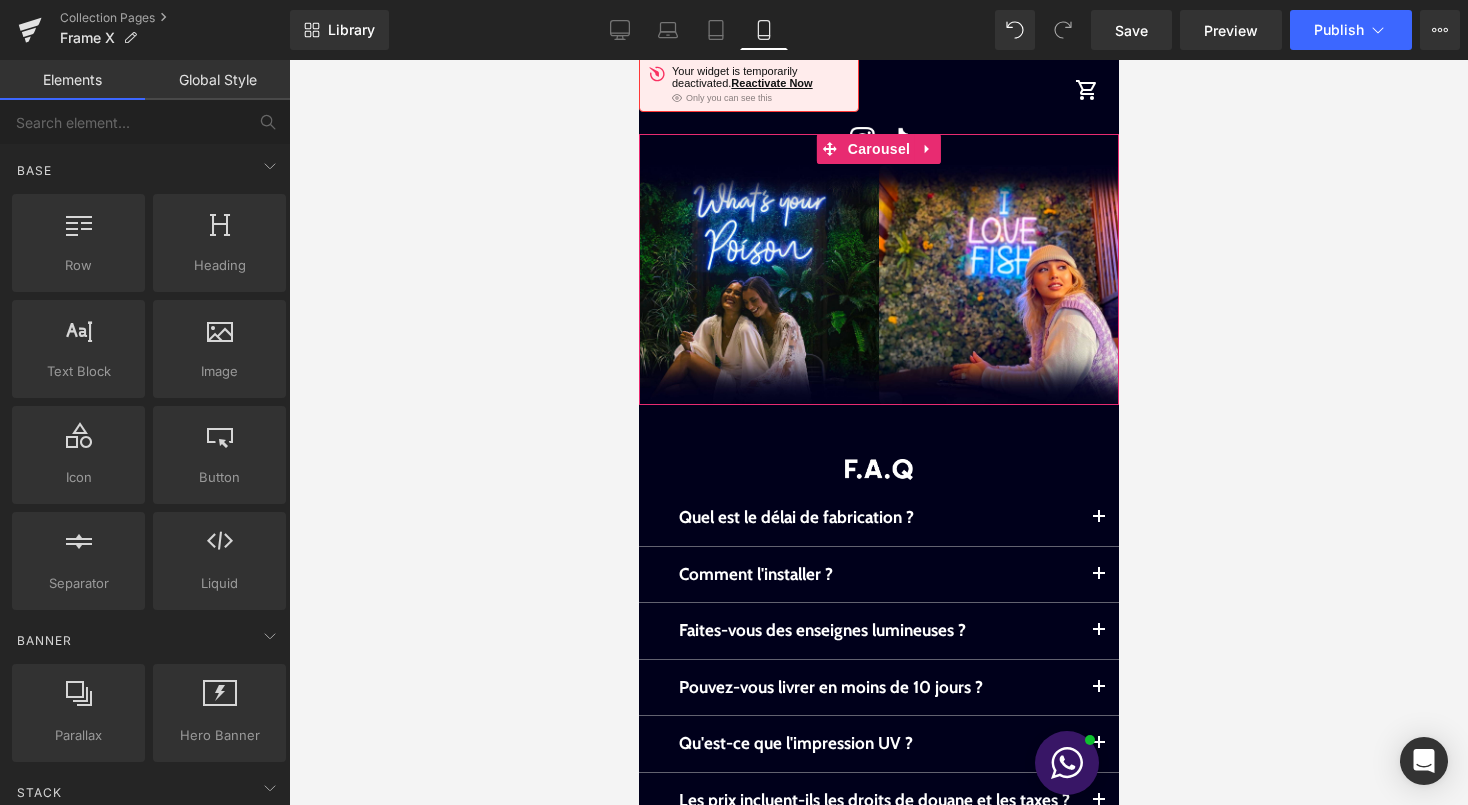 drag, startPoint x: 1471, startPoint y: 433, endPoint x: 832, endPoint y: 373, distance: 641.8107 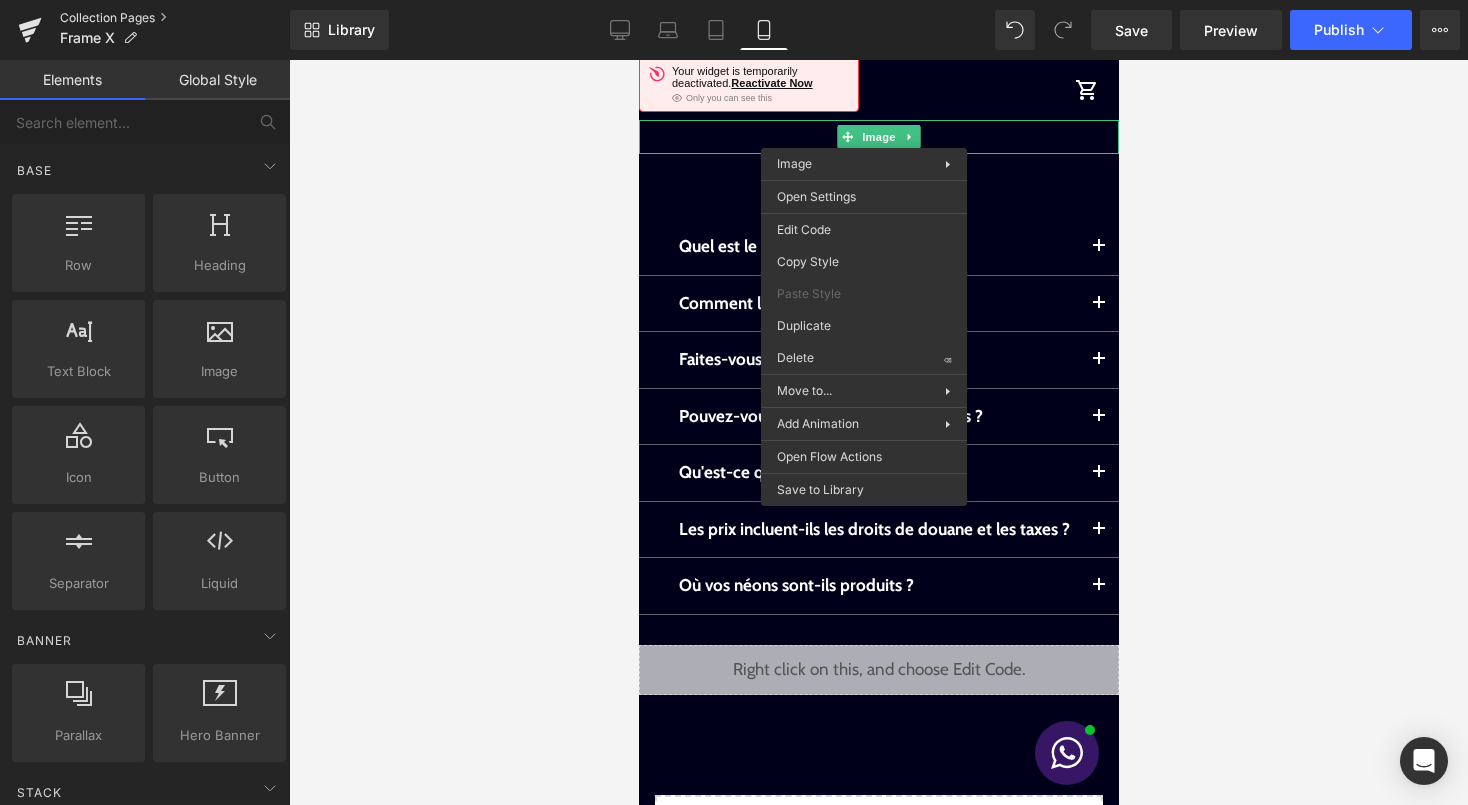 click on "Collection Pages" at bounding box center (175, 18) 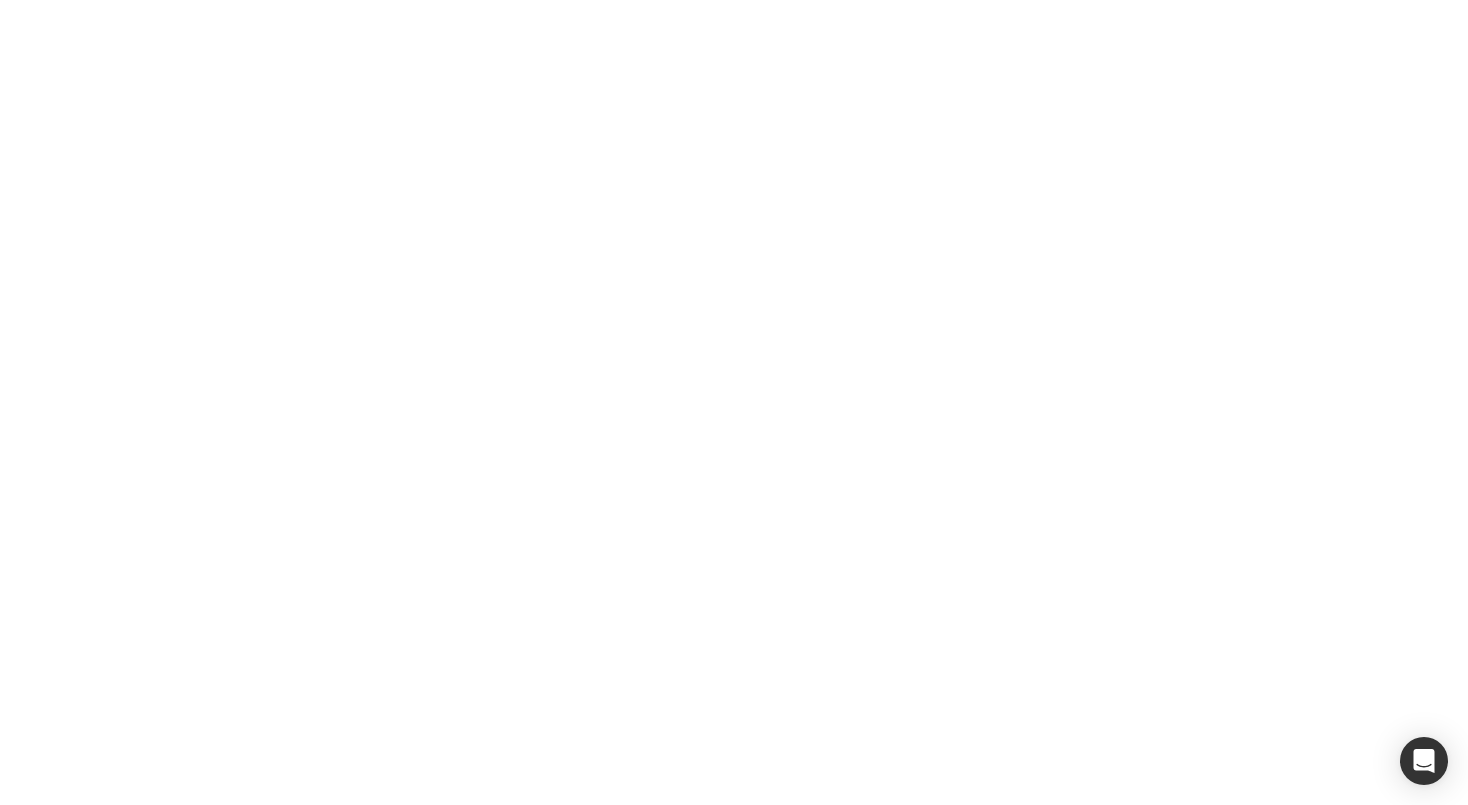 scroll, scrollTop: 0, scrollLeft: 0, axis: both 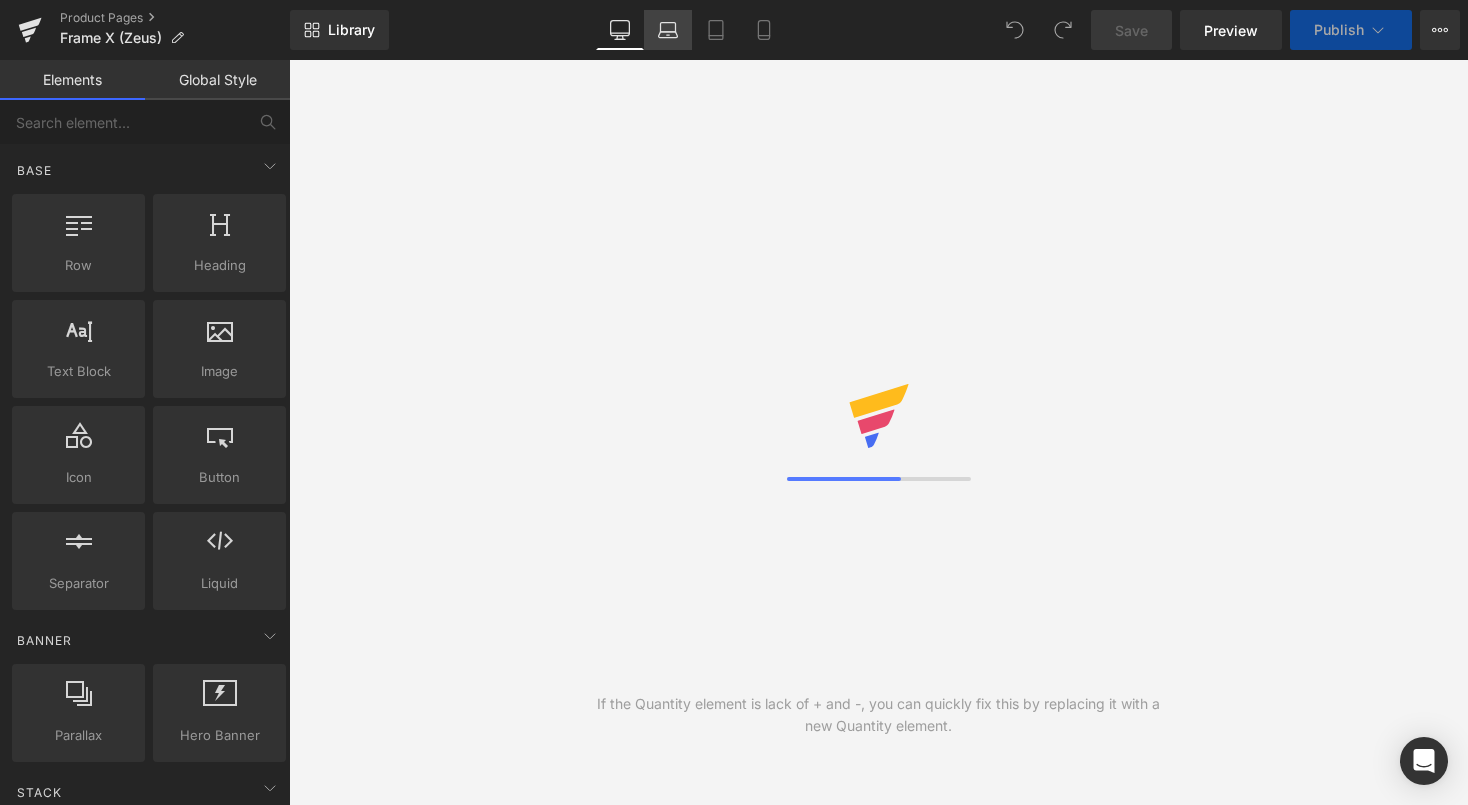 click on "Laptop" at bounding box center [668, 30] 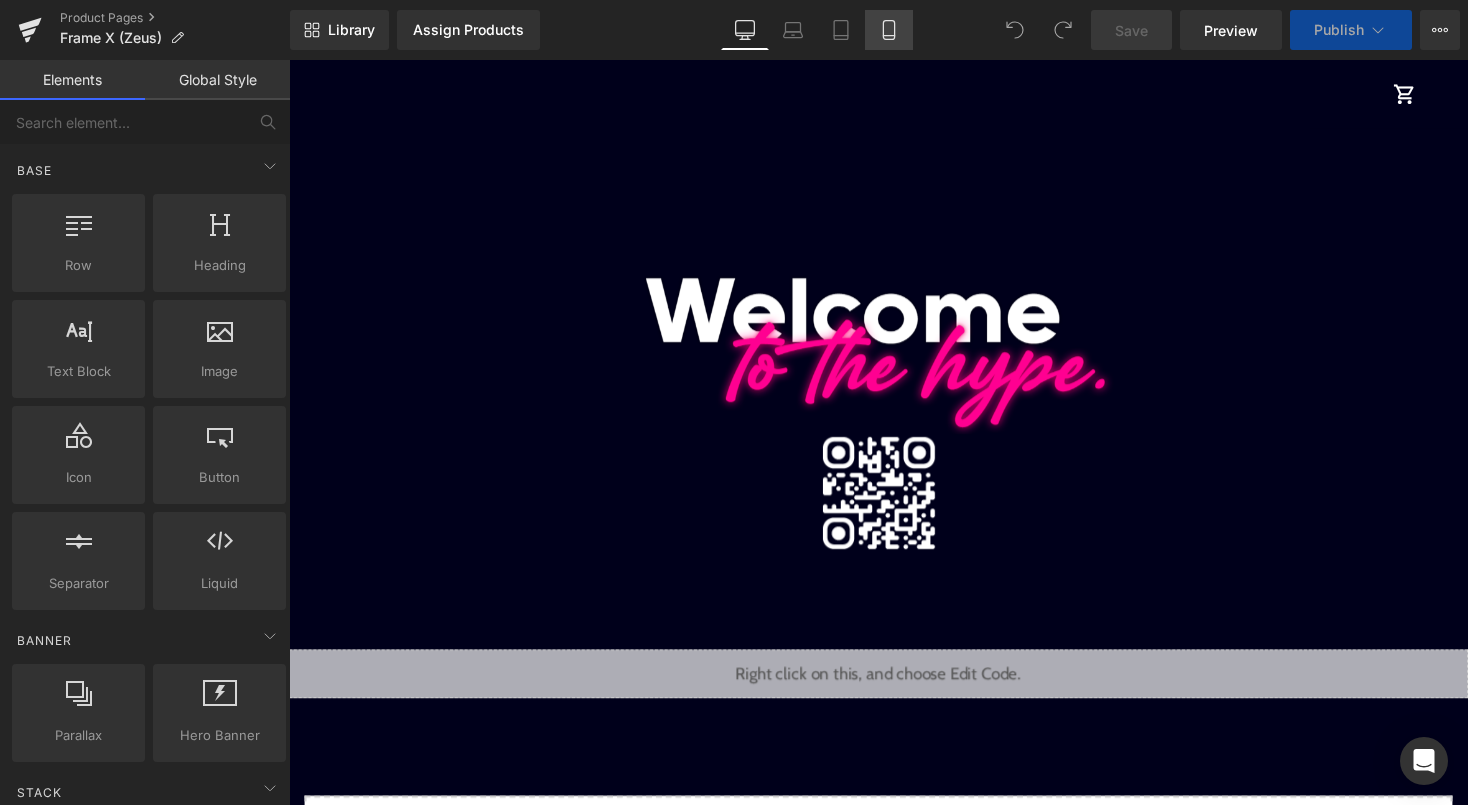 click on "Mobile" at bounding box center (889, 30) 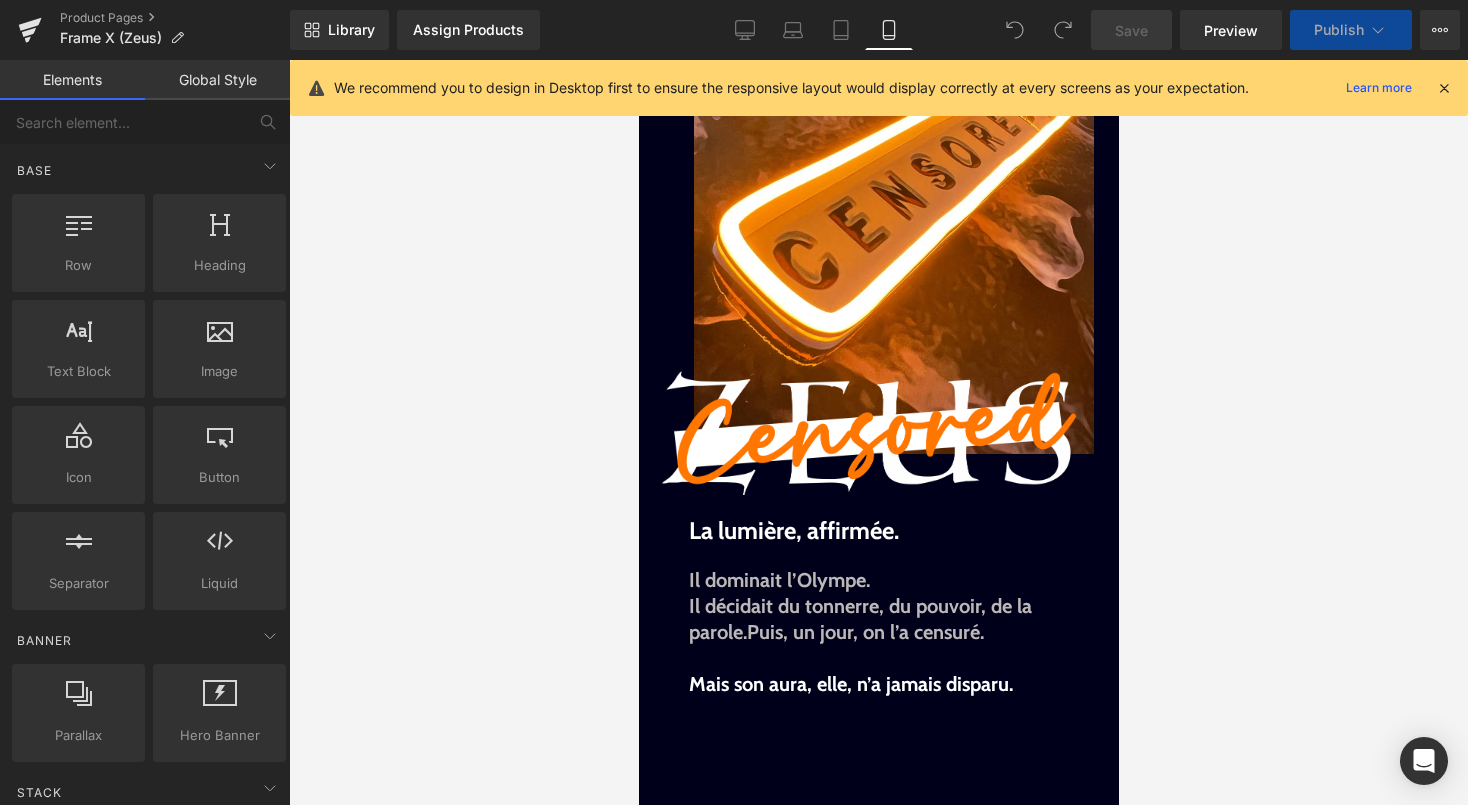 scroll, scrollTop: 60, scrollLeft: 0, axis: vertical 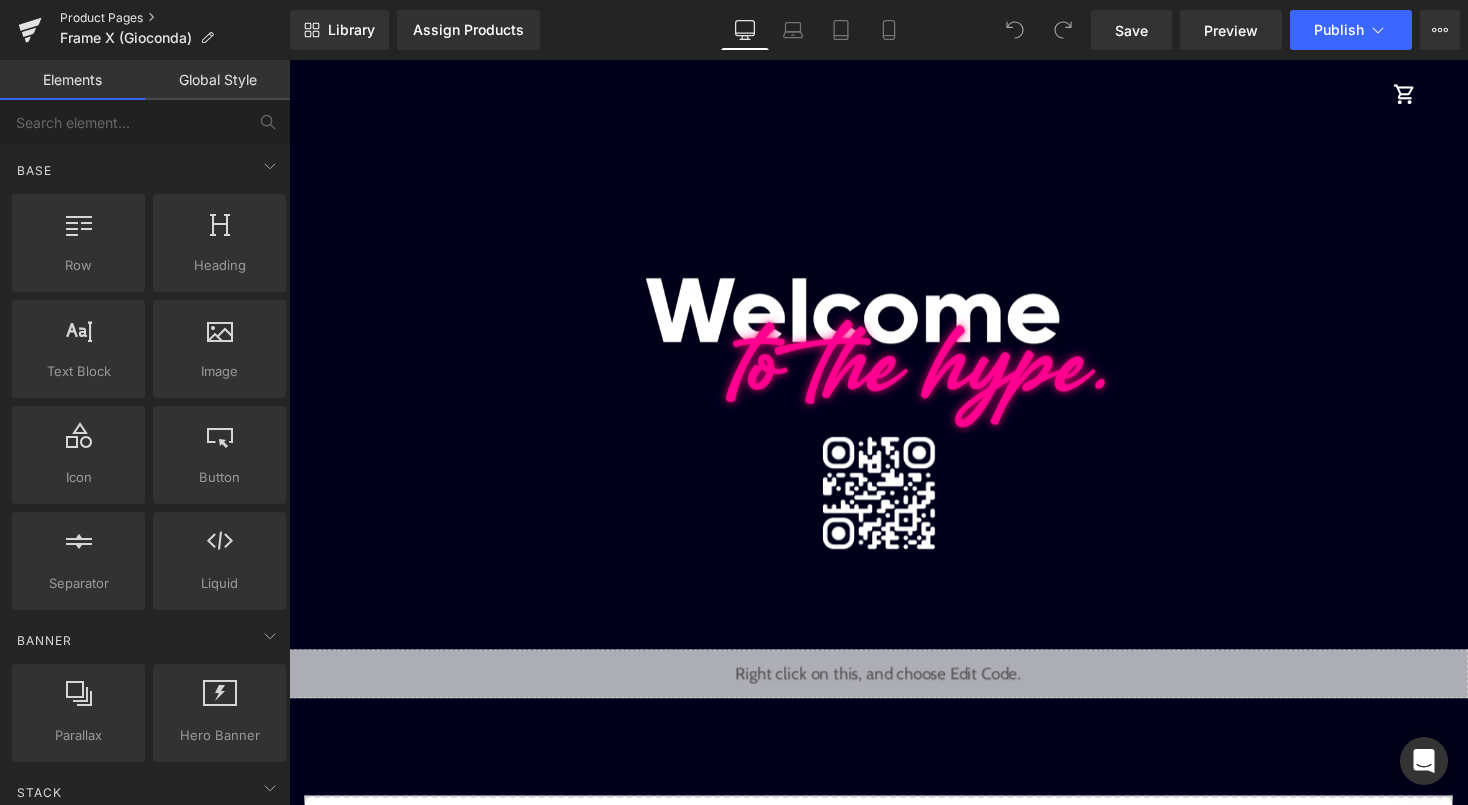 click on "Product Pages" at bounding box center (175, 18) 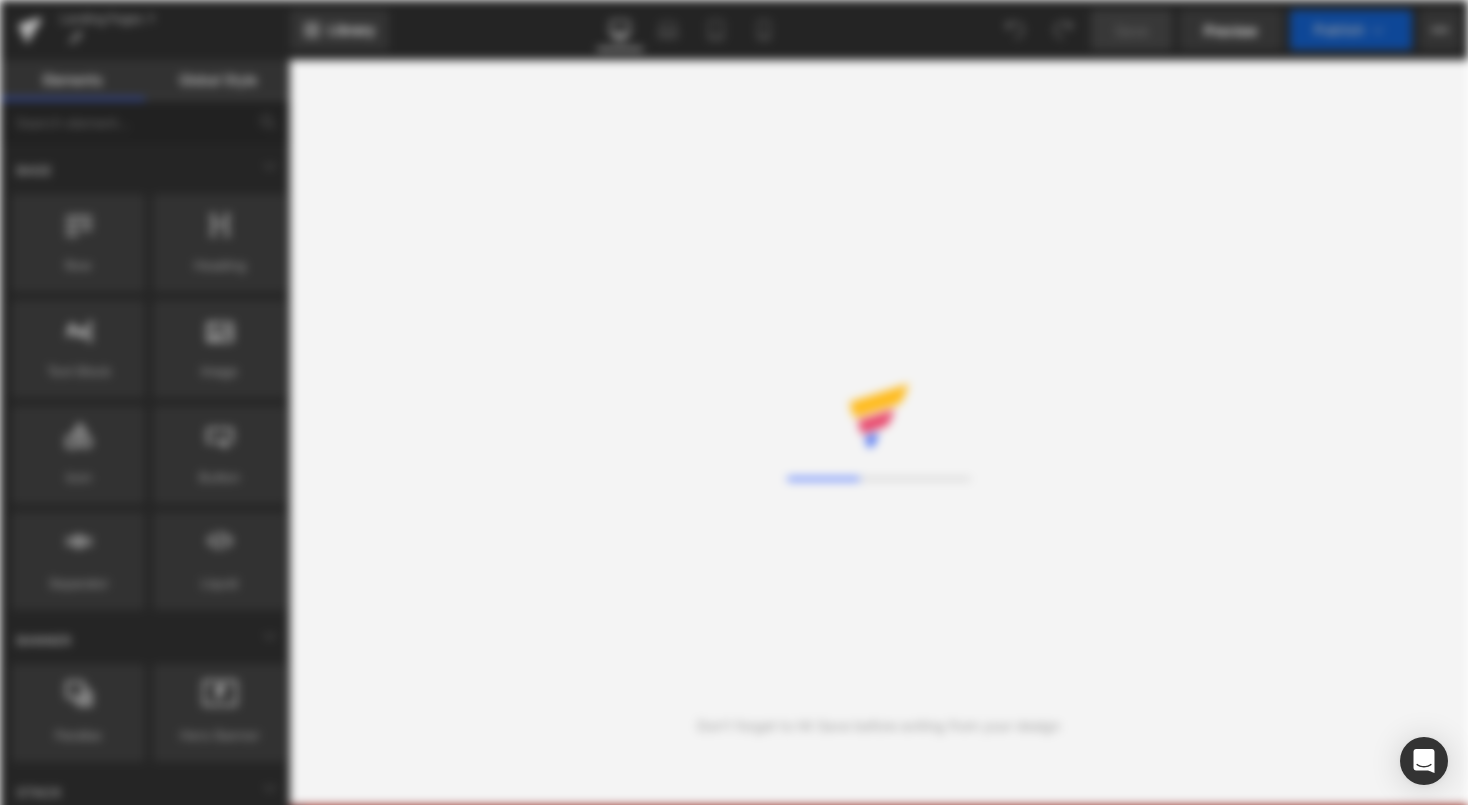 scroll, scrollTop: 0, scrollLeft: 0, axis: both 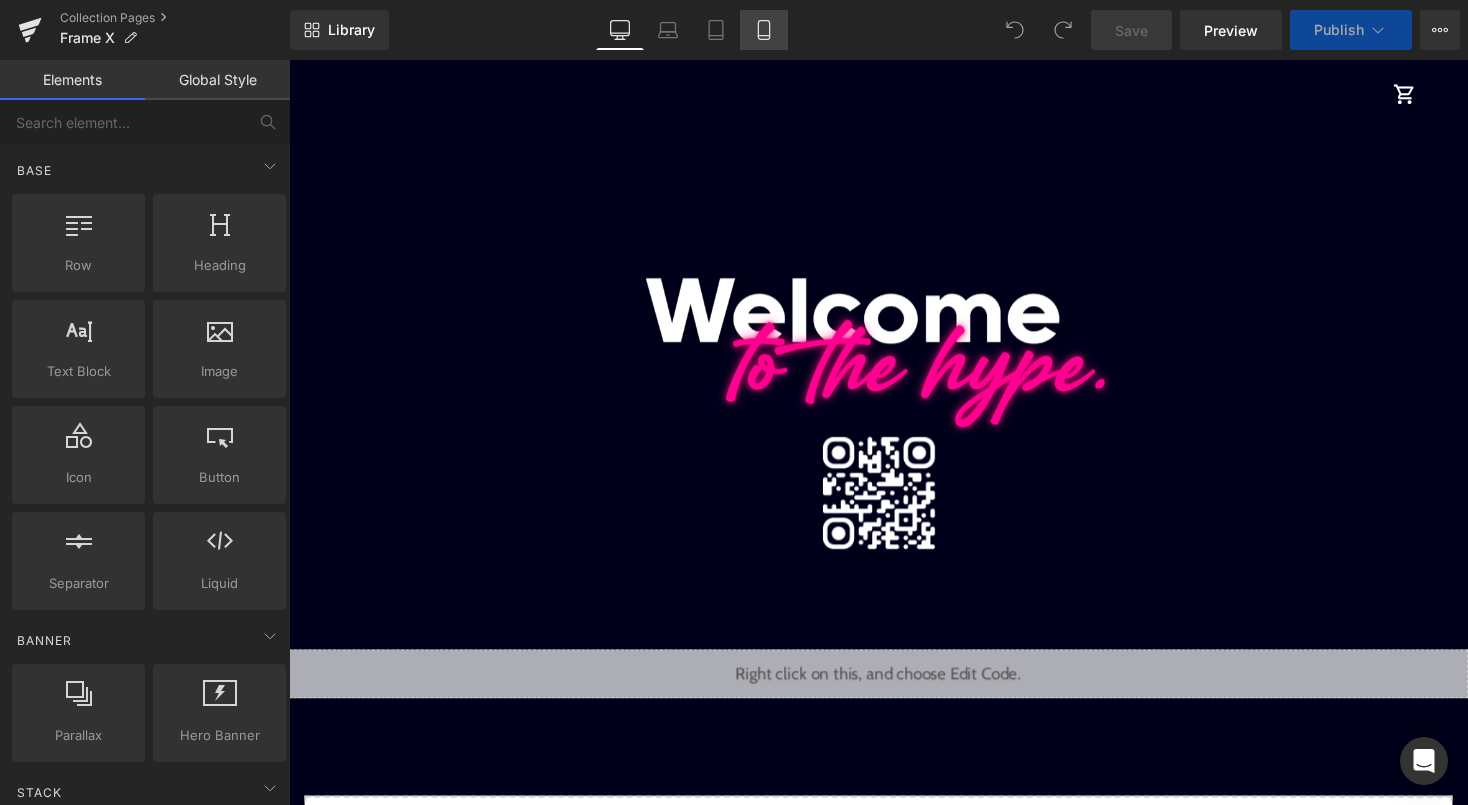 click 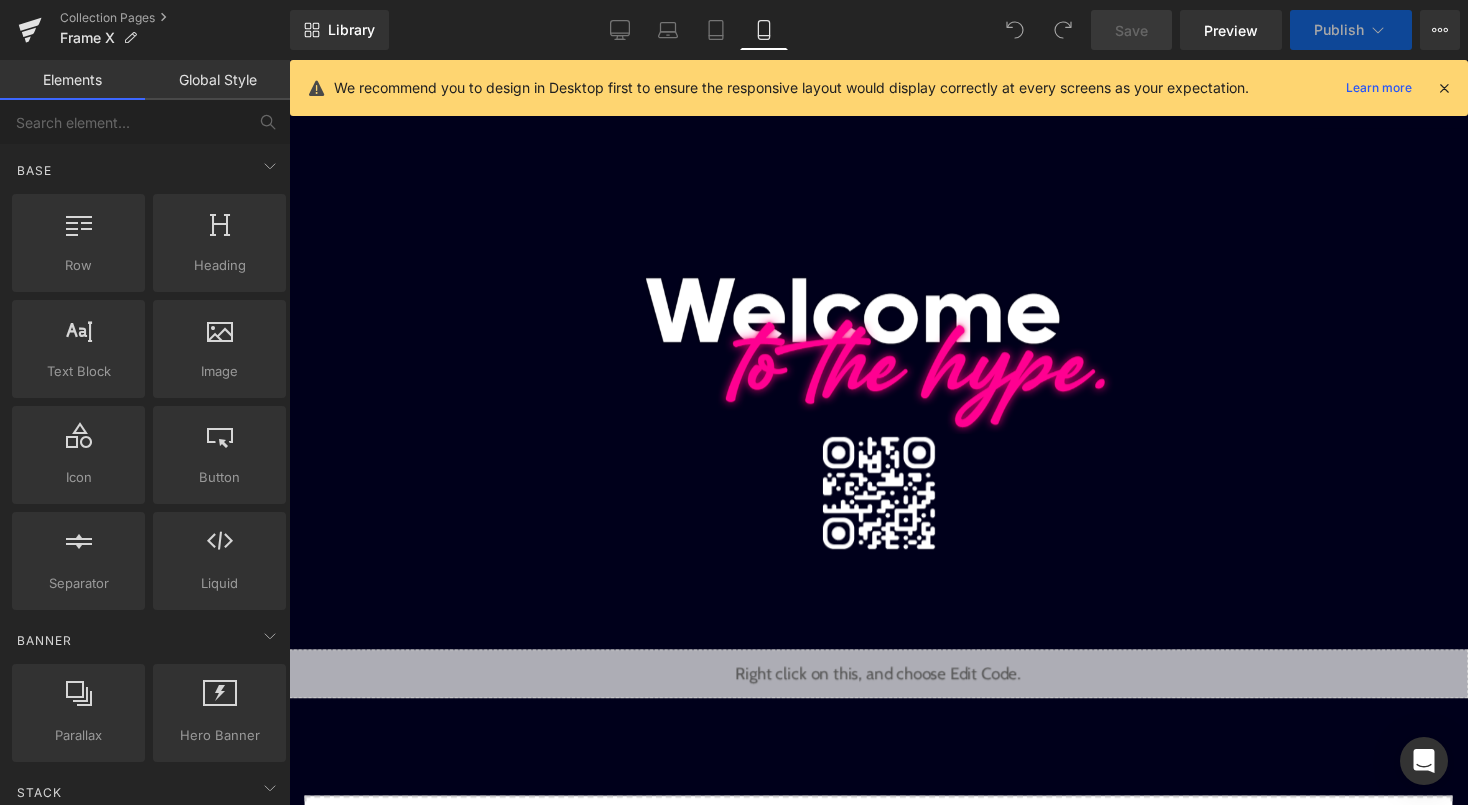 scroll, scrollTop: 60, scrollLeft: 0, axis: vertical 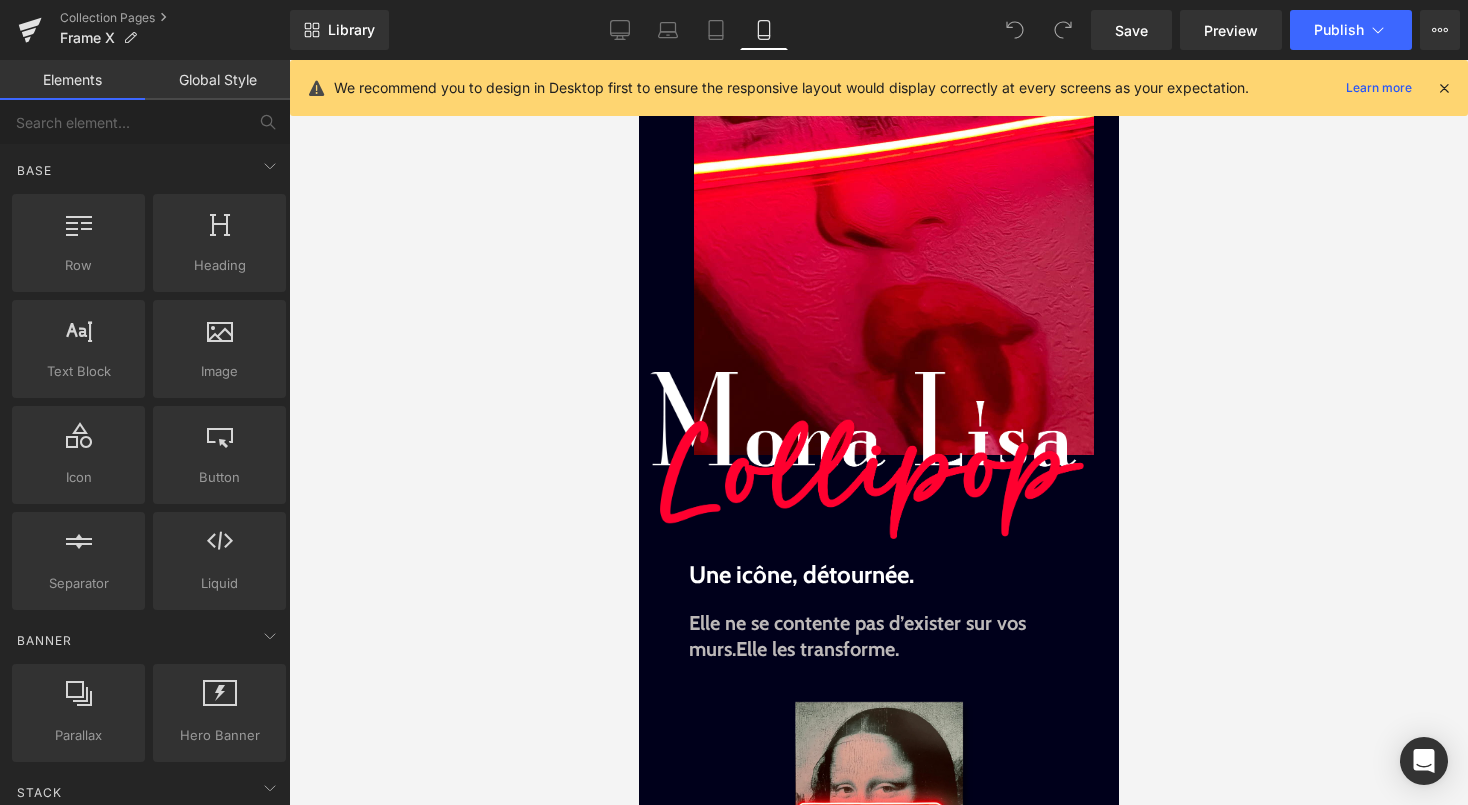 click at bounding box center [1444, 88] 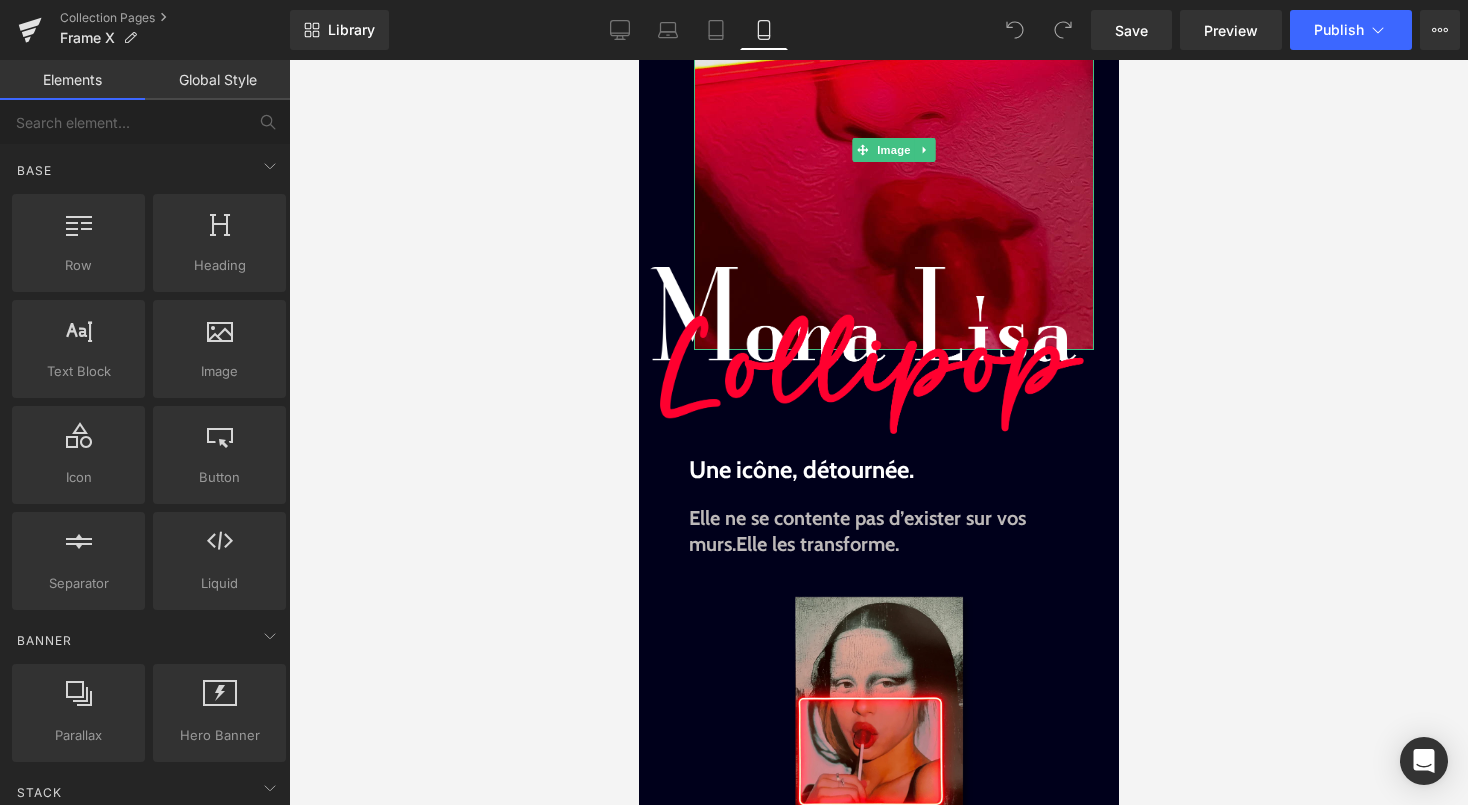 scroll, scrollTop: 161, scrollLeft: 0, axis: vertical 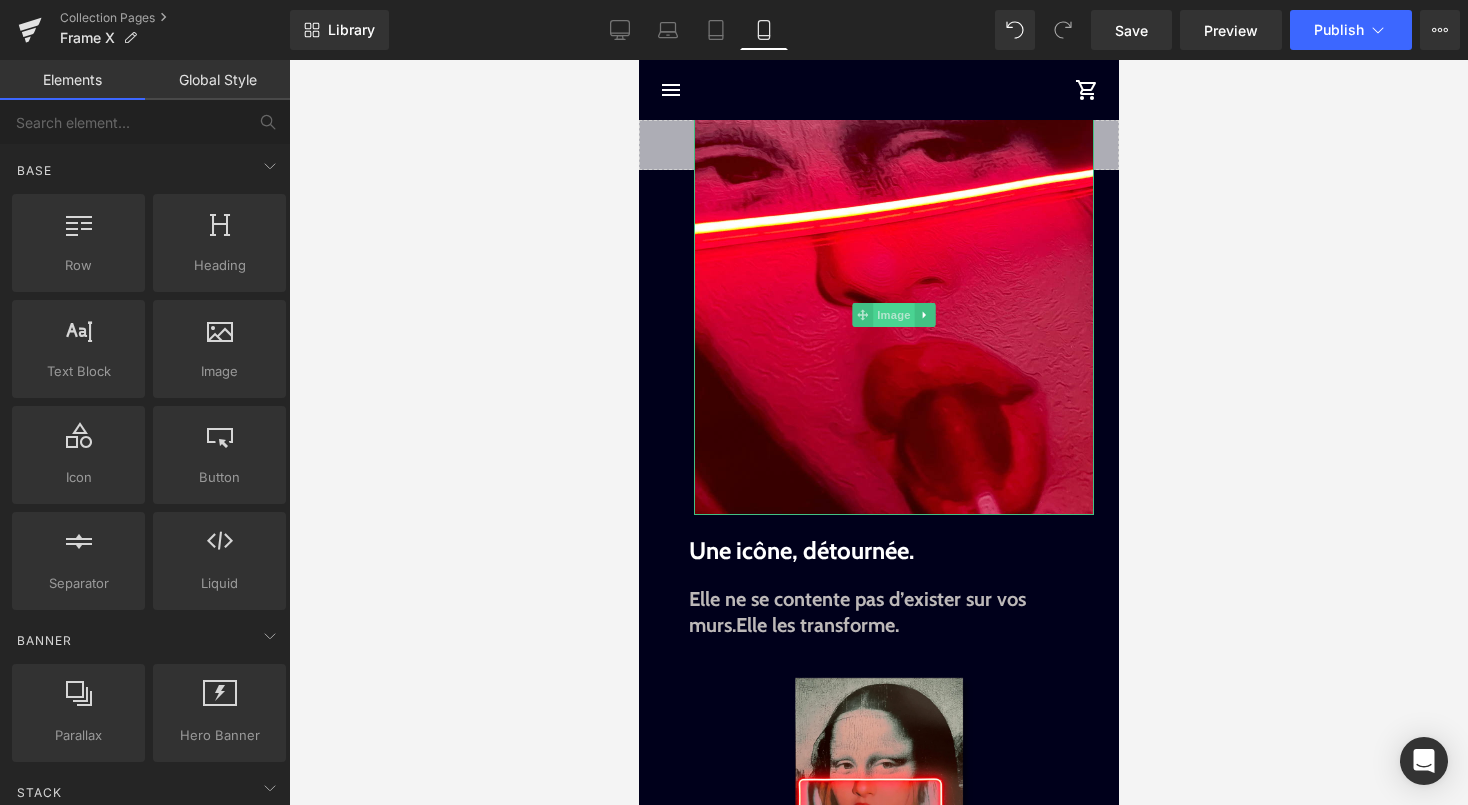 click on "Image" at bounding box center [893, 315] 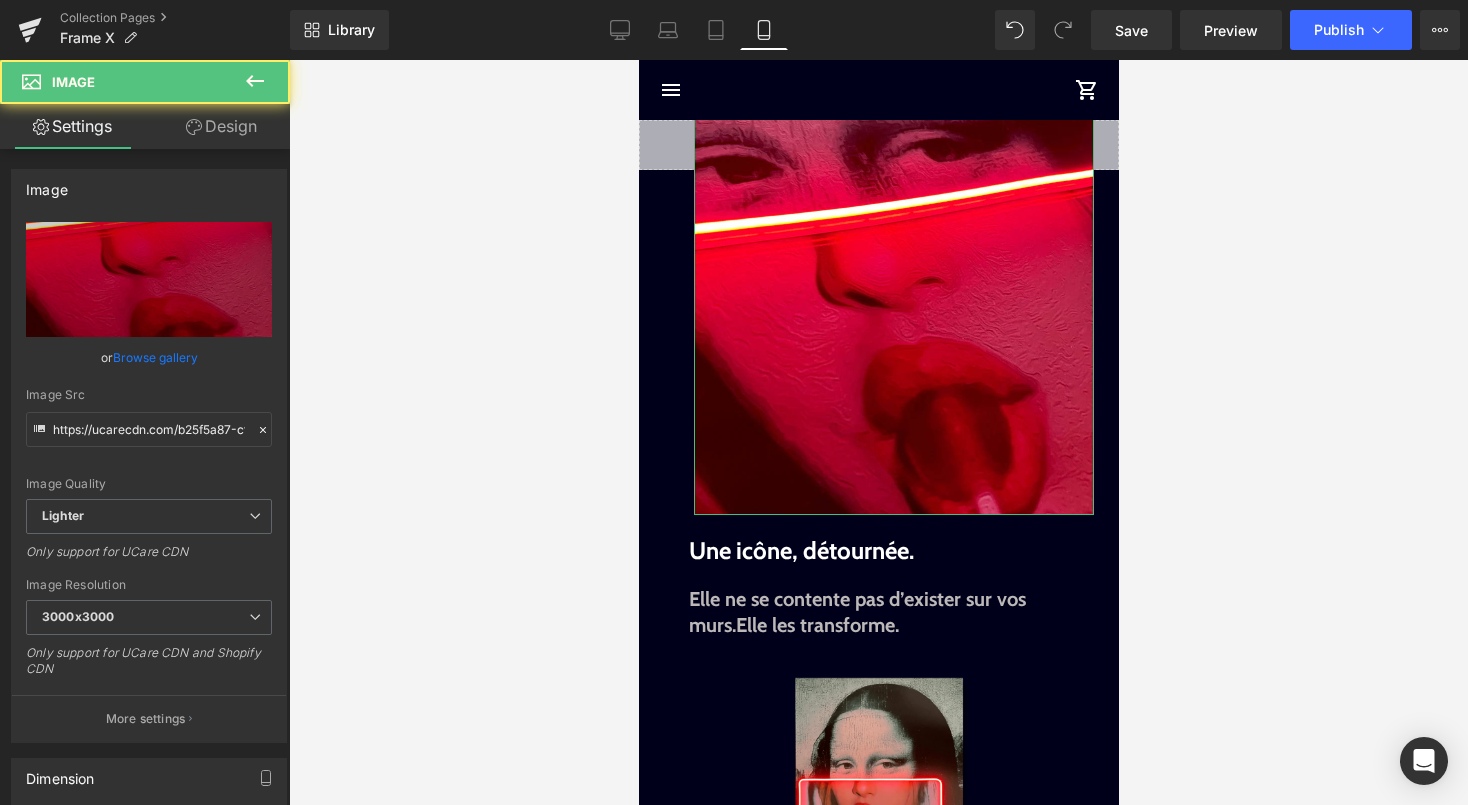 click on "Design" at bounding box center (221, 126) 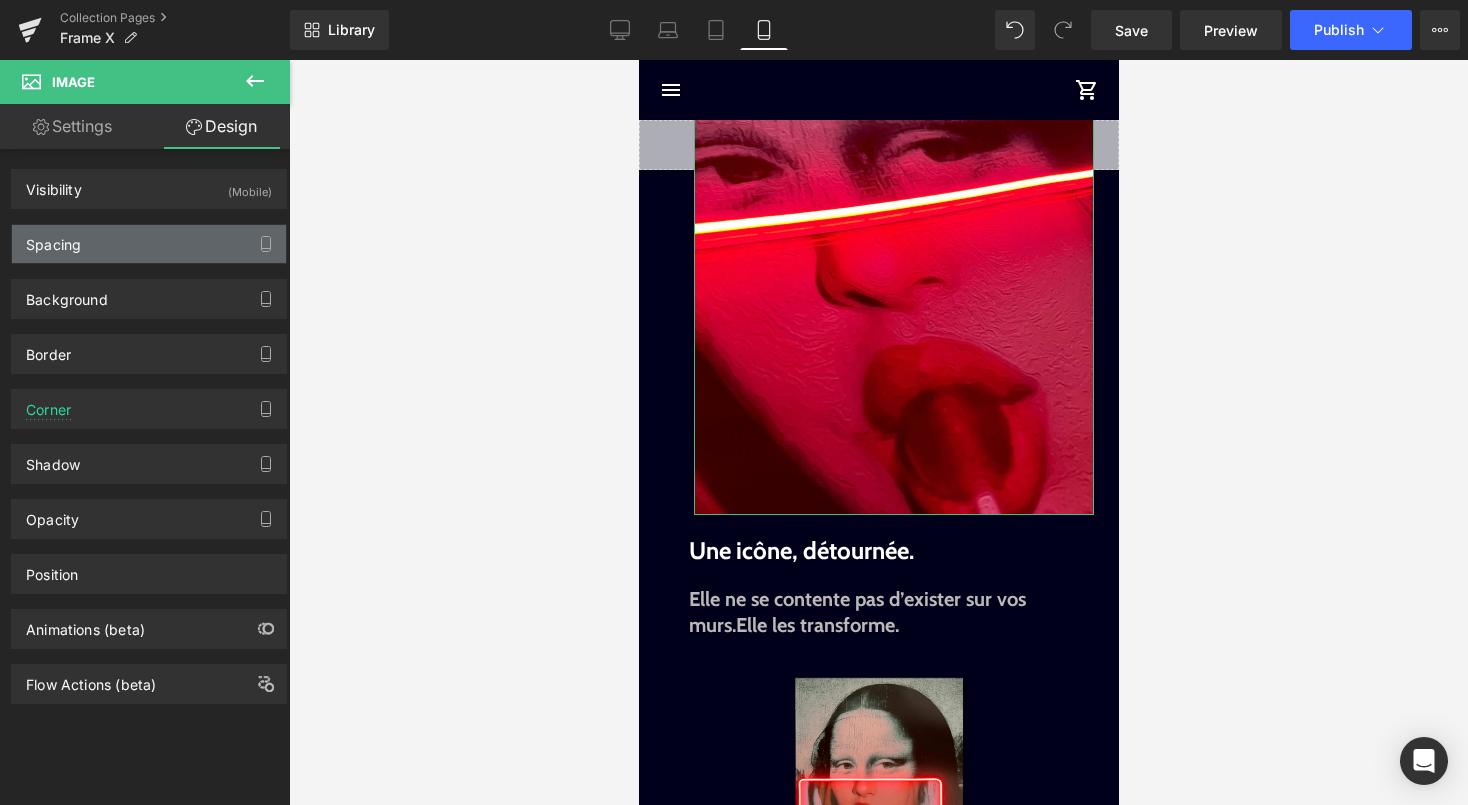 click on "Spacing" at bounding box center [149, 244] 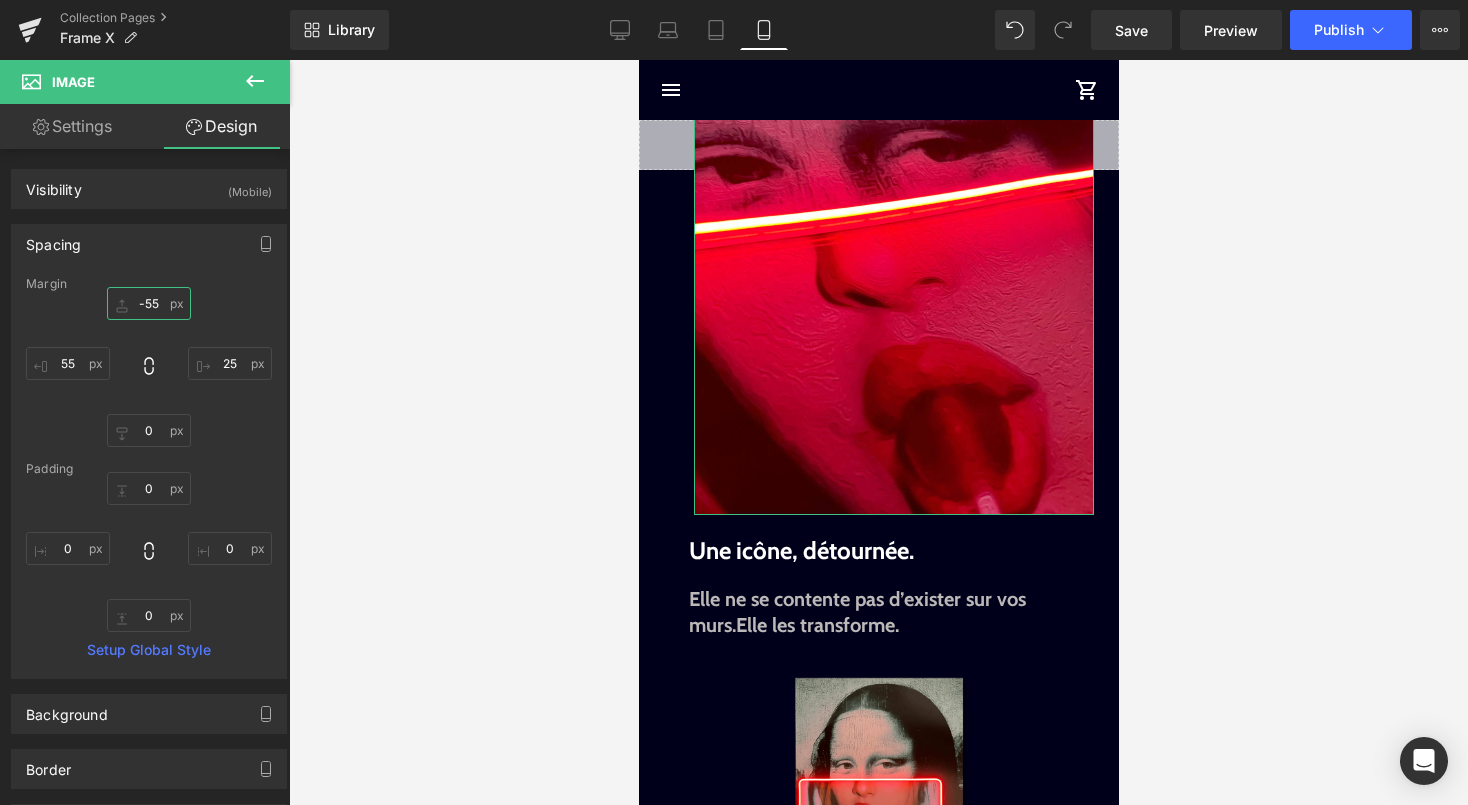 click on "-55" at bounding box center (149, 303) 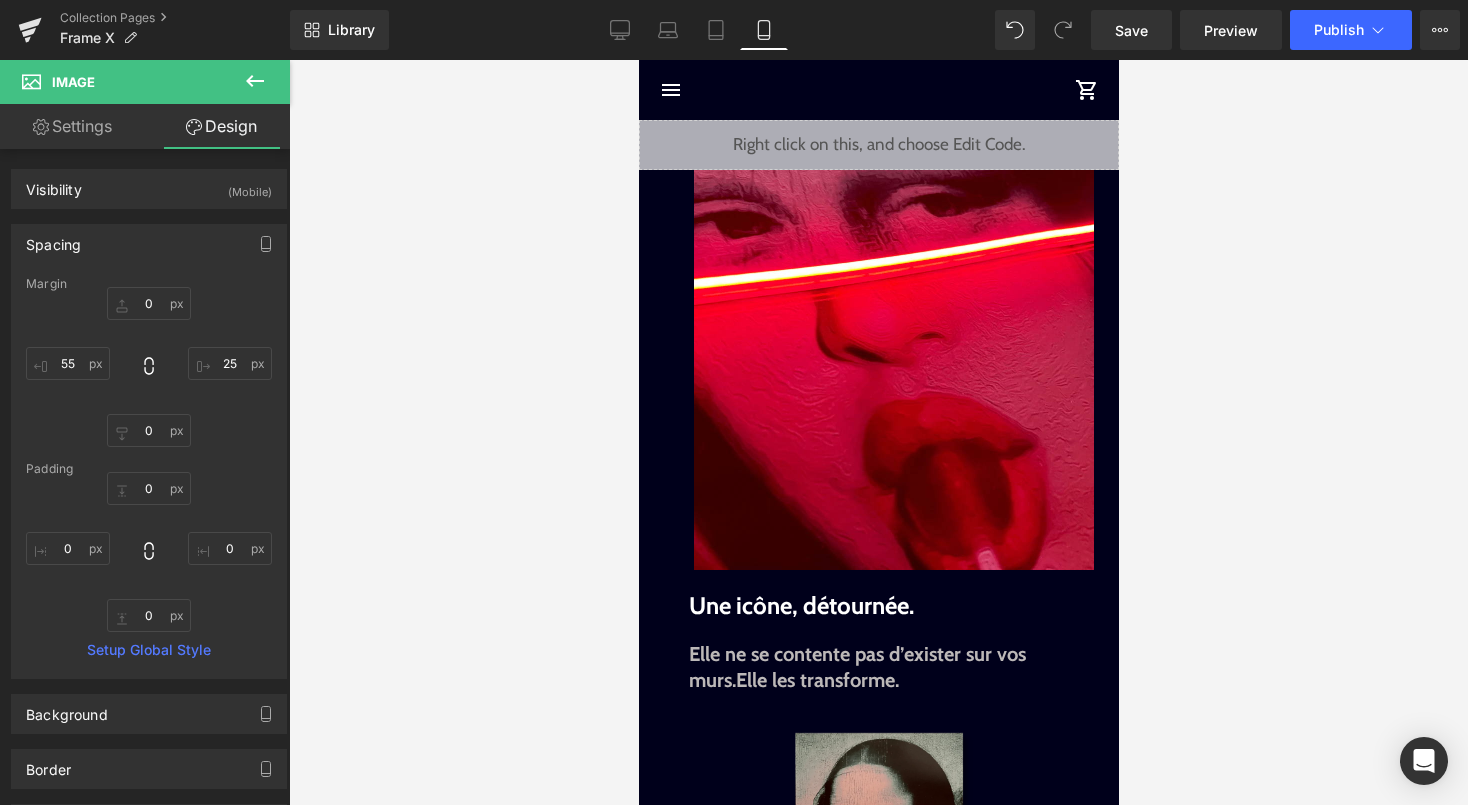 click at bounding box center (878, 432) 